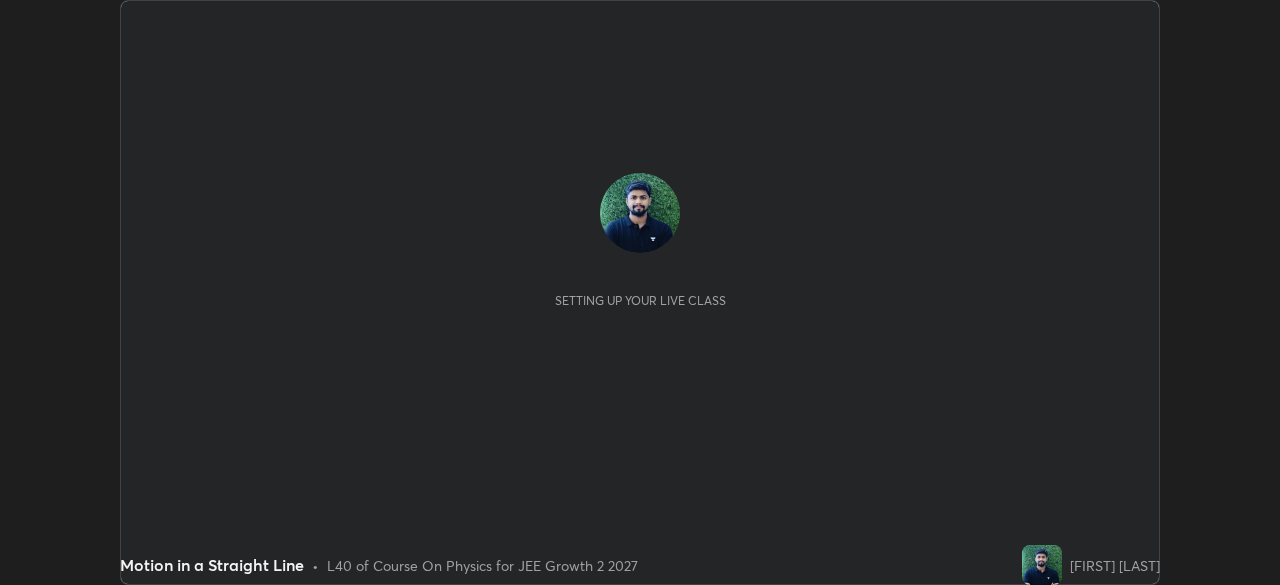 scroll, scrollTop: 0, scrollLeft: 0, axis: both 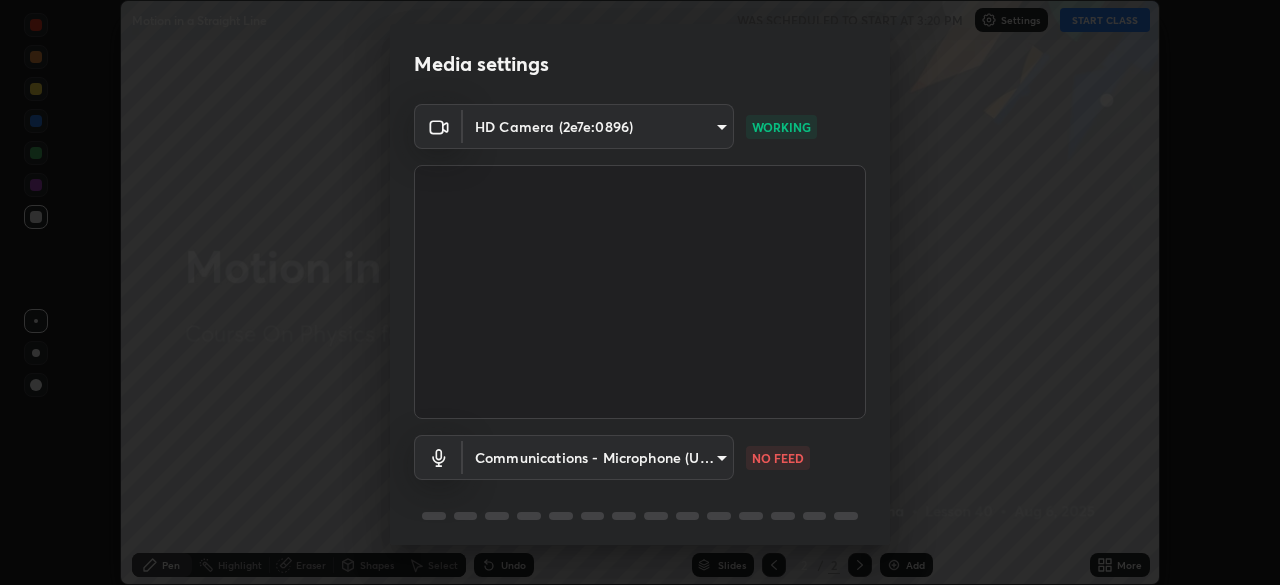 click on "Erase all Motion in a Straight Line WAS SCHEDULED TO START AT [TIME] Settings START CLASS Setting up your live class Motion in a Straight Line • L40 of Course On Physics for JEE Growth 2 2027 [NAME] Pen Highlight Eraser Shapes Select Undo Slides 2 / 2 Add More Enable hand raising Enable raise hand to speak to learners. Once enabled, chat will be turned off temporarily. Enable x   No doubts shared Encourage your learners to ask a doubt for better clarity Report an issue Reason for reporting Buffering Chat not working Audio - Video sync issue Educator video quality low ​ Attach an image Report Media settings HD Camera ([DEVICE_ID]) [HASH] WORKING Communications - Microphone (USB2.0 Device) communications NO FEED 1 / 5 Next" at bounding box center [640, 292] 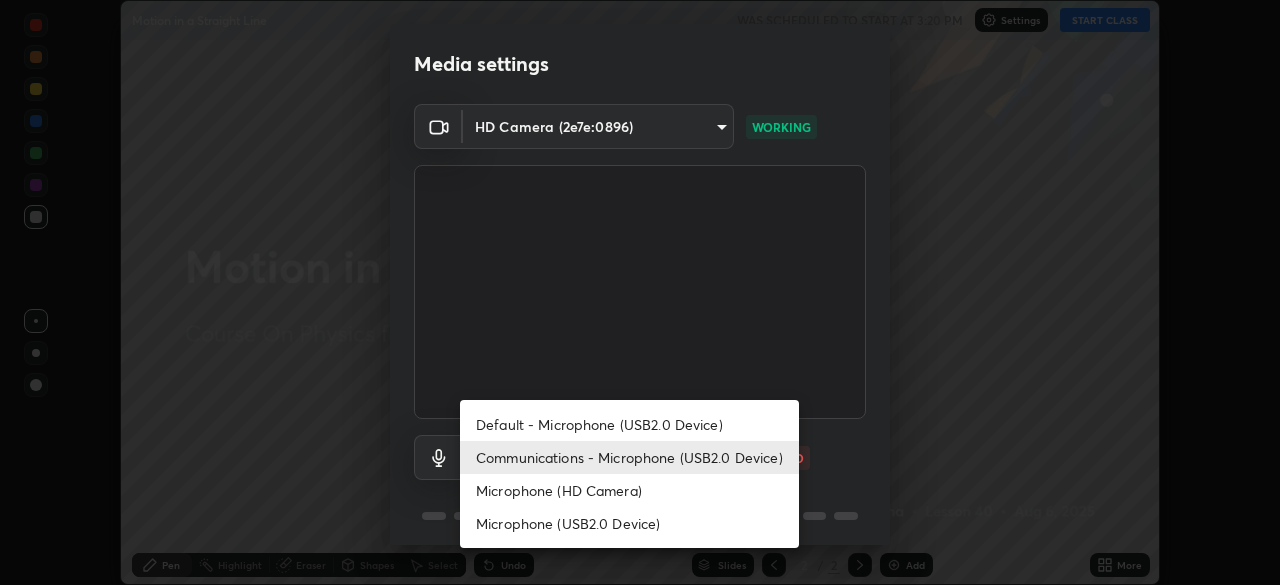 click on "Microphone (HD Camera)" at bounding box center (629, 490) 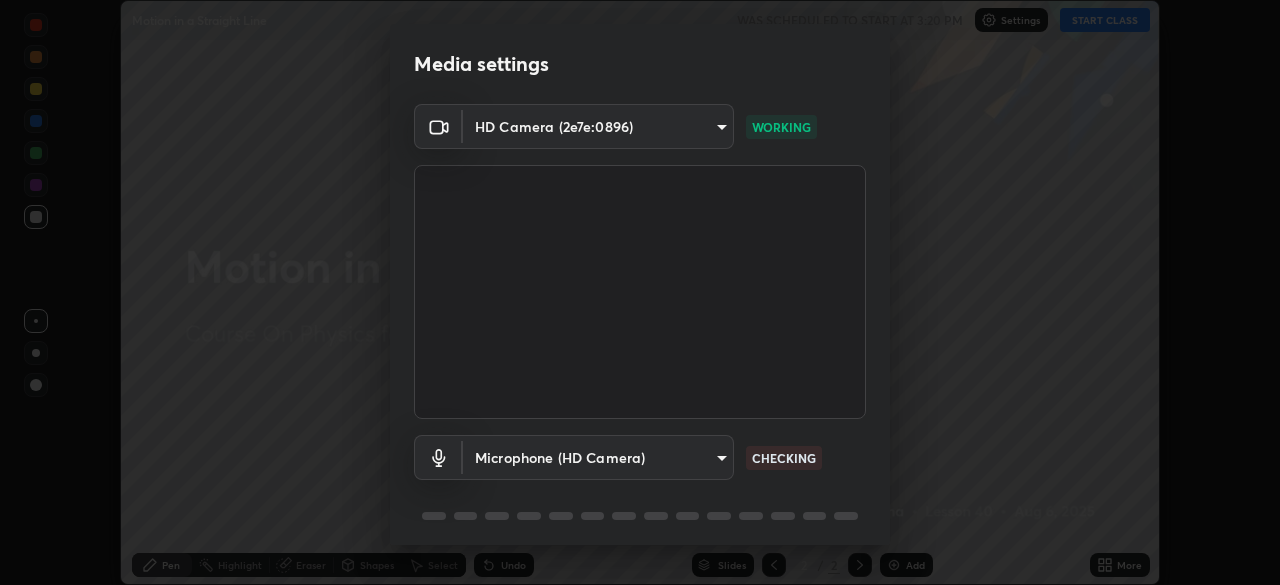 click on "Erase all Motion in a Straight Line WAS SCHEDULED TO START AT  3:20 PM Settings START CLASS Setting up your live class Motion in a Straight Line • L40 of Course On Physics for JEE Growth 2 2027 [PERSON] Pen Highlight Eraser Shapes Select Undo Slides 2 / 2 Add More Enable hand raising Enable raise hand to speak to learners. Once enabled, chat will be turned off temporarily. Enable x   No doubts shared Encourage your learners to ask a doubt for better clarity Report an issue Reason for reporting Buffering Chat not working Audio - Video sync issue Educator video quality low ​ Attach an image Report Media settings HD Camera ([HASH]) [HASH] a42f9b48dabf02ae83a70923f4ec4460a2760f5b9a27cc7621bc27cb73a6dad7 WORKING Microphone (HD Camera) [HASH] CHECKING 1 / 5 Next" at bounding box center [640, 292] 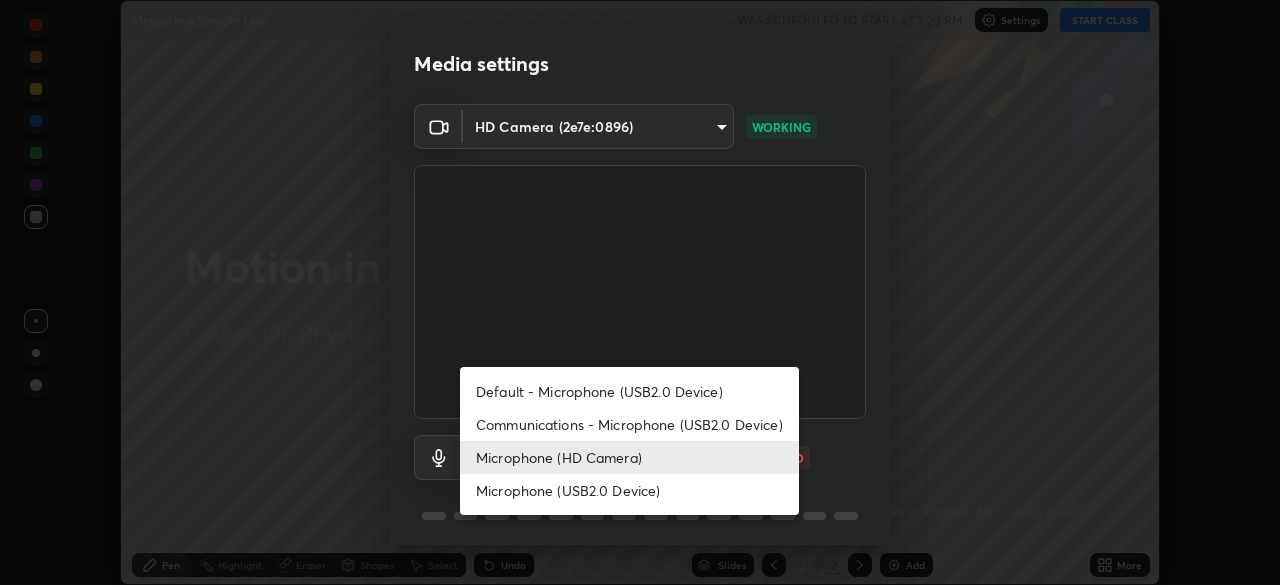 click on "Communications - Microphone (USB2.0 Device)" at bounding box center [629, 424] 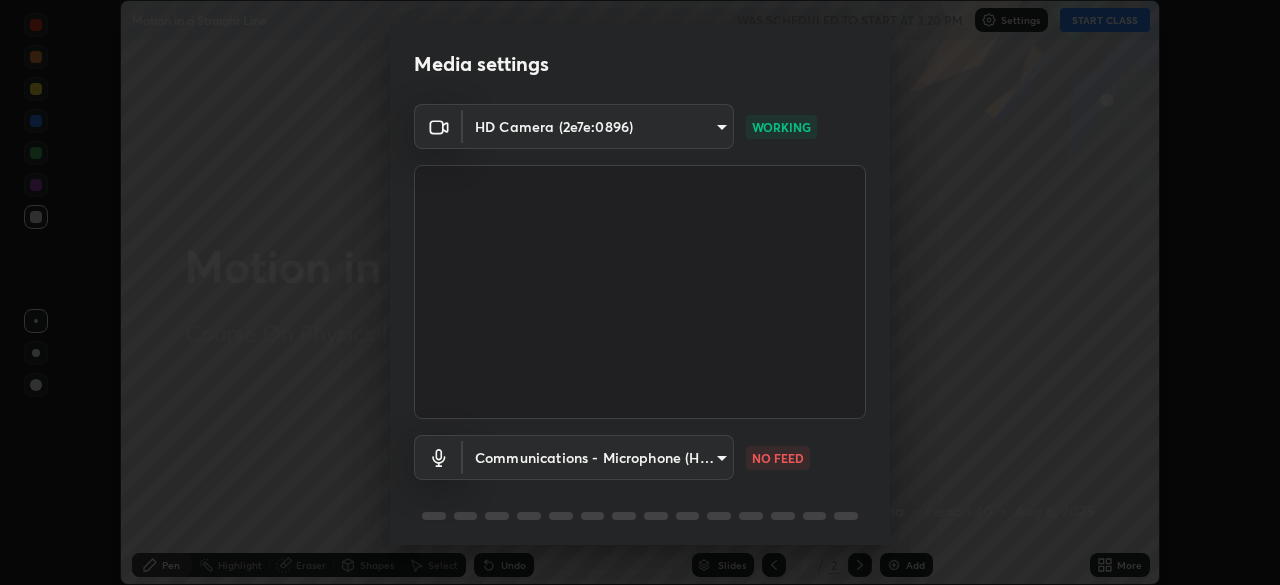 click on "Erase all Motion in a Straight Line WAS SCHEDULED TO START AT  3:20 PM Settings START CLASS Setting up your live class Motion in a Straight Line • L40 of Course On Physics for JEE Growth 2 2027 [PERSON] Pen Highlight Eraser Shapes Select Undo Slides 2 / 2 Add More Enable hand raising Enable raise hand to speak to learners. Once enabled, chat will be turned off temporarily. Enable x   No doubts shared Encourage your learners to ask a doubt for better clarity Report an issue Reason for reporting Buffering Chat not working Audio - Video sync issue Educator video quality low ​ Attach an image Report Media settings HD Camera ([HASH]) [HASH] a42f9b48dabf02ae83a70923f4ec4460a2760f5b9a27cc7621bc27cb73a6dad7 WORKING Communications - Microphone (HD Camera) communications NO FEED 1 / 5 Next" at bounding box center [640, 292] 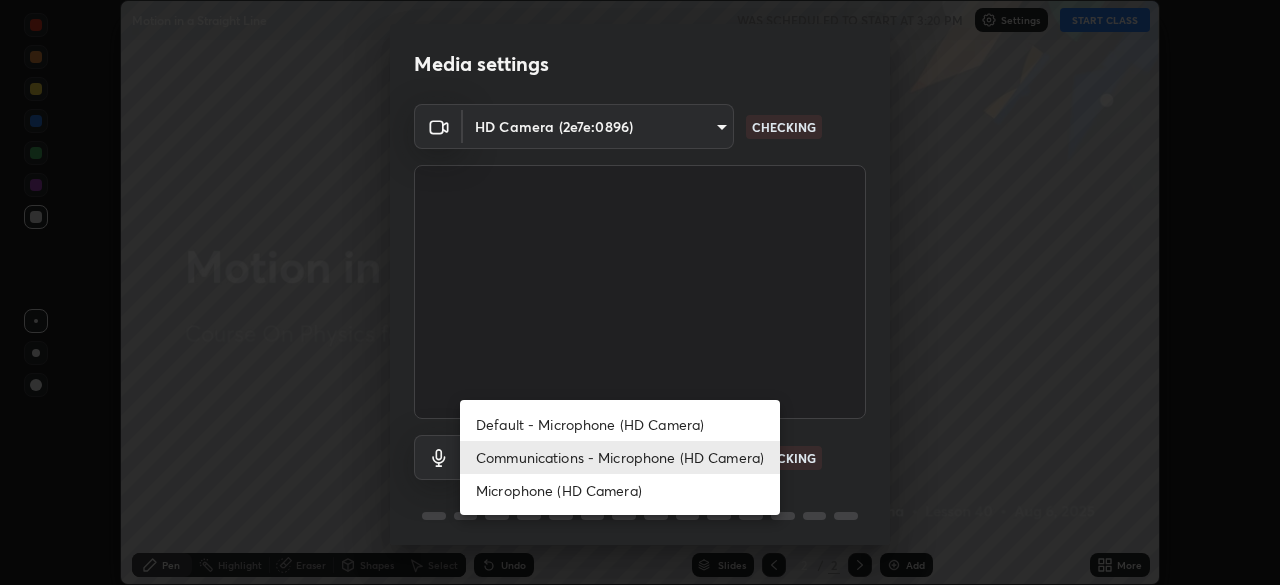 click on "Communications - Microphone (HD Camera)" at bounding box center (620, 457) 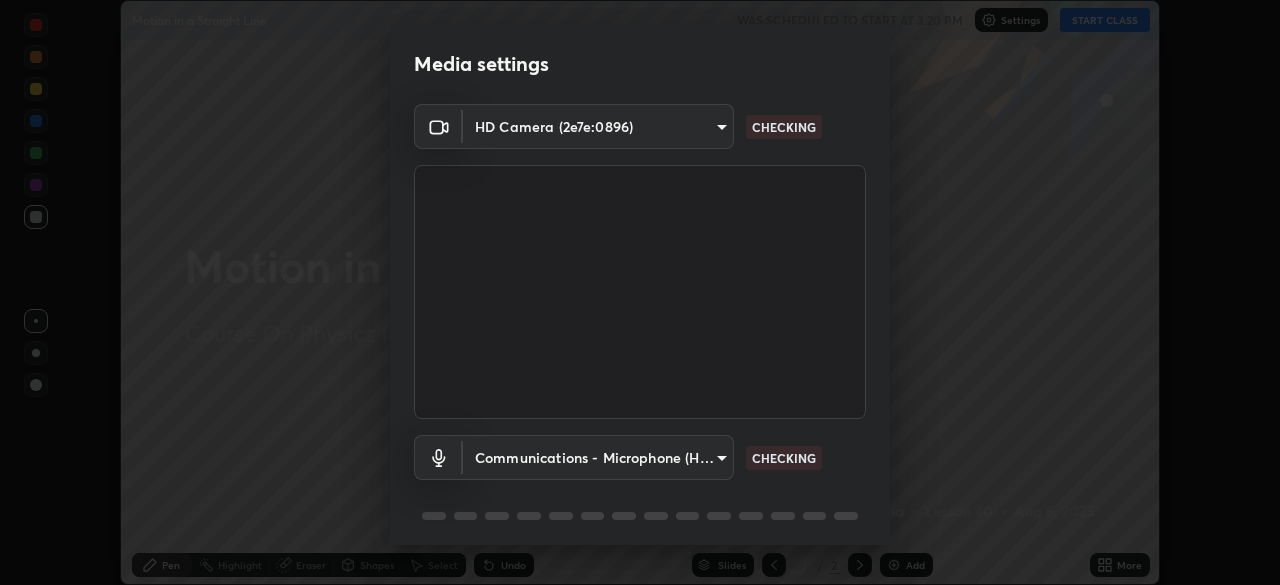 click on "Erase all Motion in a Straight Line WAS SCHEDULED TO START AT  3:20 PM Settings START CLASS Setting up your live class Motion in a Straight Line • L40 of Course On Physics for JEE Growth 2 2027 [PERSON] Pen Highlight Eraser Shapes Select Undo Slides 2 / 2 Add More Enable hand raising Enable raise hand to speak to learners. Once enabled, chat will be turned off temporarily. Enable x   No doubts shared Encourage your learners to ask a doubt for better clarity Report an issue Reason for reporting Buffering Chat not working Audio - Video sync issue Educator video quality low ​ Attach an image Report Media settings HD Camera ([HASH]) [HASH] a42f9b48dabf02ae83a70923f4ec4460a2760f5b9a27cc7621bc27cb73a6dad7 CHECKING Communications - Microphone (HD Camera) communications CHECKING 1 / 5 Next" at bounding box center [640, 292] 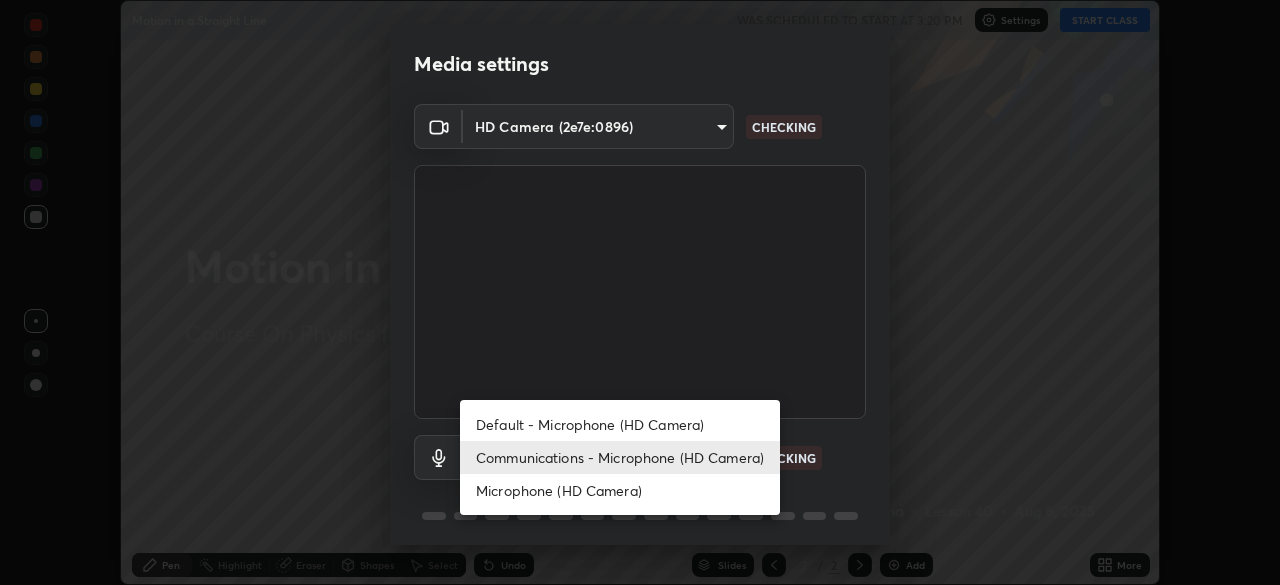 click on "Default - Microphone (HD Camera)" at bounding box center (620, 424) 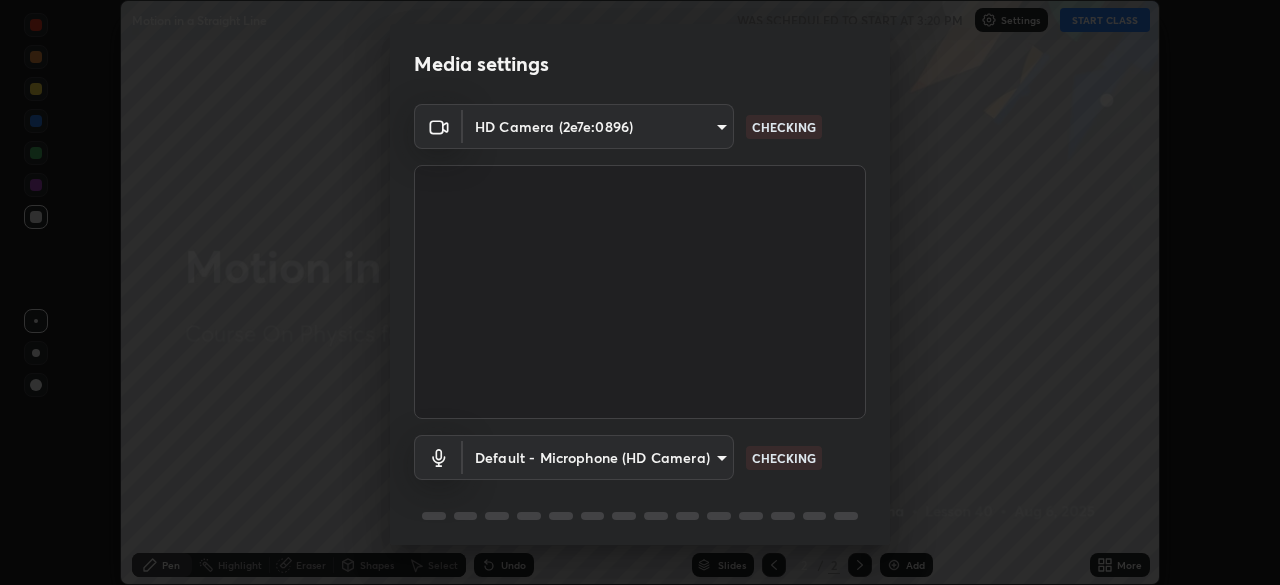 click on "Erase all Motion in a Straight Line WAS SCHEDULED TO START AT [TIME] Settings START CLASS Setting up your live class Motion in a Straight Line • L40 of Course On Physics for JEE Growth 2 2027 [NAME] Pen Highlight Eraser Shapes Select Undo Slides 2 / 2 Add More Enable hand raising Enable raise hand to speak to learners. Once enabled, chat will be turned off temporarily. Enable x   No doubts shared Encourage your learners to ask a doubt for better clarity Report an issue Reason for reporting Buffering Chat not working Audio - Video sync issue Educator video quality low ​ Attach an image Report Media settings HD Camera ([DEVICE_ID]) [HASH] CHECKING Default - Microphone (HD Camera) default CHECKING 1 / 5 Next" at bounding box center [640, 292] 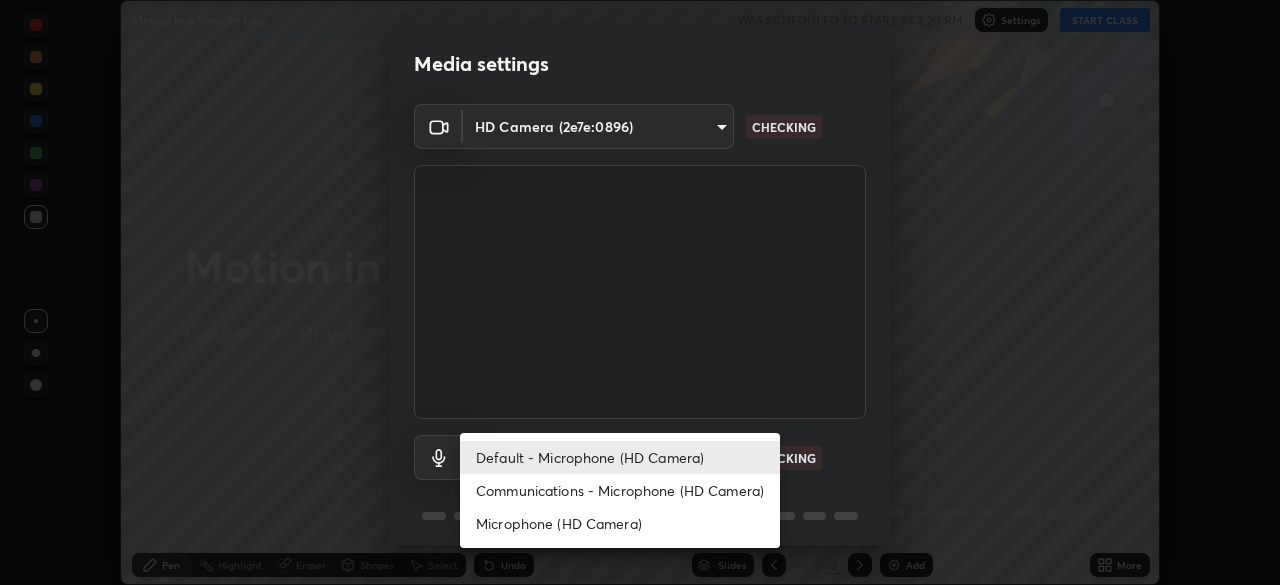 click on "Communications - Microphone (HD Camera)" at bounding box center [620, 490] 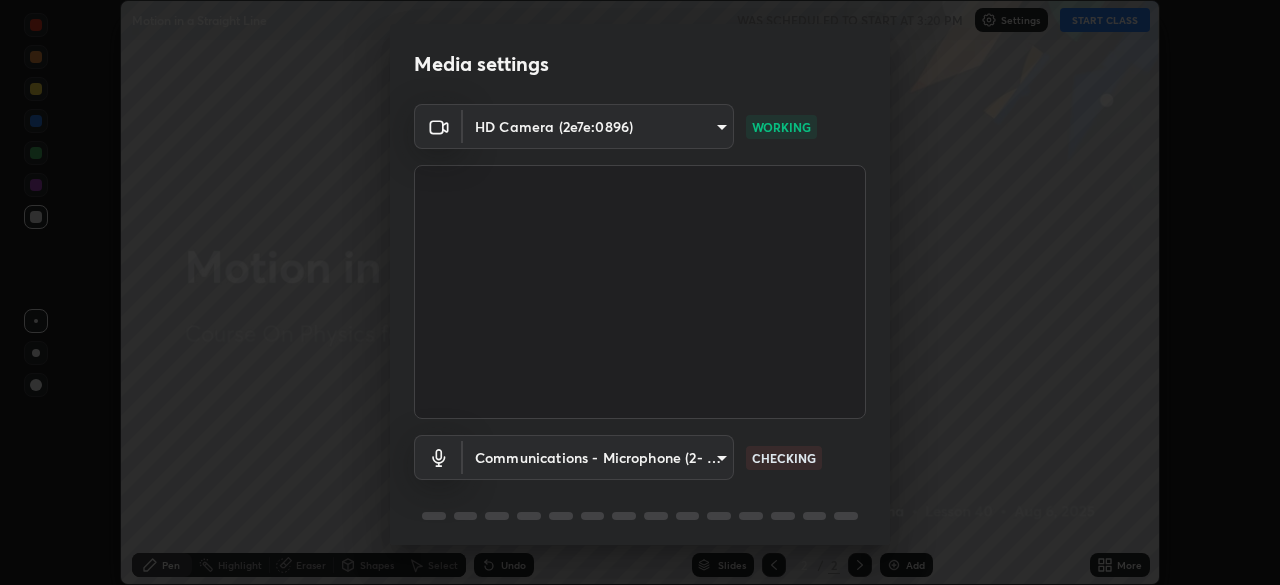 click on "Erase all Motion in a Straight Line WAS SCHEDULED TO START AT [TIME] Settings START CLASS Setting up your live class Motion in a Straight Line • L40 of Course On Physics for JEE Growth 2 2027 [NAME] Pen Highlight Eraser Shapes Select Undo Slides 2 / 2 Add More Enable hand raising Enable raise hand to speak to learners. Once enabled, chat will be turned off temporarily. Enable x   No doubts shared Encourage your learners to ask a doubt for better clarity Report an issue Reason for reporting Buffering Chat not working Audio - Video sync issue Educator video quality low ​ Attach an image Report Media settings HD Camera ([DEVICE_ID]) [HASH] WORKING Communications - Microphone (2- USBAudio1.0) communications CHECKING 1 / 5 Next" at bounding box center [640, 292] 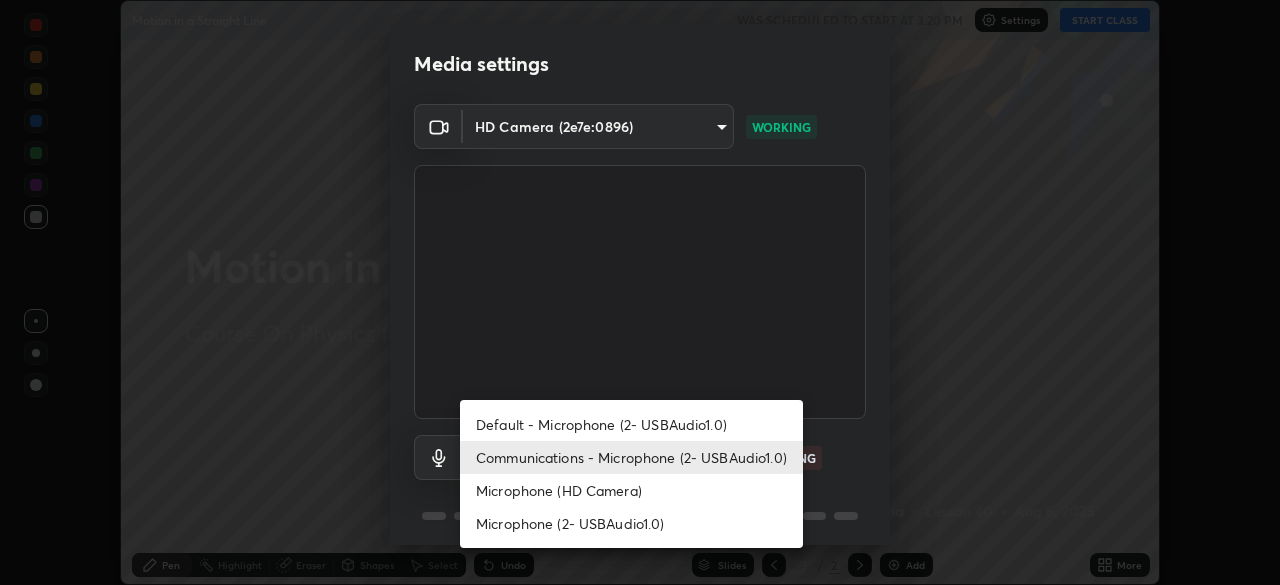 click on "Microphone (2- USBAudio1.0)" at bounding box center [631, 523] 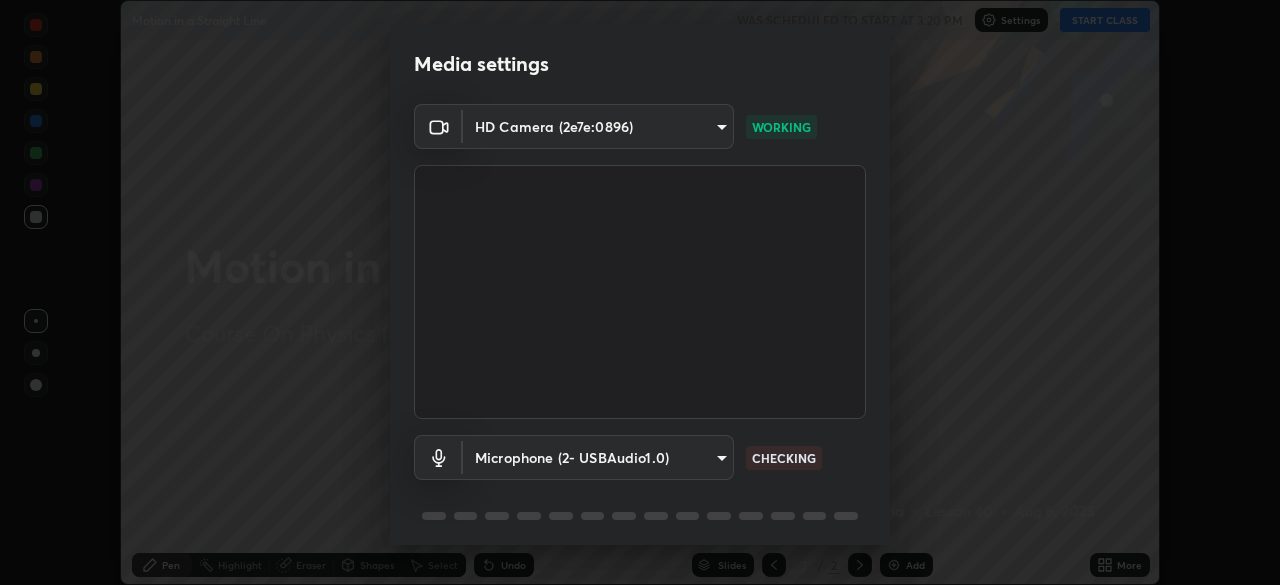 type on "3912bbdcc297fe74afc1f9e99646b2995d33ca14a2002cdbdc5405dd3d95a6d2" 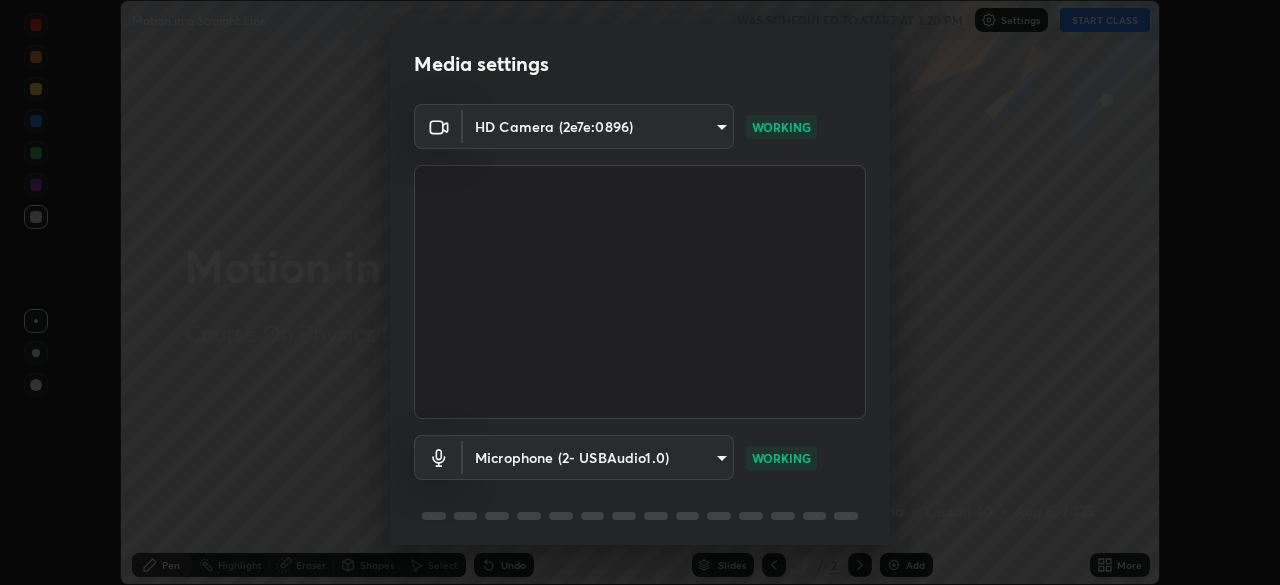 scroll, scrollTop: 71, scrollLeft: 0, axis: vertical 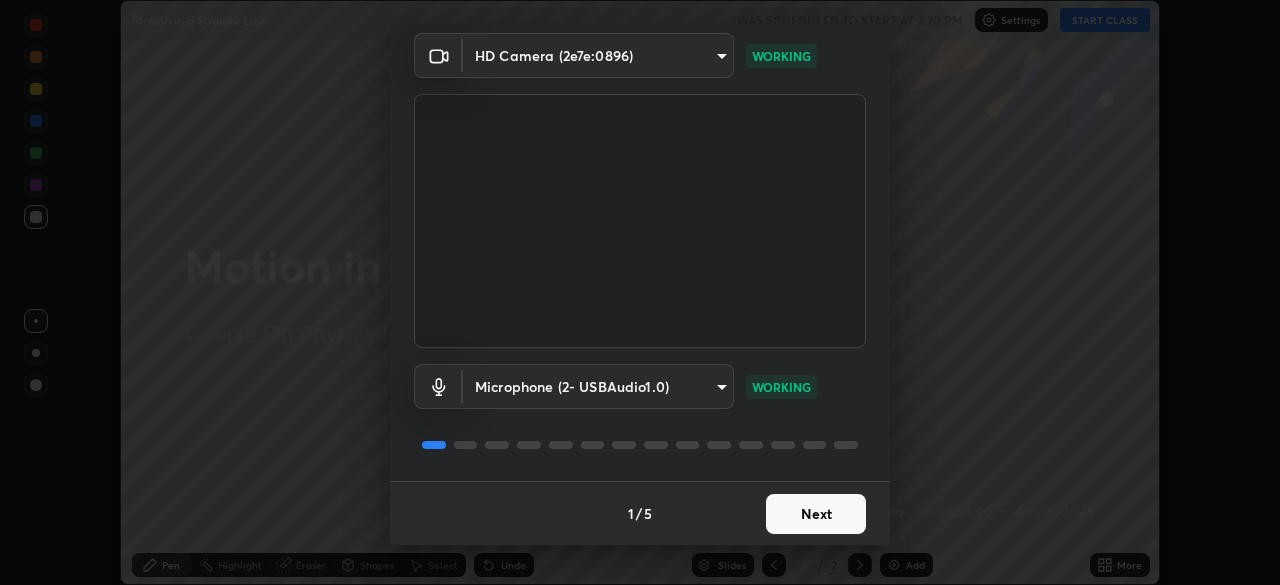 click on "Next" at bounding box center [816, 514] 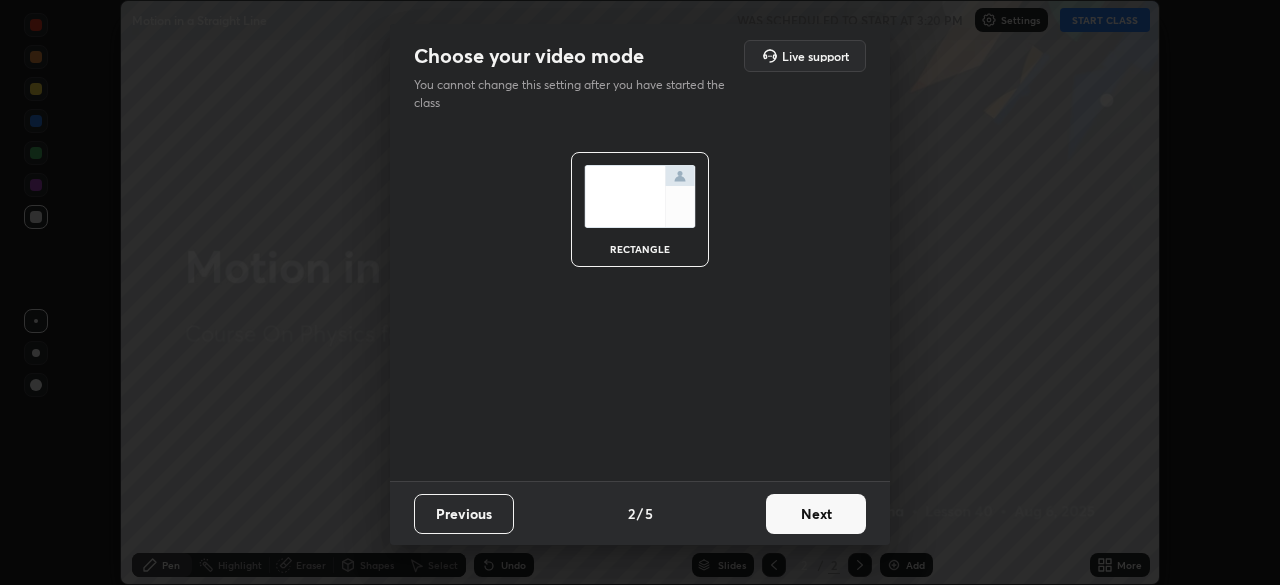 scroll, scrollTop: 0, scrollLeft: 0, axis: both 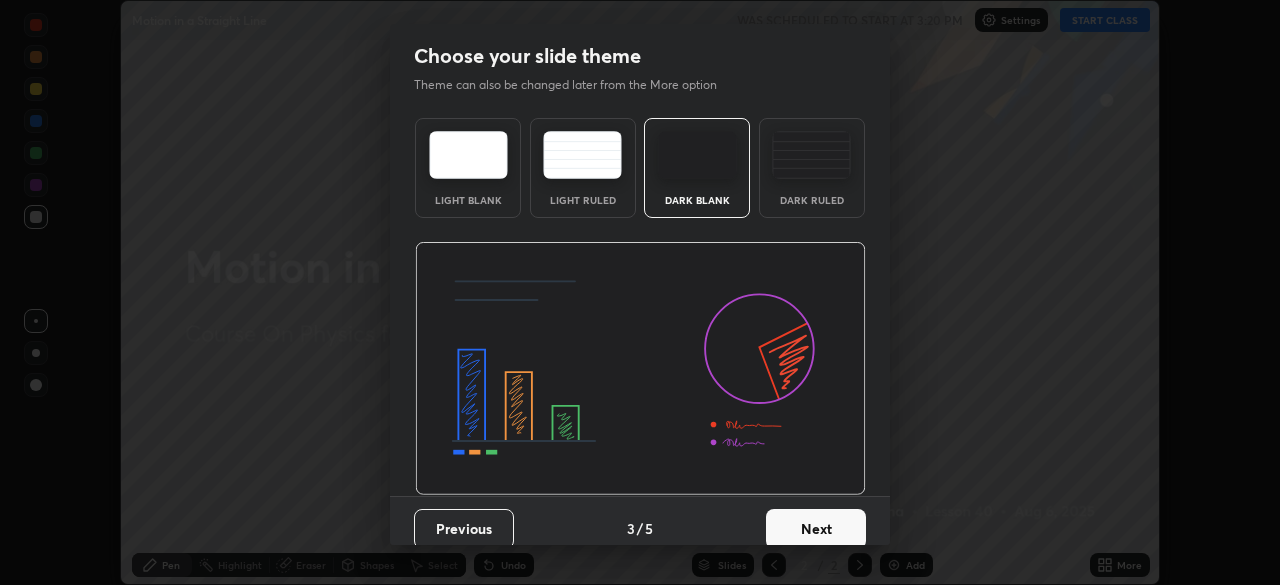 click on "Dark Ruled" at bounding box center [812, 168] 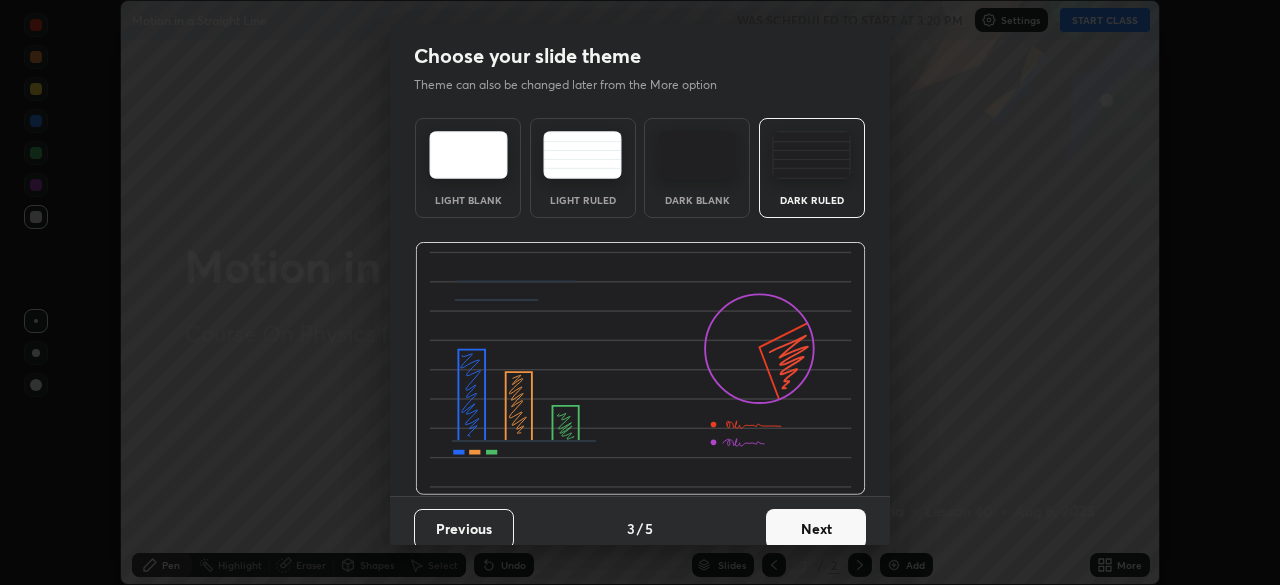click on "Next" at bounding box center (816, 529) 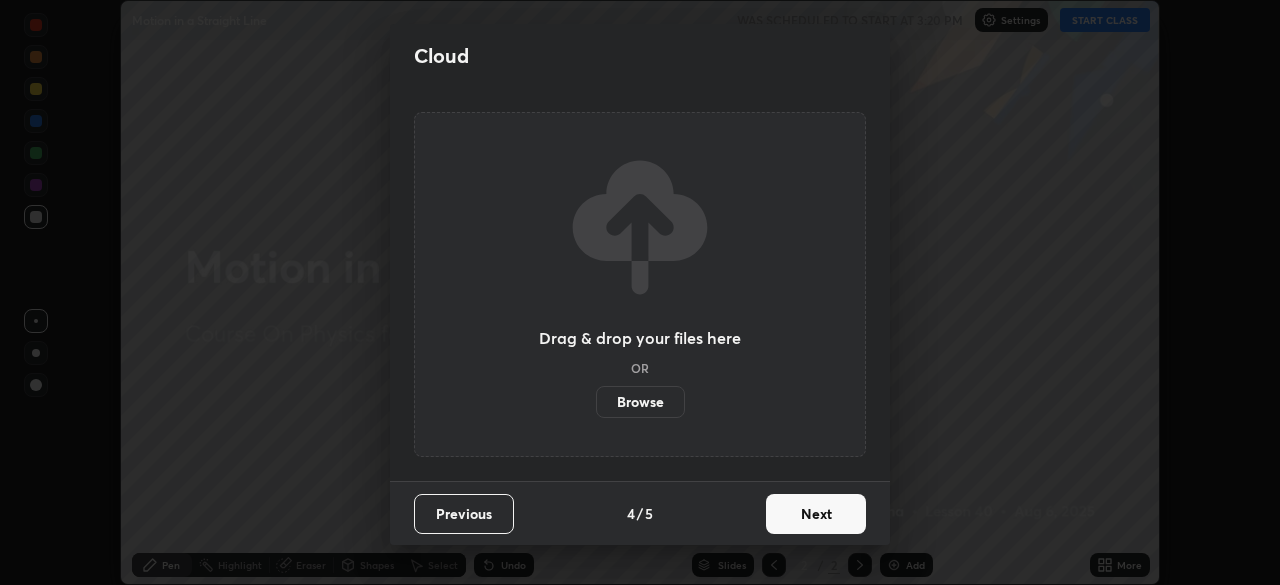 click on "Next" at bounding box center [816, 514] 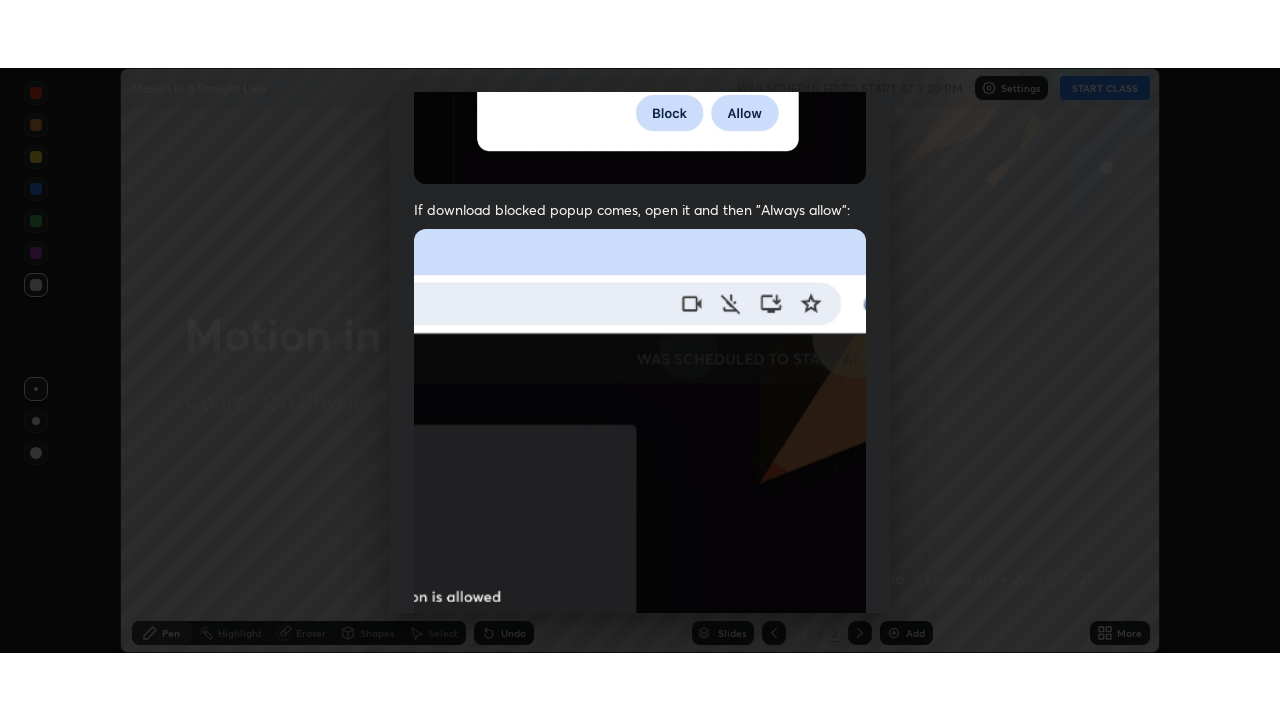 scroll, scrollTop: 479, scrollLeft: 0, axis: vertical 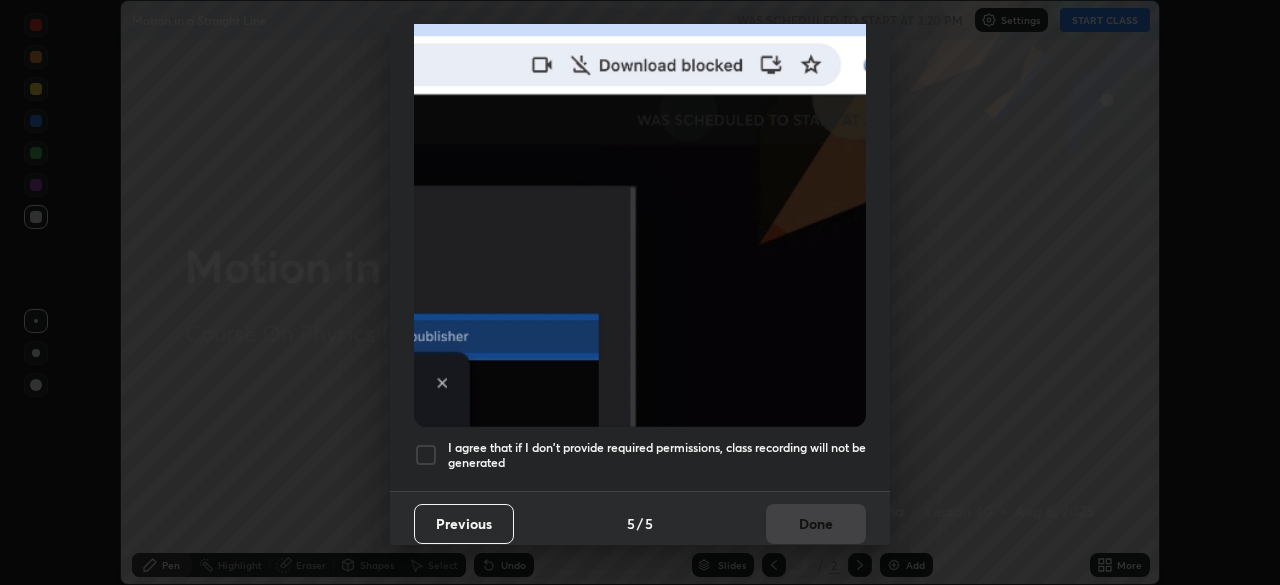 click at bounding box center (426, 455) 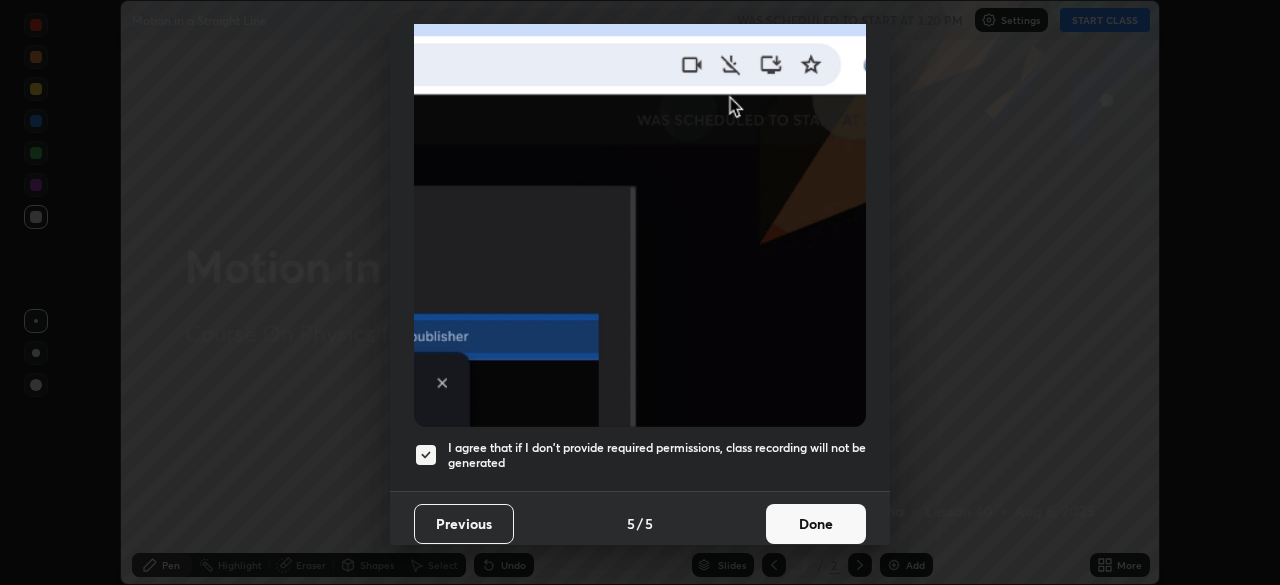 click on "Done" at bounding box center (816, 524) 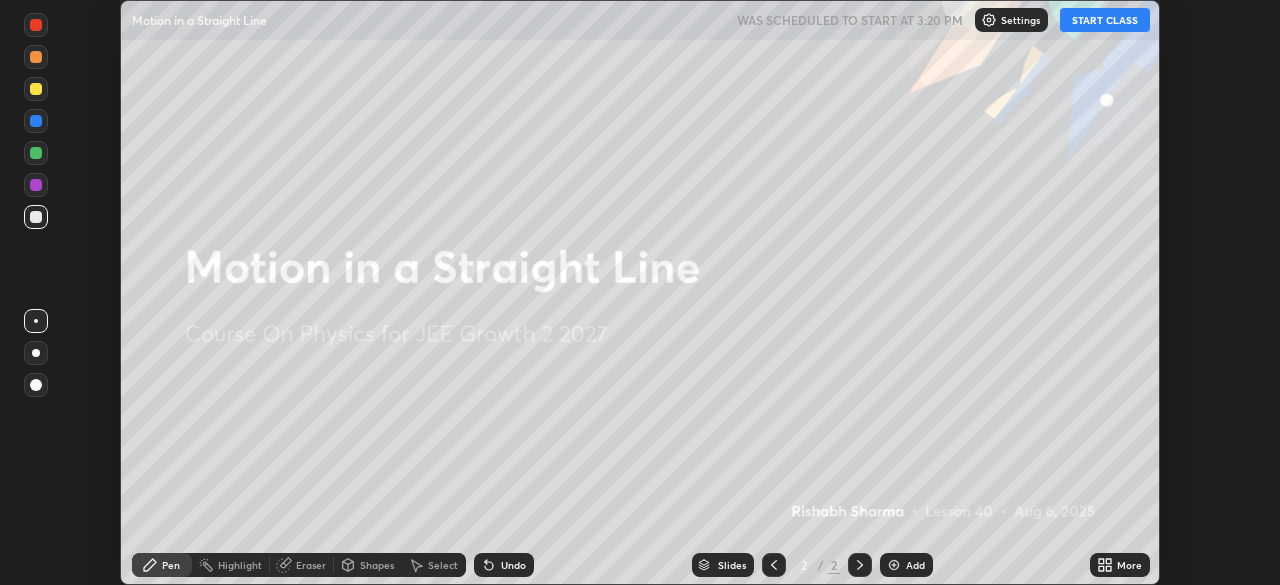 click on "START CLASS" at bounding box center [1105, 20] 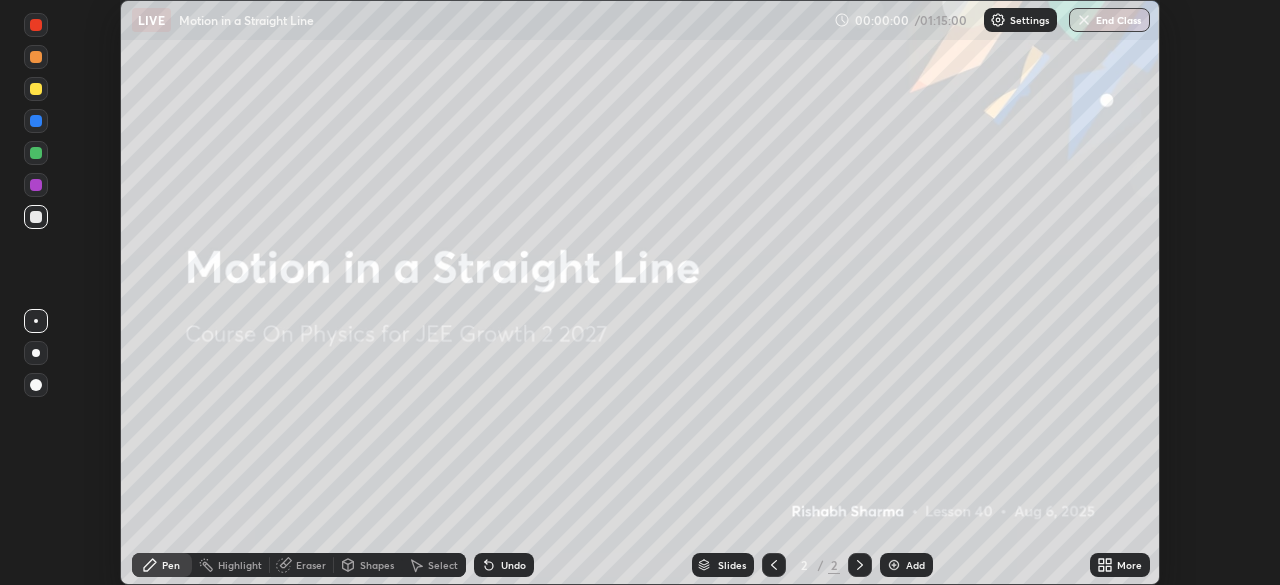 click 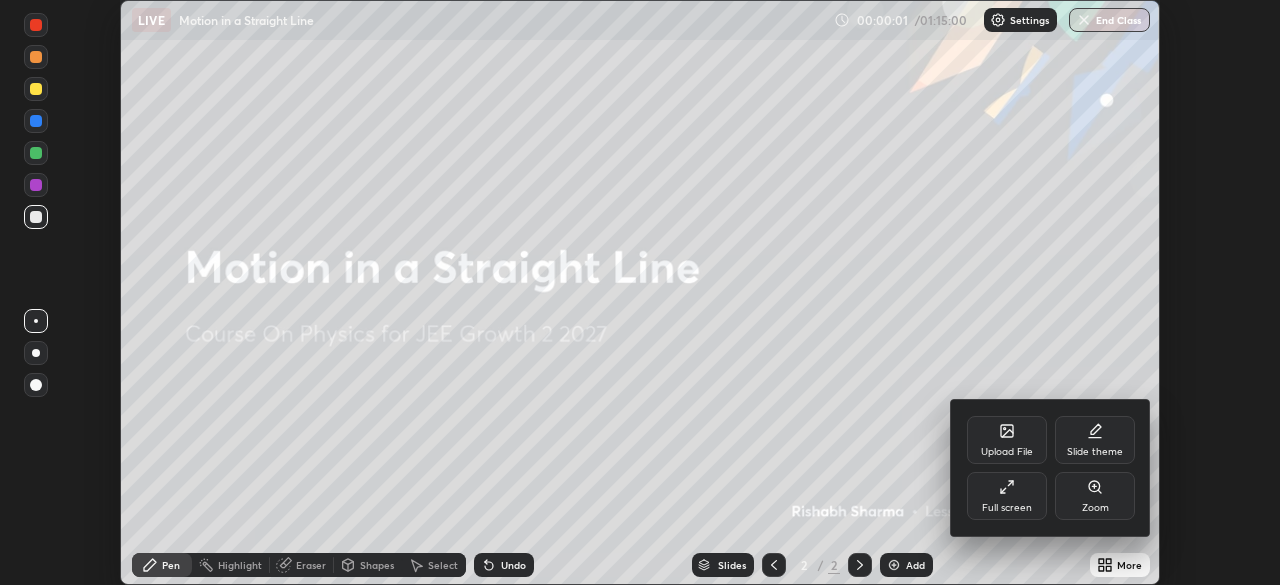 click on "Full screen" at bounding box center [1007, 496] 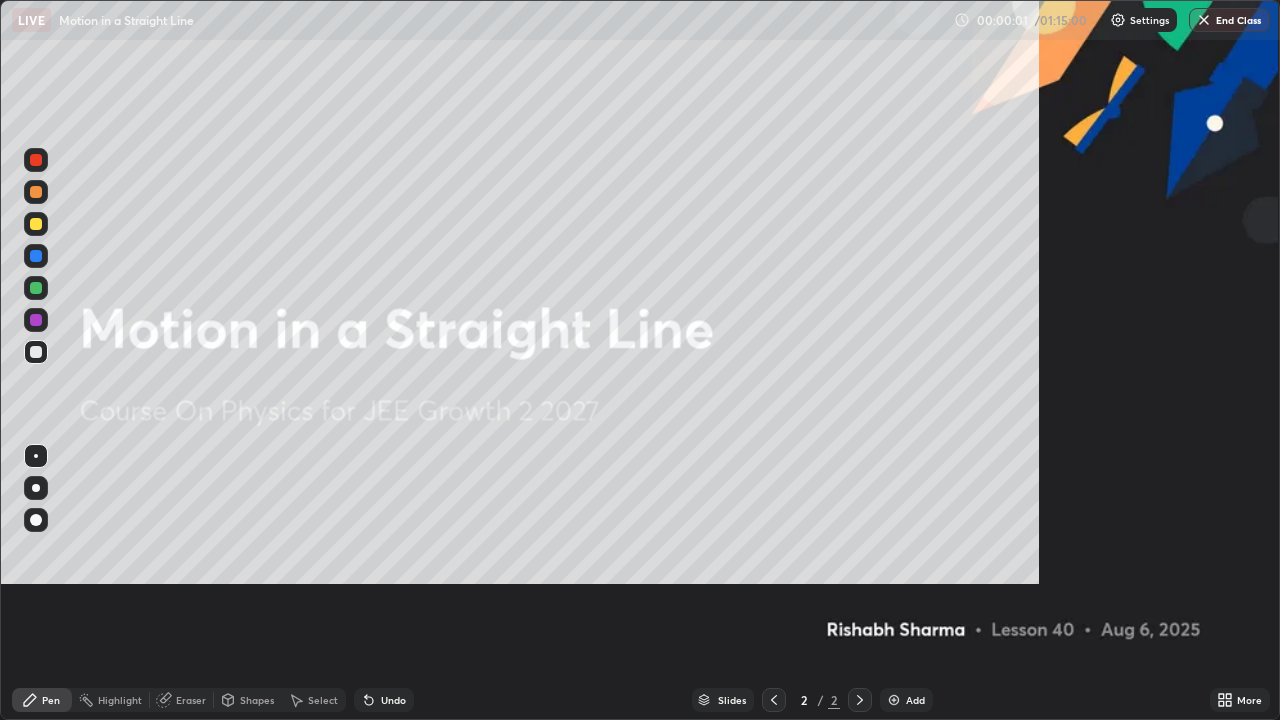 scroll, scrollTop: 99280, scrollLeft: 98720, axis: both 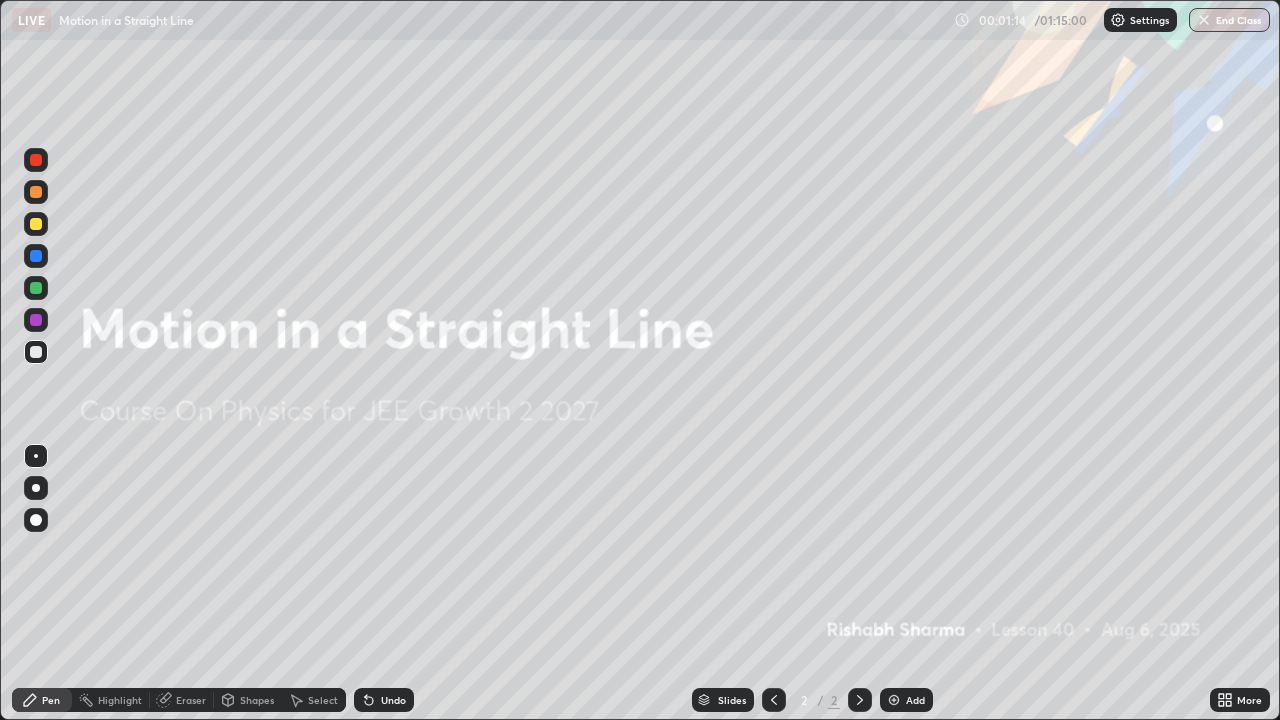 click at bounding box center [894, 700] 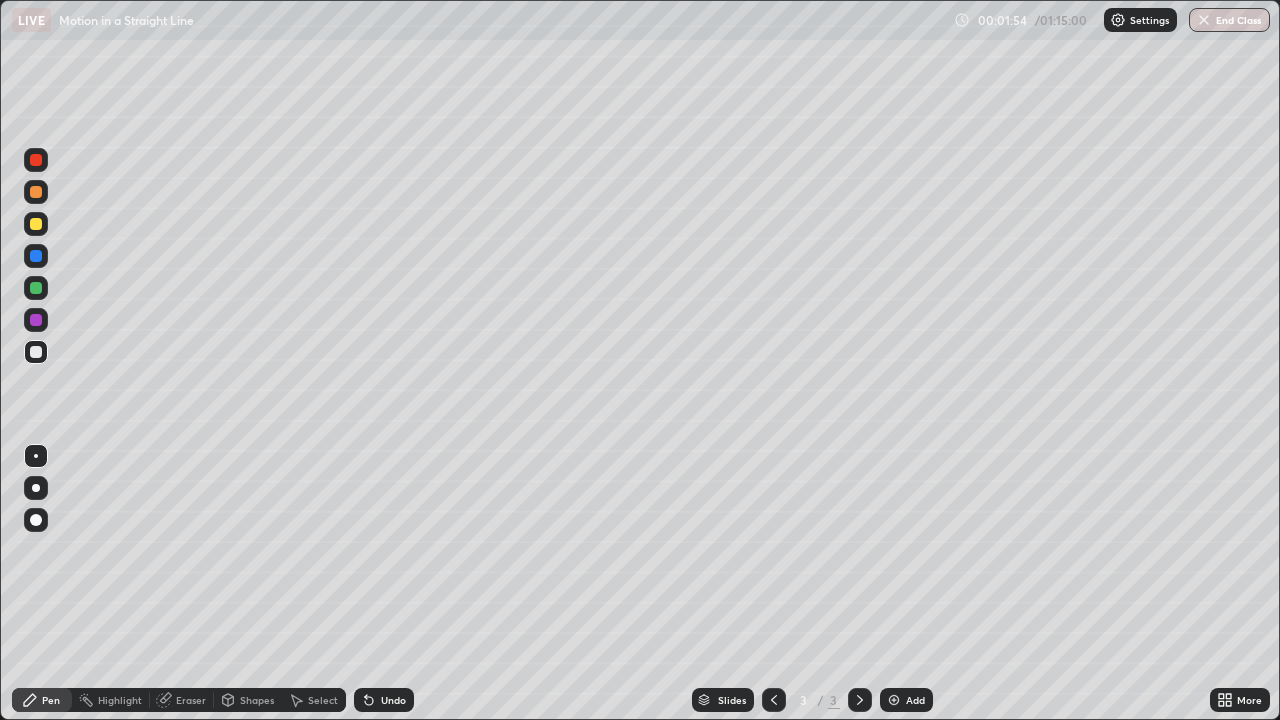 click at bounding box center (36, 352) 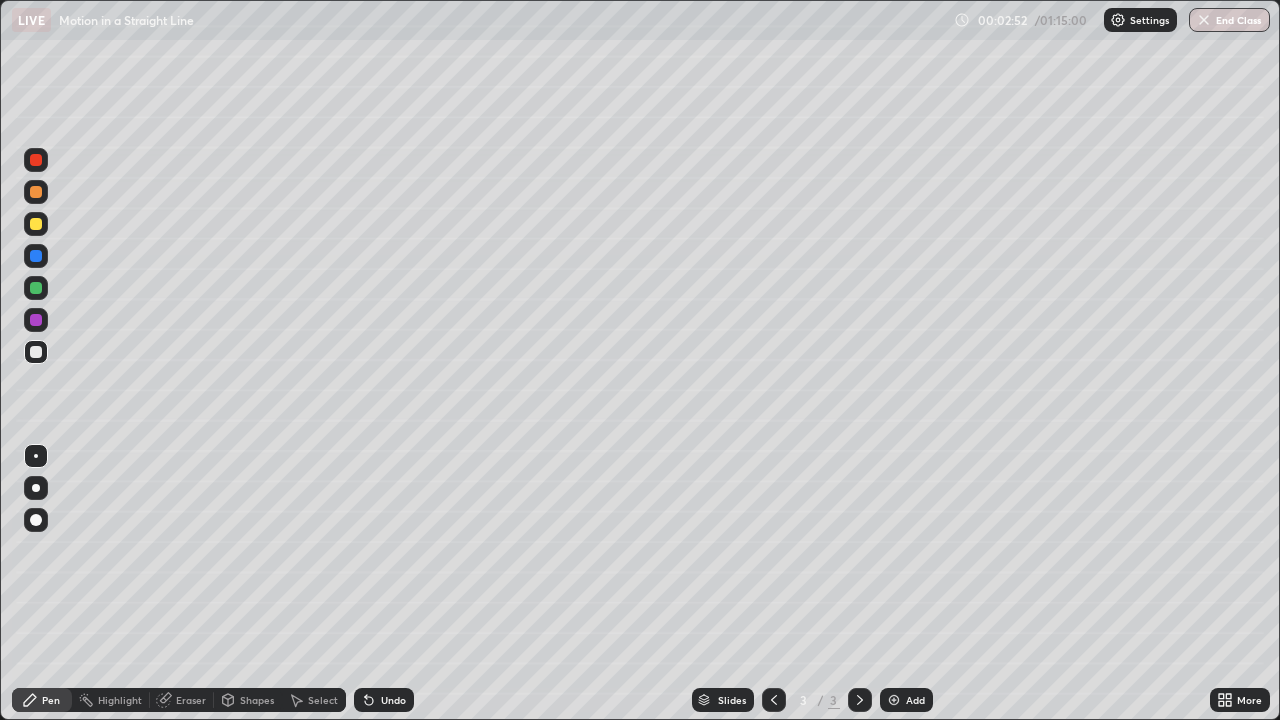 click on "Shapes" at bounding box center [248, 700] 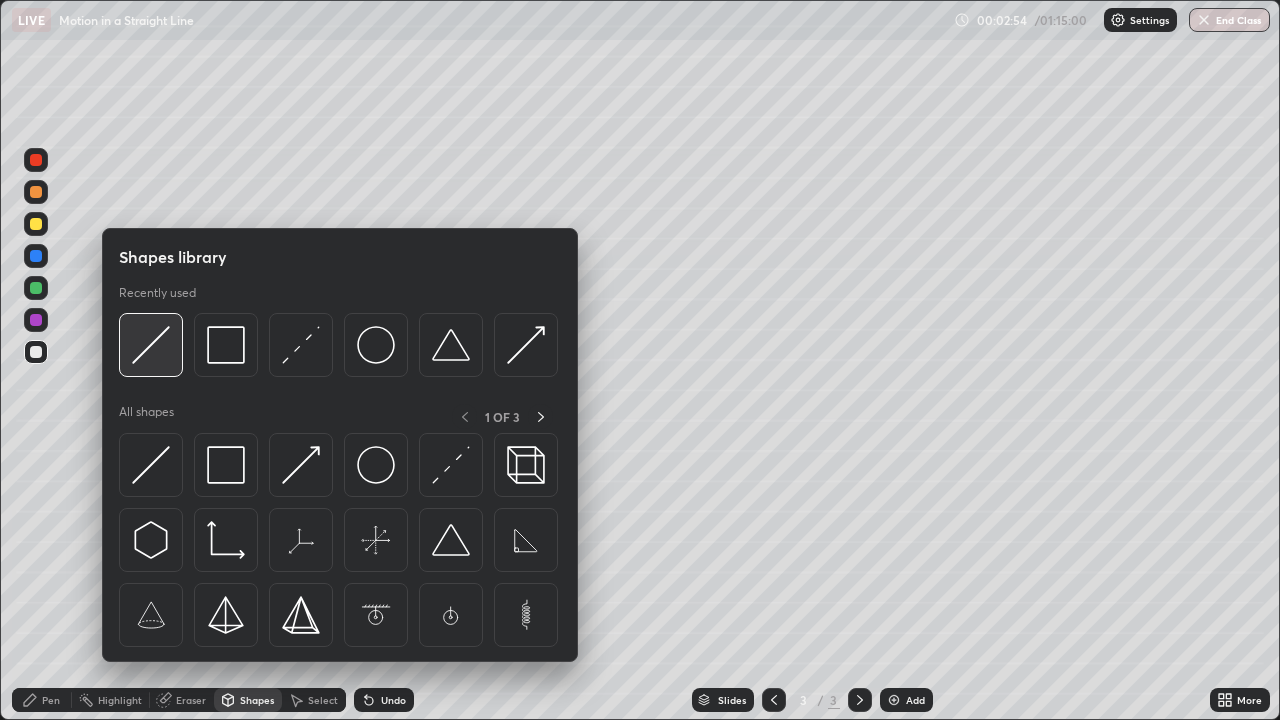 click at bounding box center [151, 345] 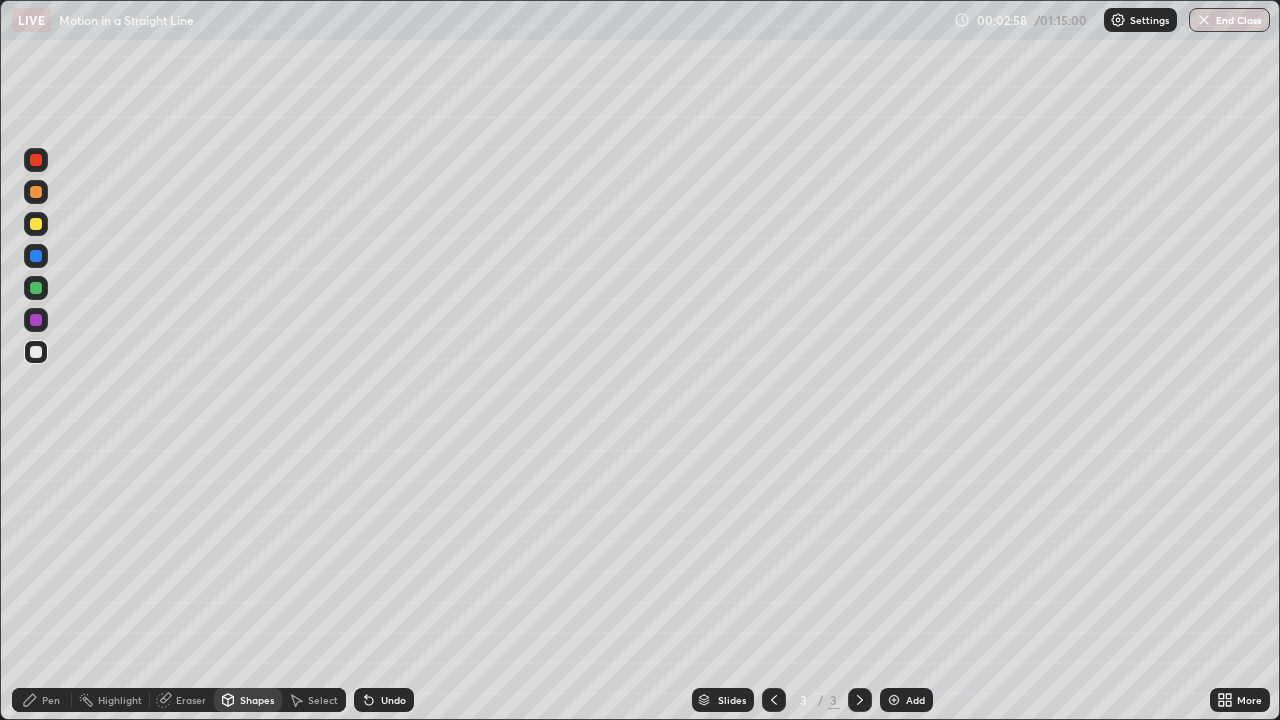 click on "Pen" at bounding box center (42, 700) 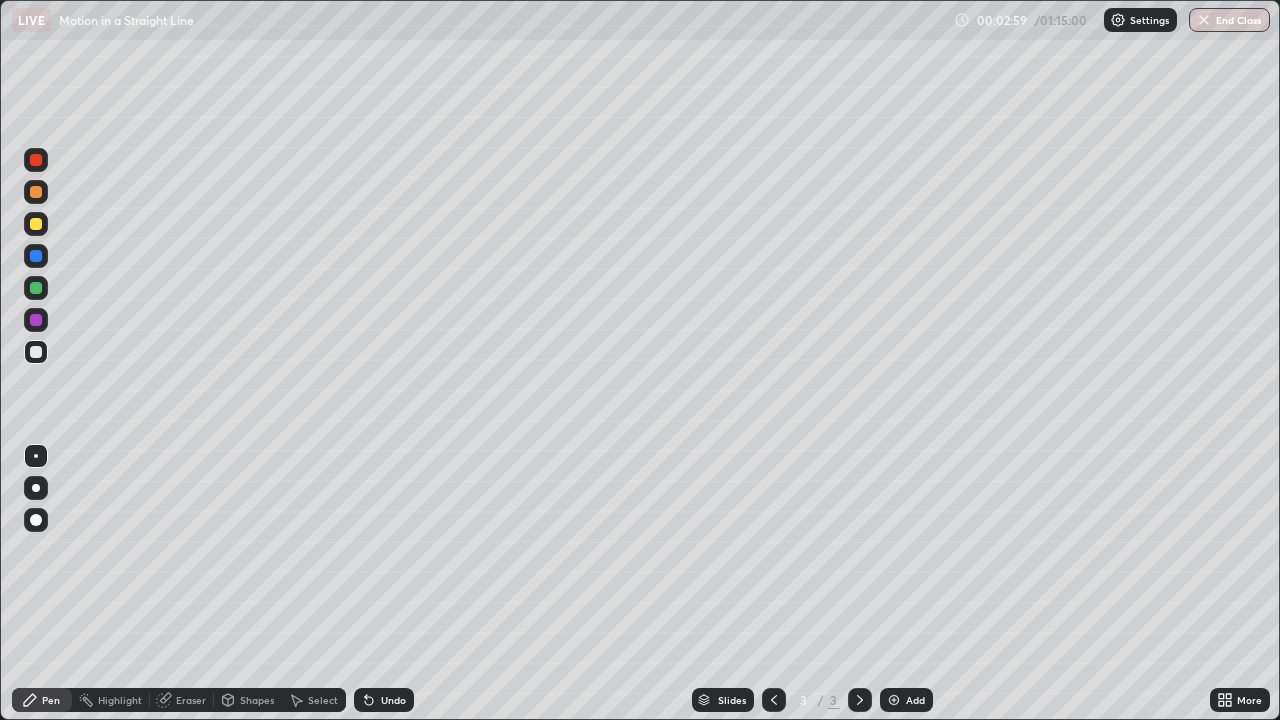click at bounding box center (36, 488) 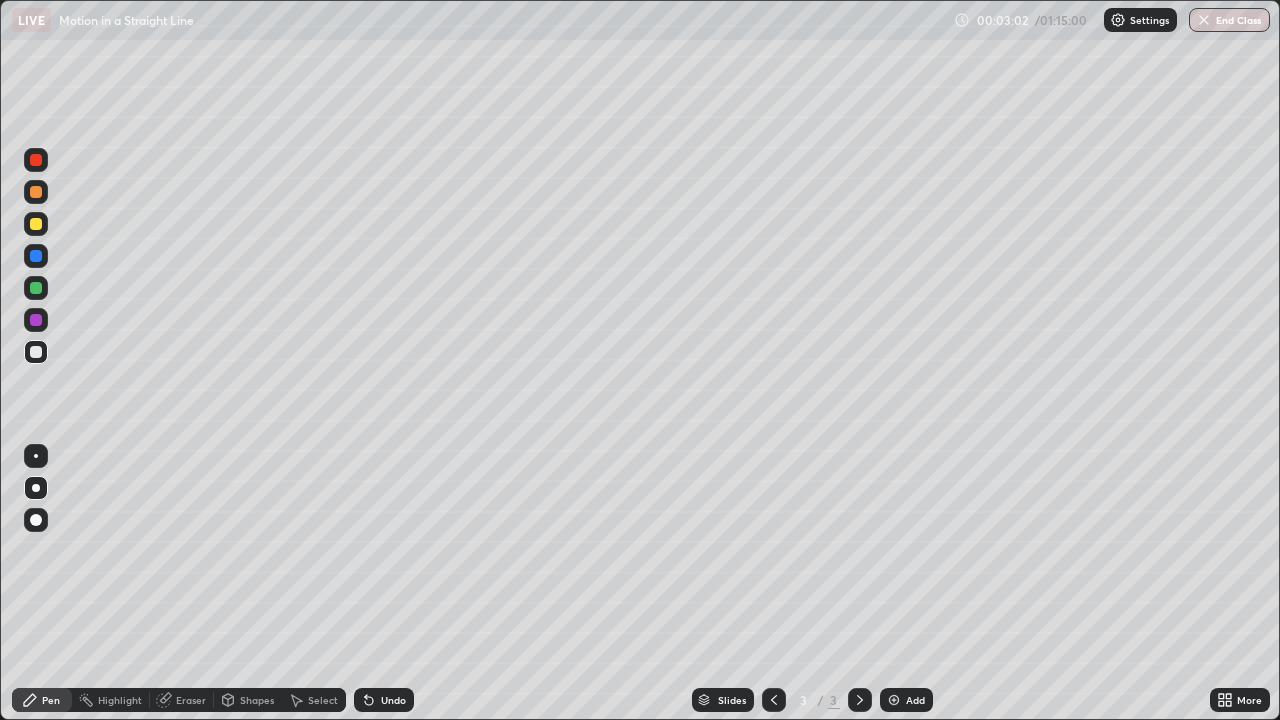 click on "Shapes" at bounding box center [257, 700] 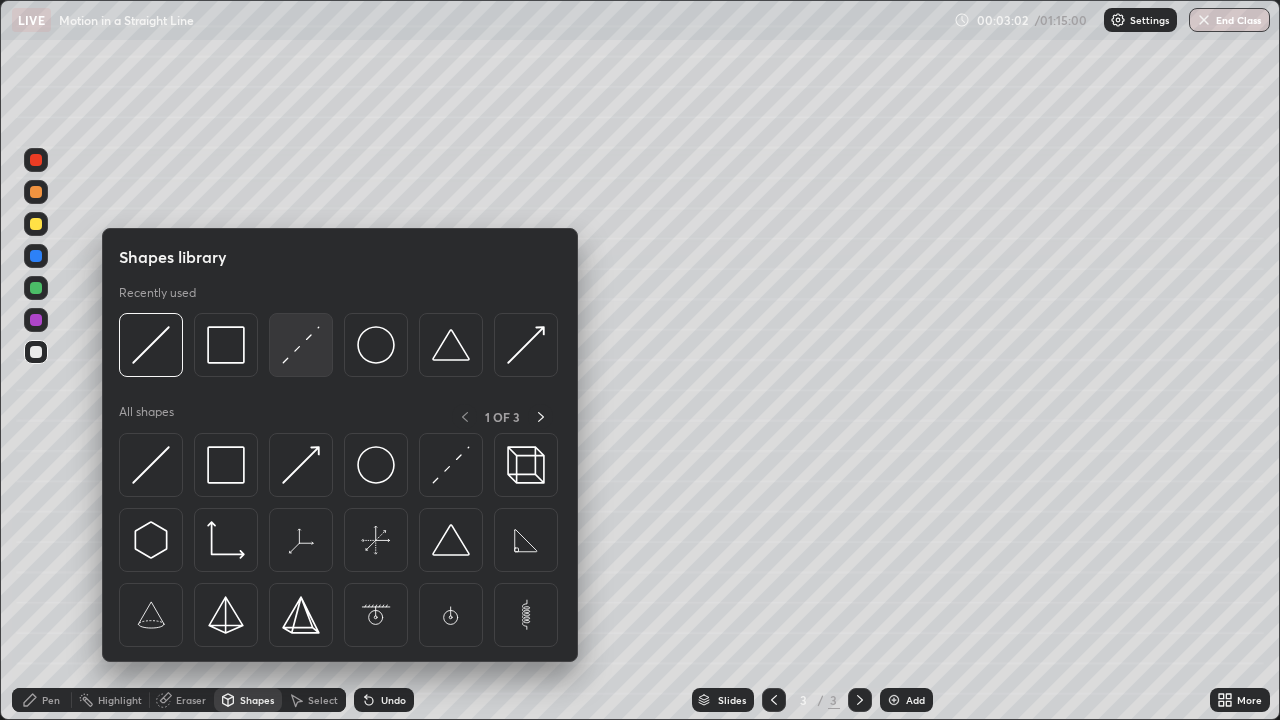 click at bounding box center [301, 345] 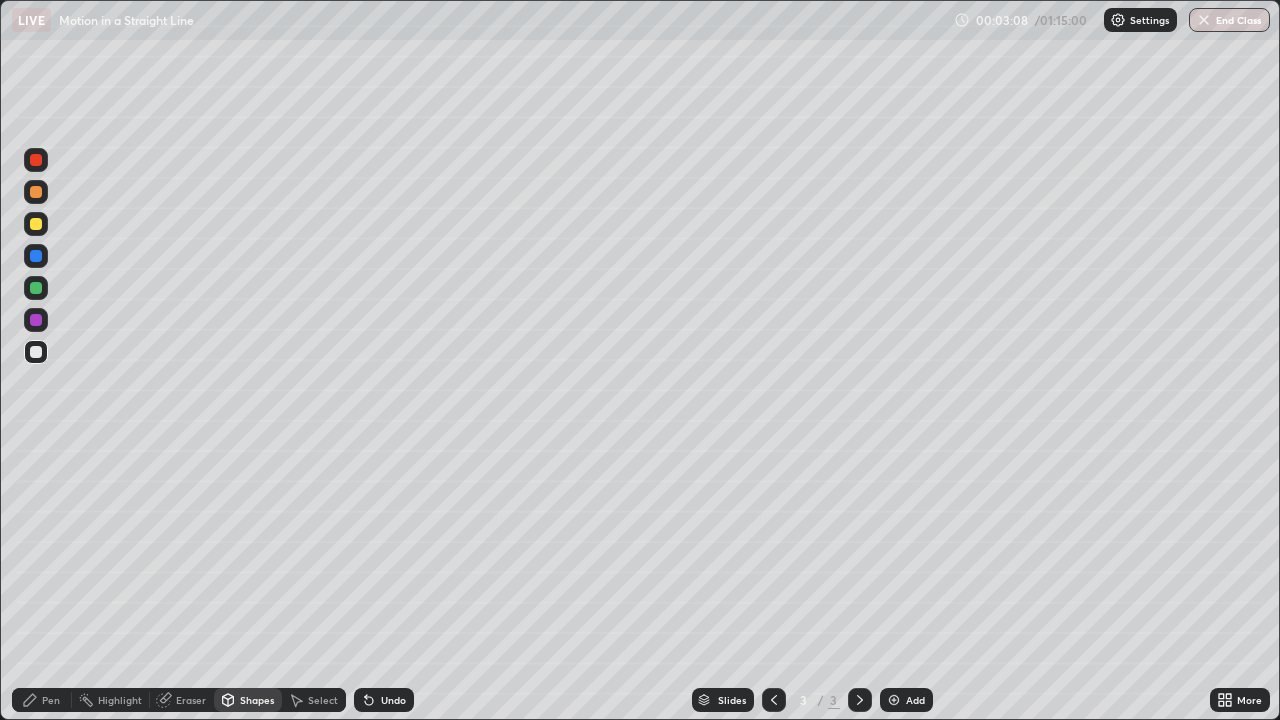 click on "Undo" at bounding box center [384, 700] 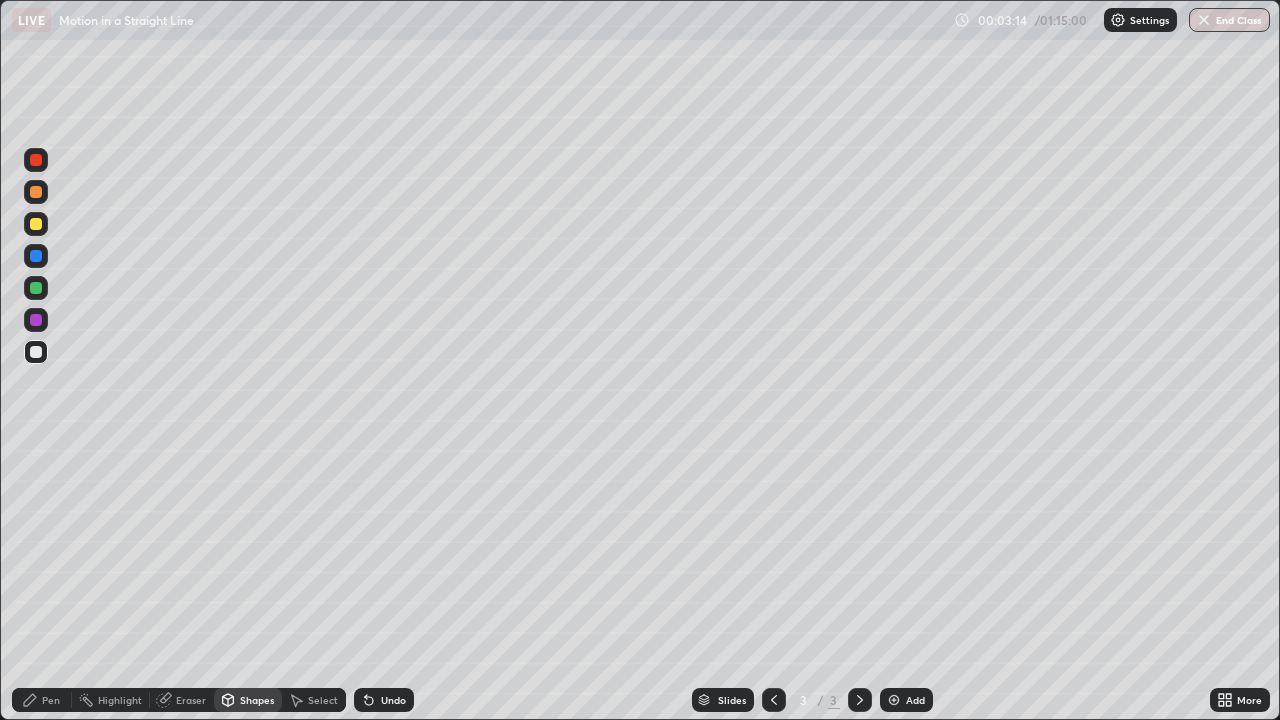 click on "Pen" at bounding box center (42, 700) 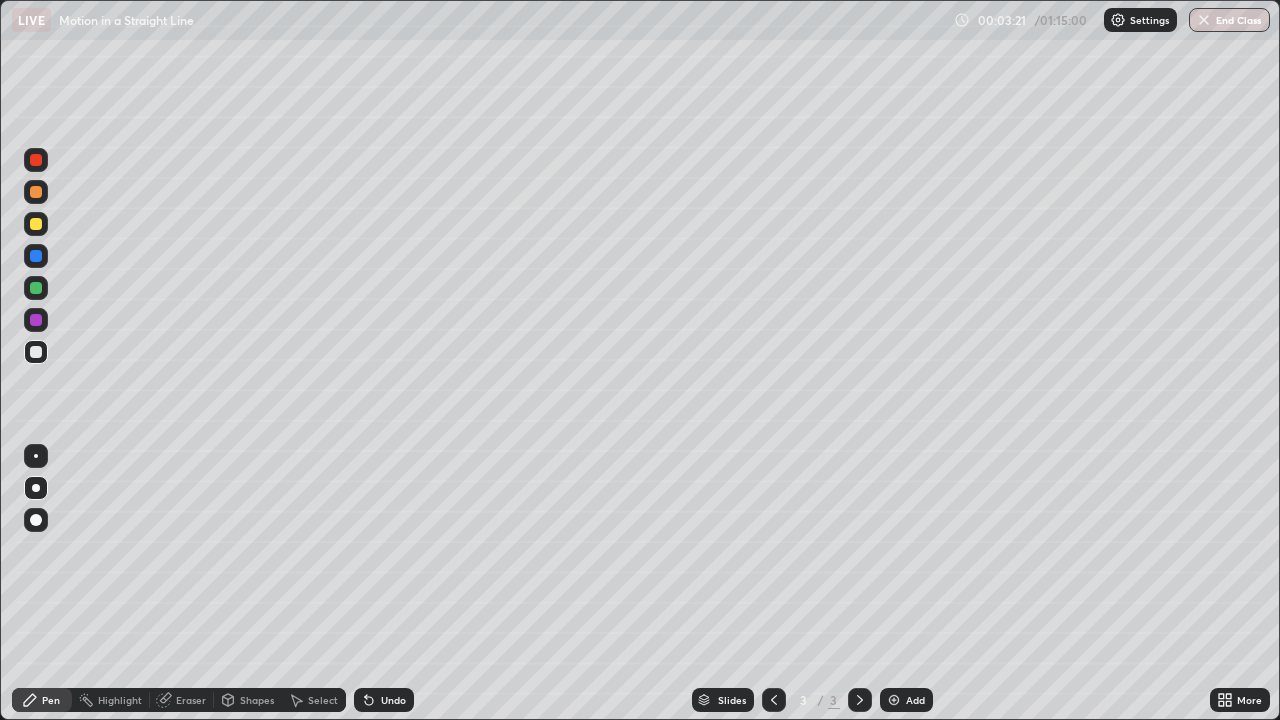 click at bounding box center (36, 456) 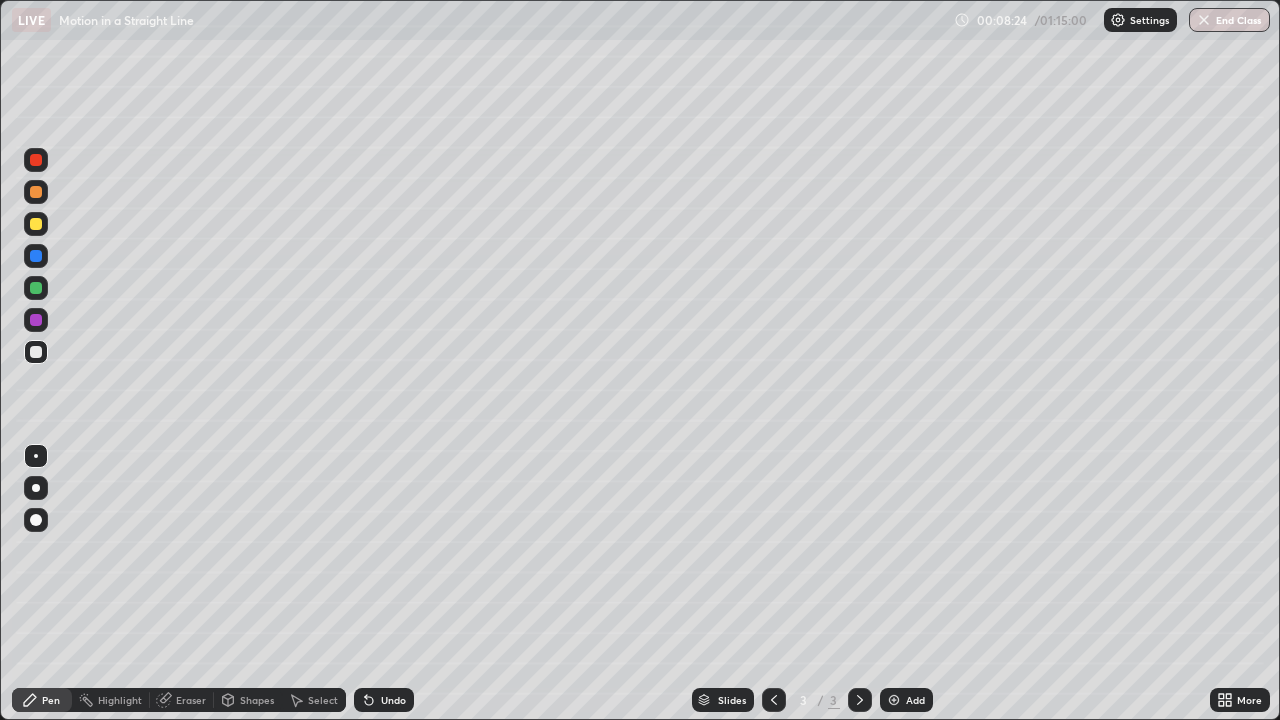 click at bounding box center (894, 700) 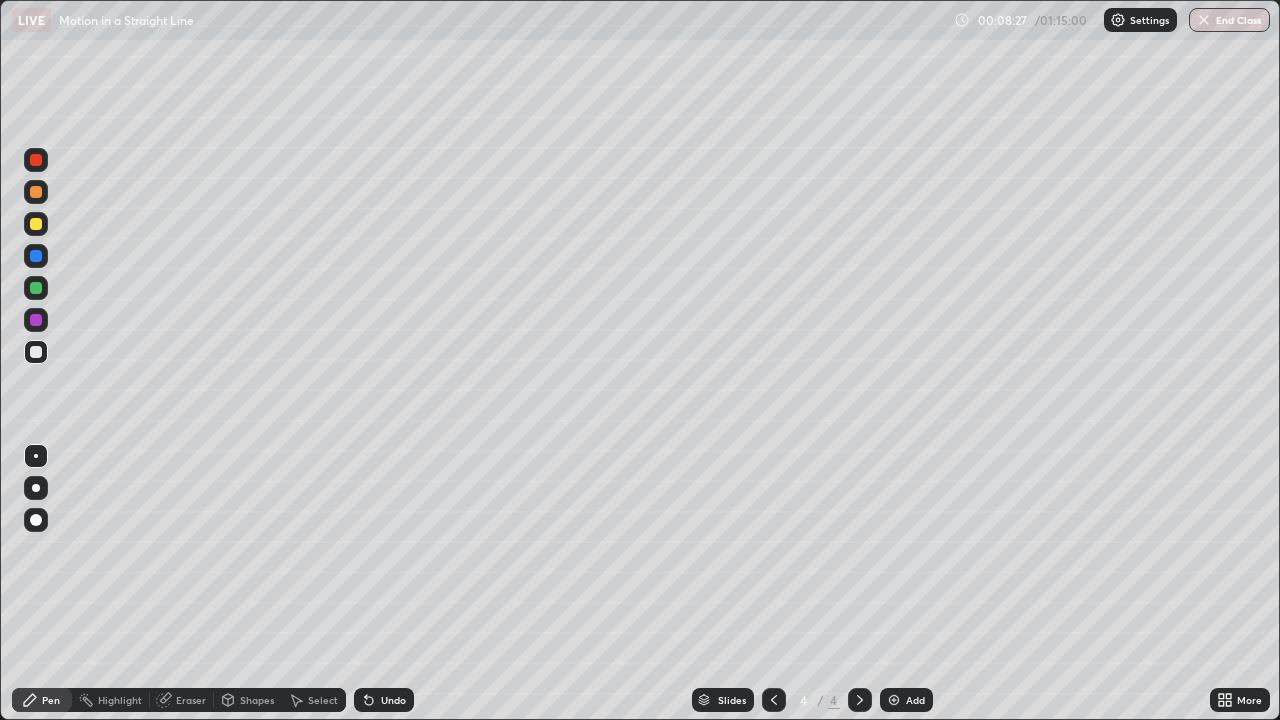 click at bounding box center [36, 224] 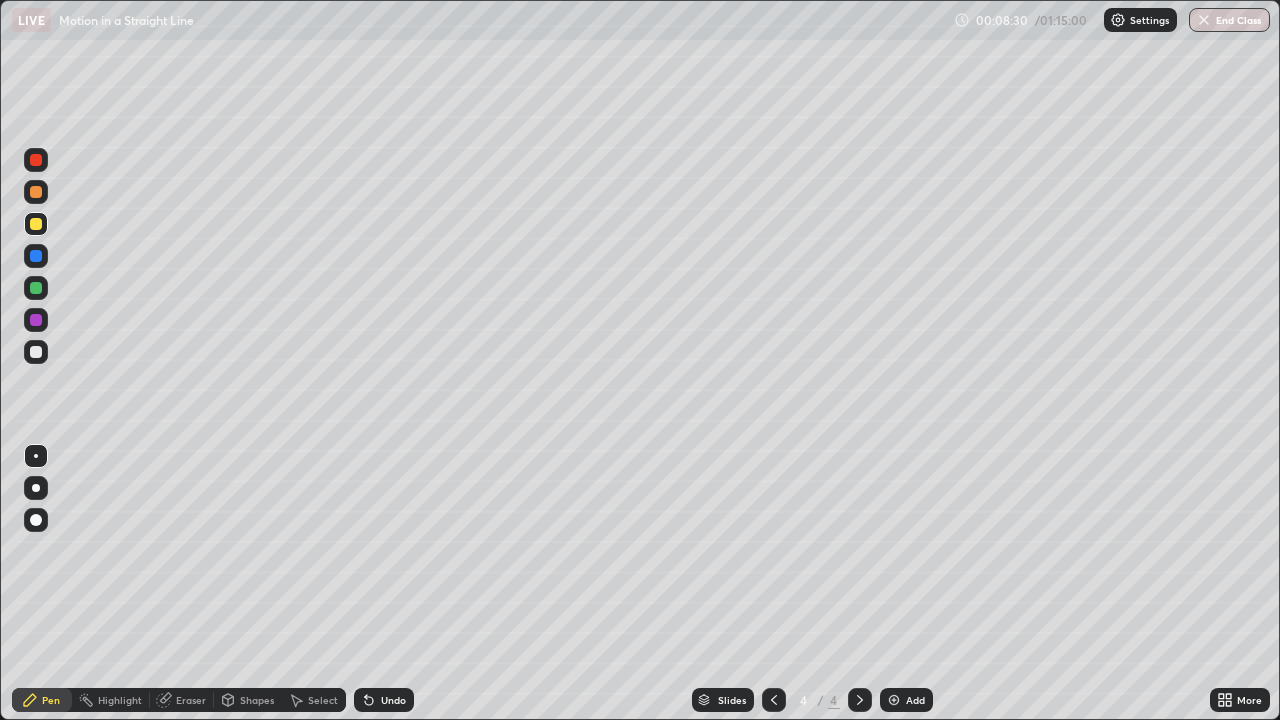 click on "Shapes" at bounding box center [257, 700] 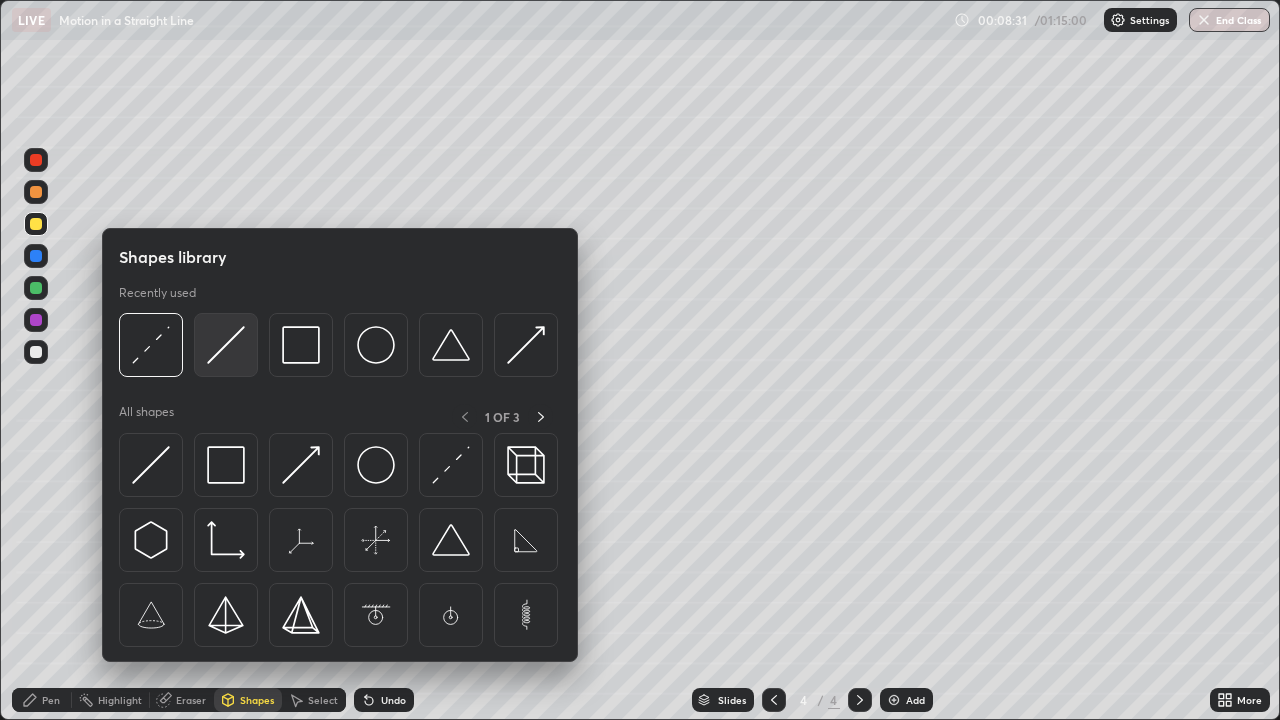 click at bounding box center [226, 345] 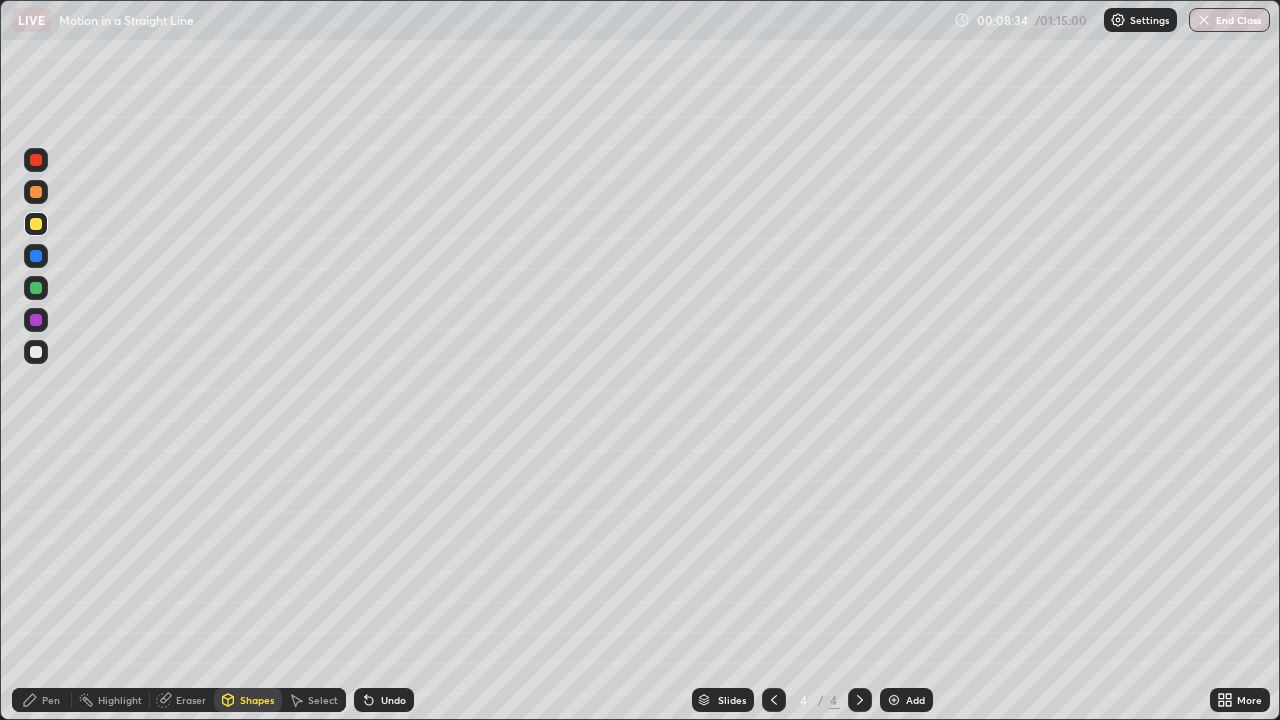 click on "Pen" at bounding box center [51, 700] 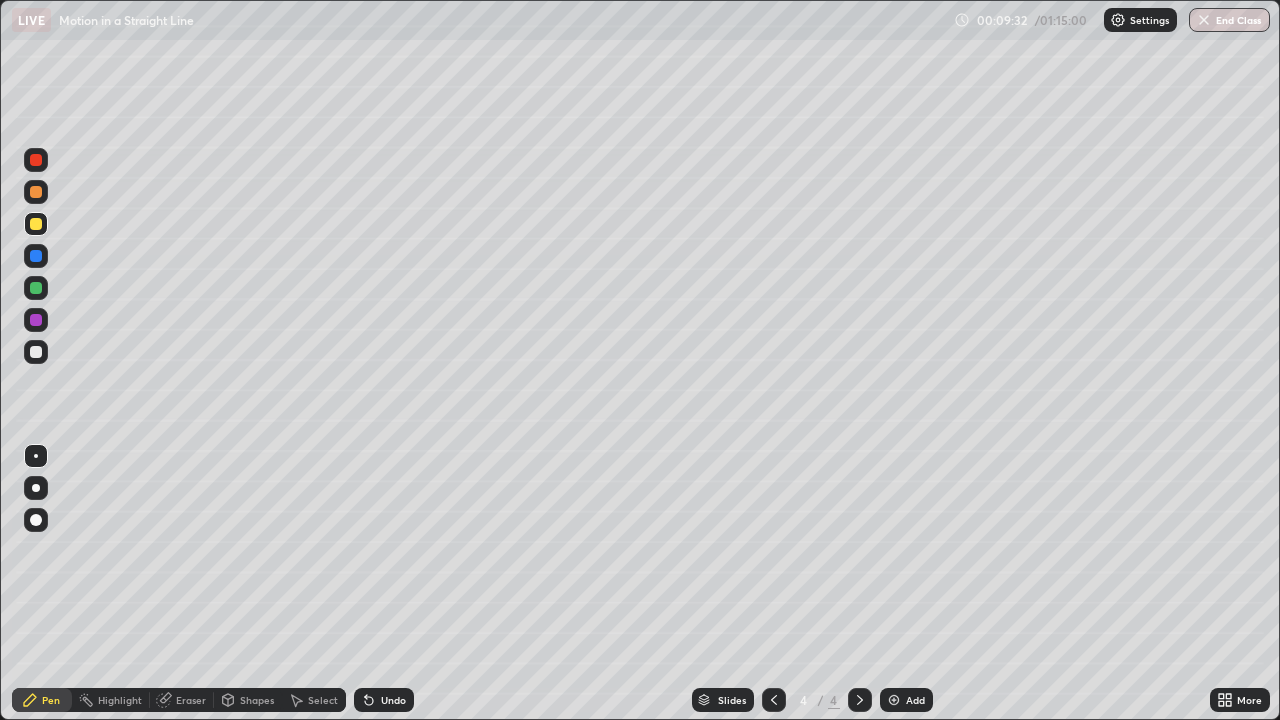 click at bounding box center [36, 288] 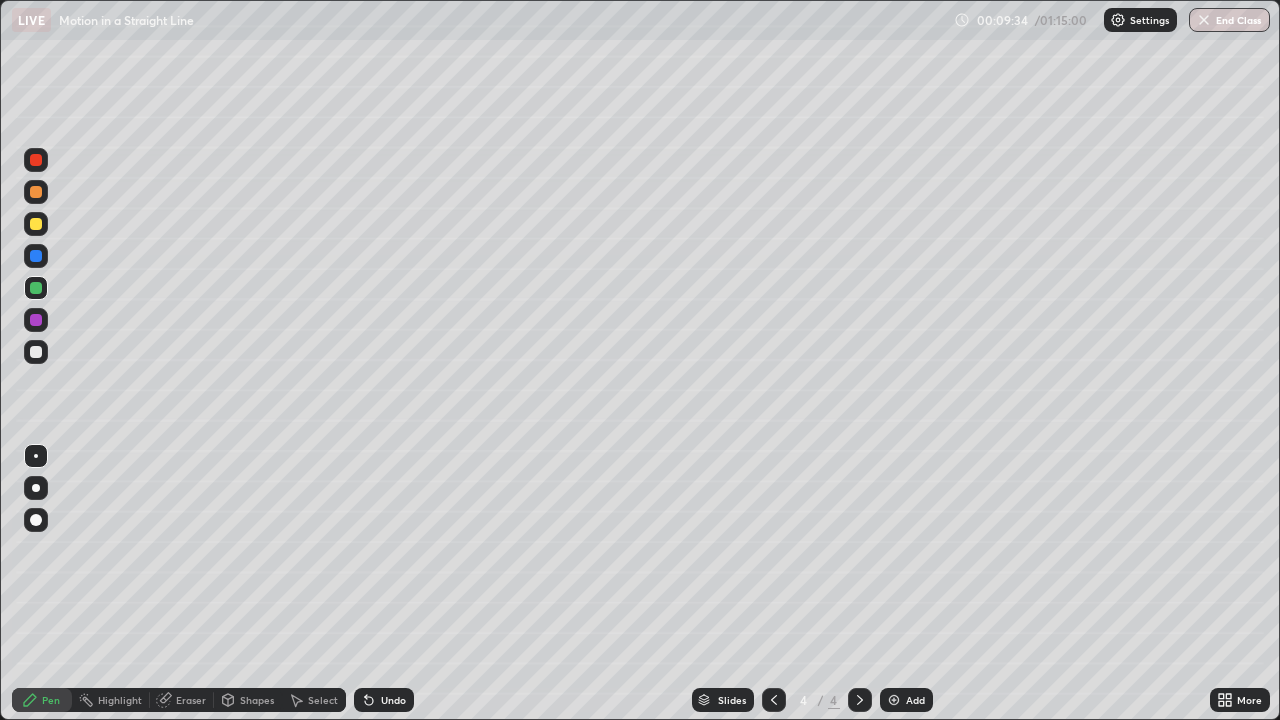click at bounding box center (36, 352) 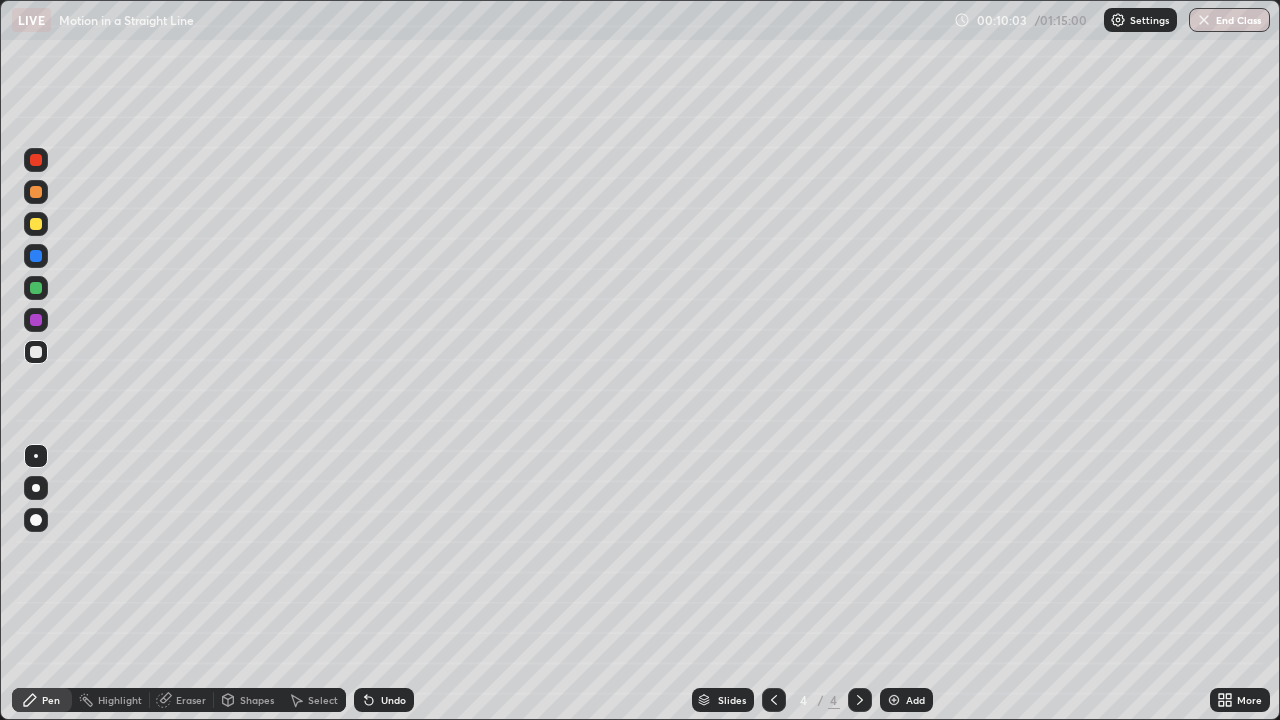 click 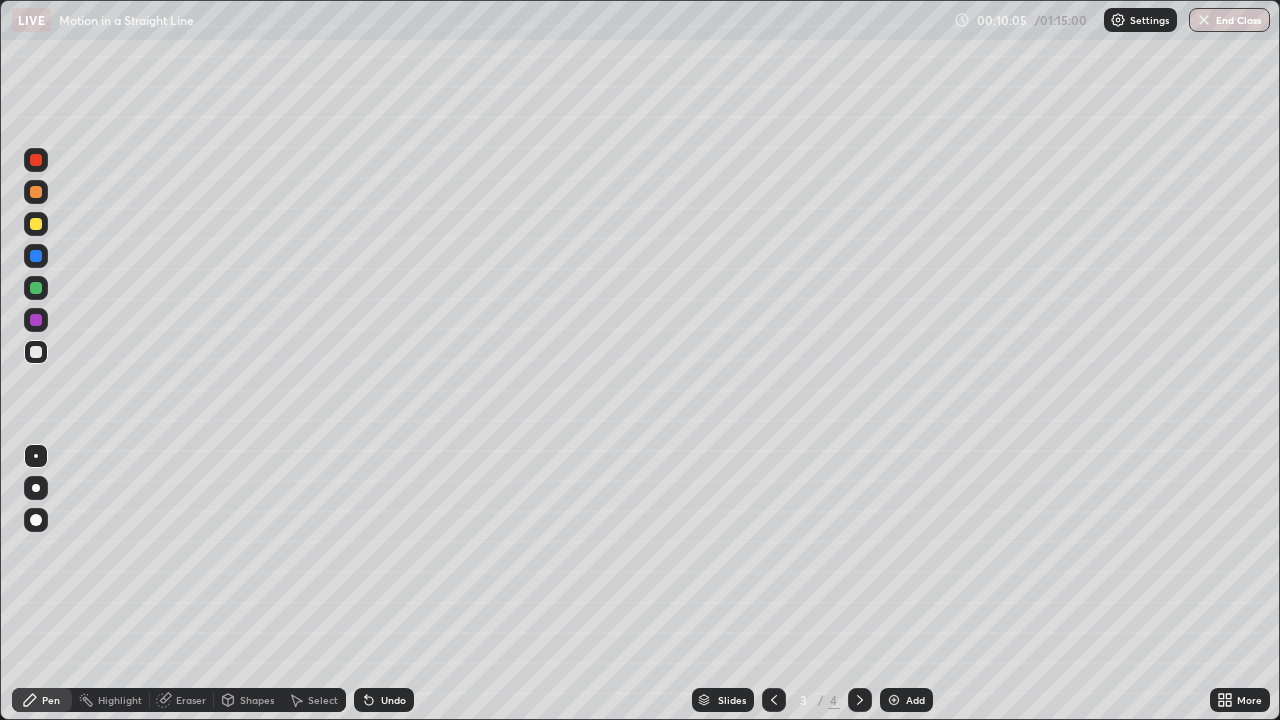 click 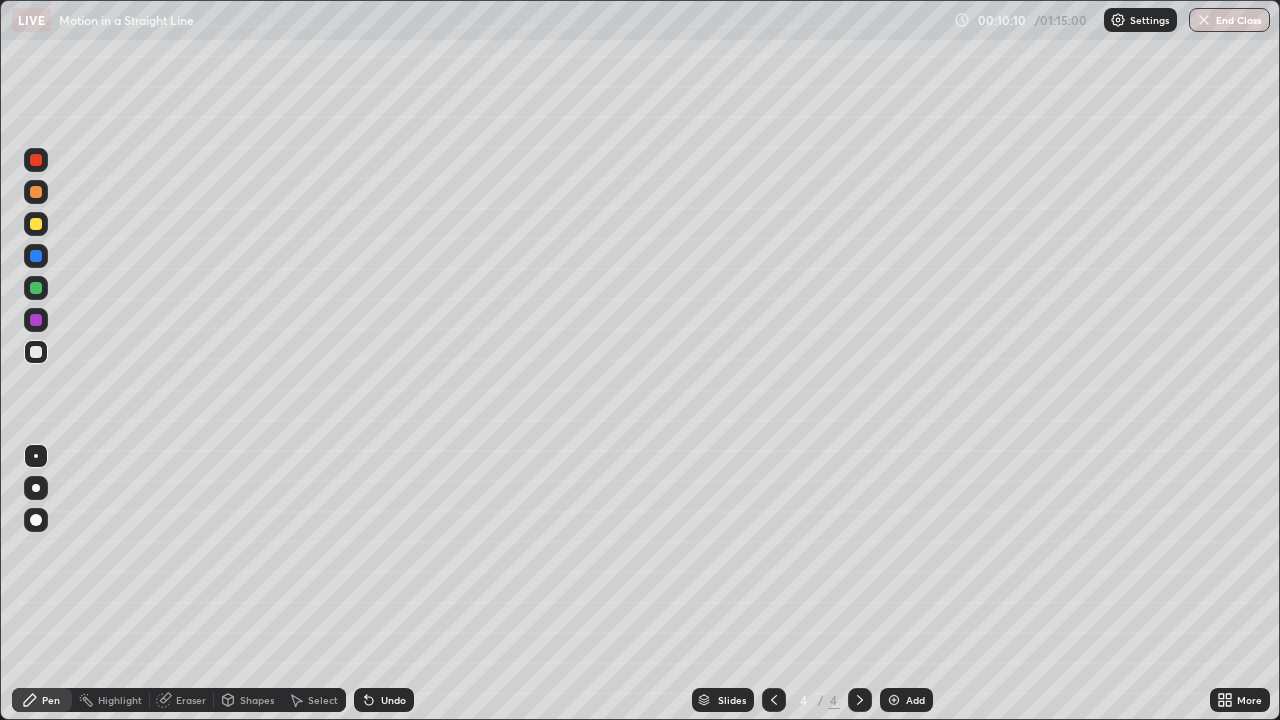 click 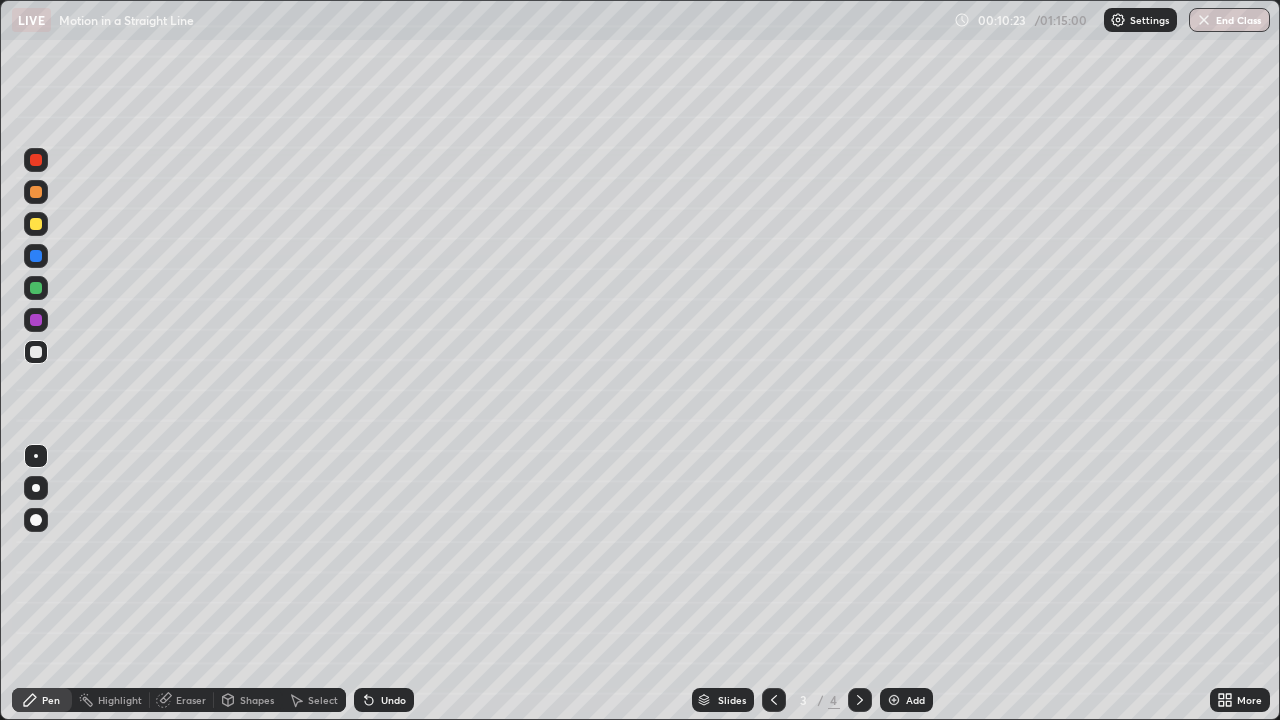 click 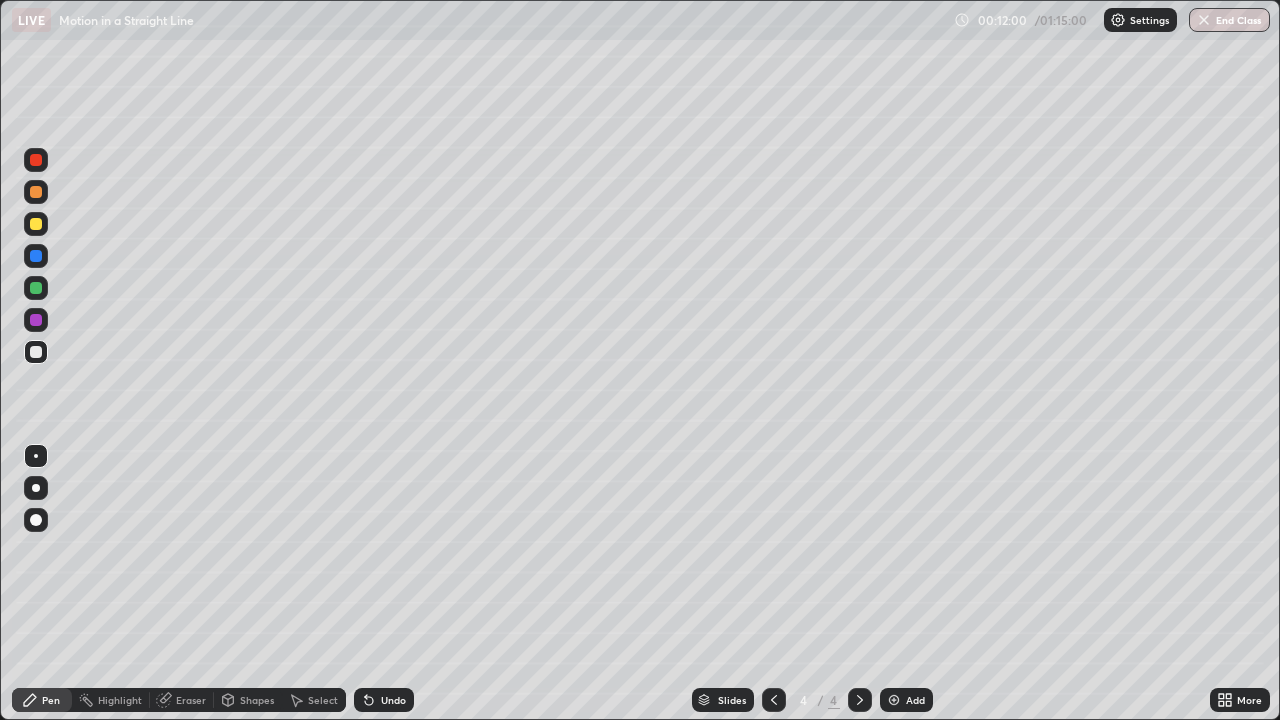click on "Undo" at bounding box center (393, 700) 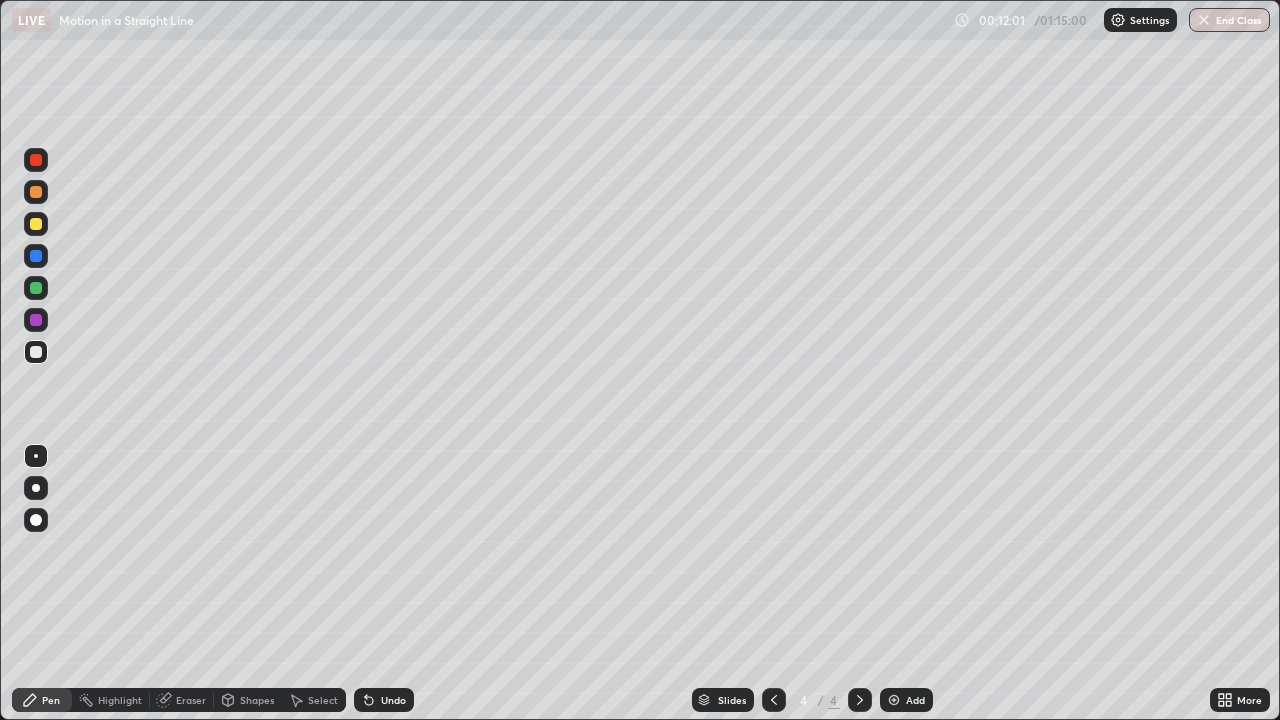 click on "Undo" at bounding box center (393, 700) 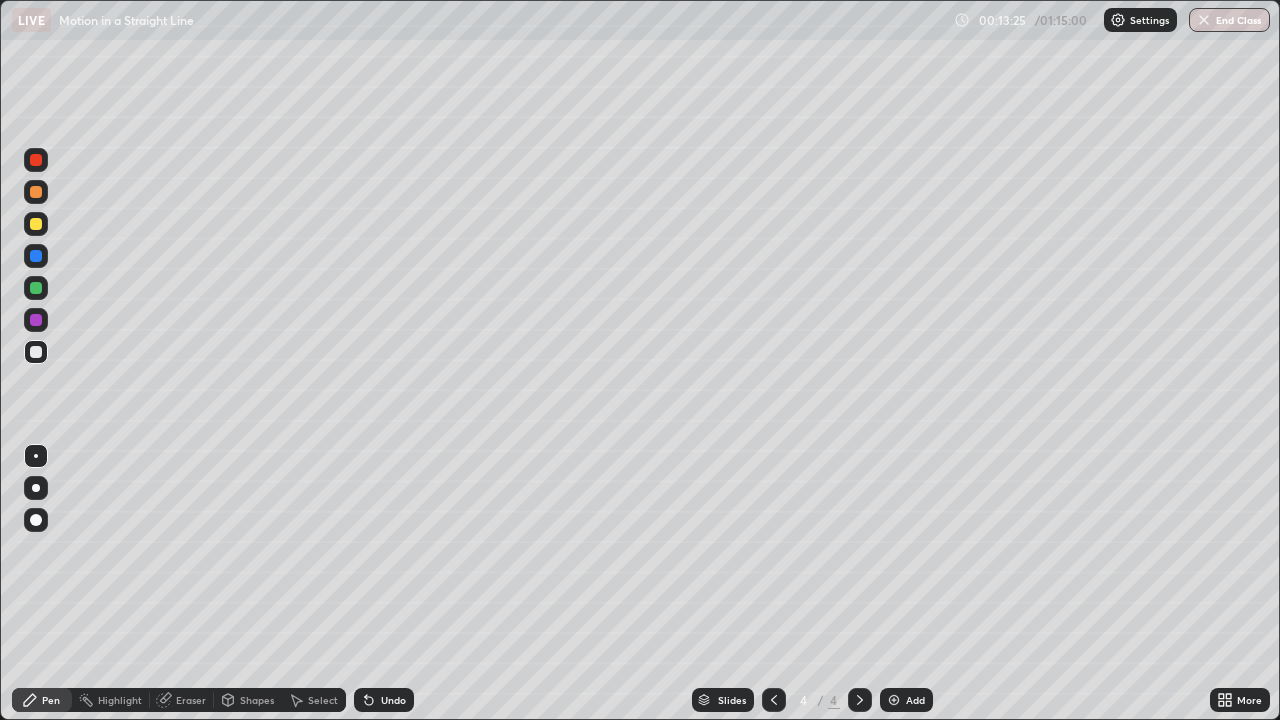 click on "Undo" at bounding box center [384, 700] 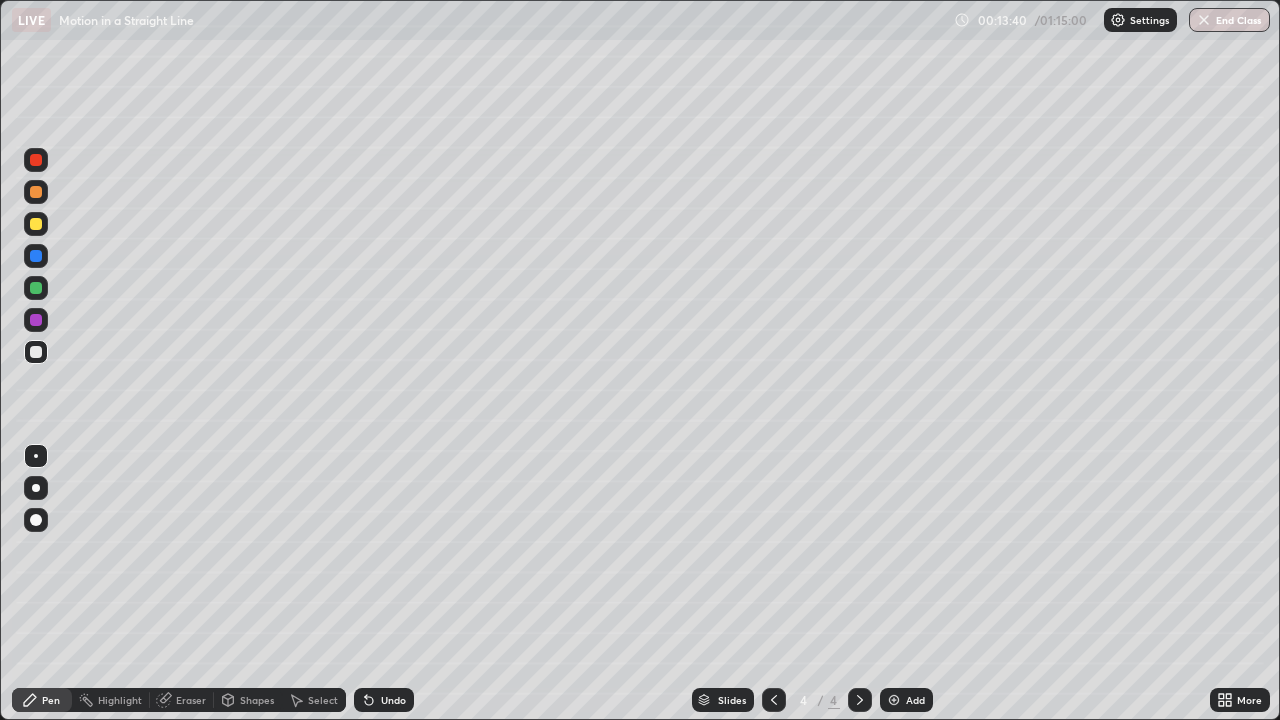 click at bounding box center (894, 700) 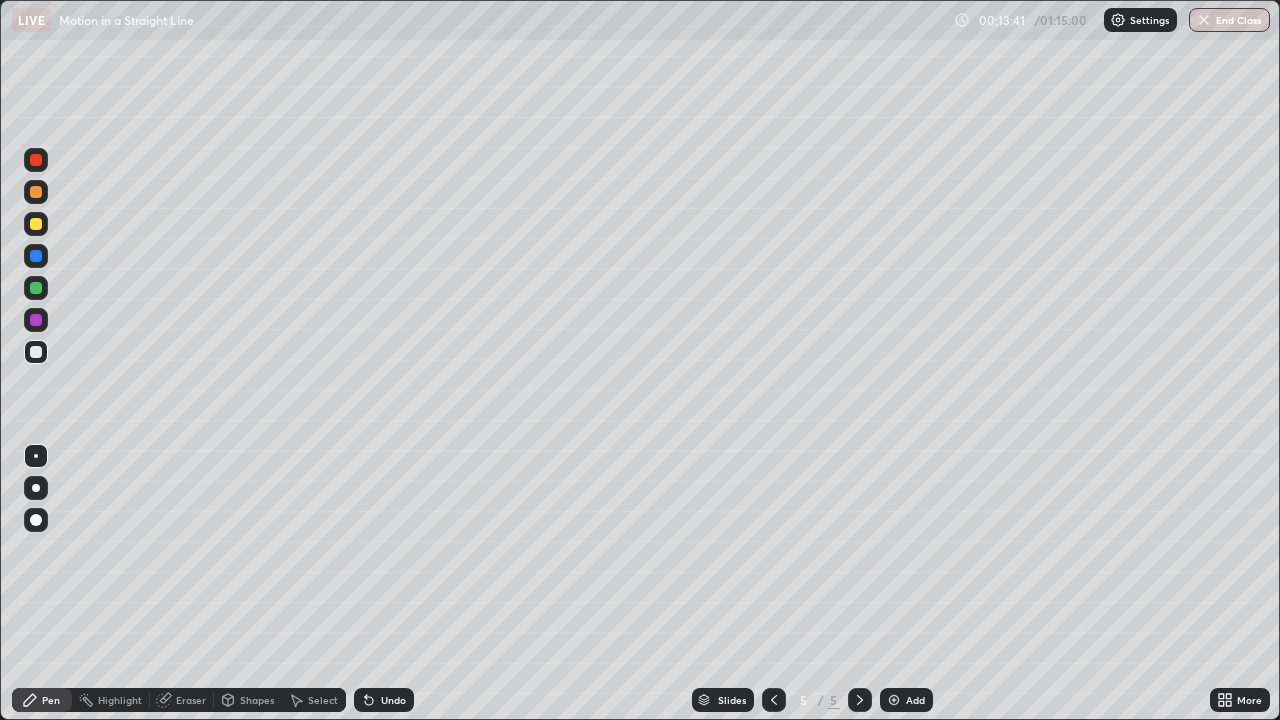 click at bounding box center (36, 352) 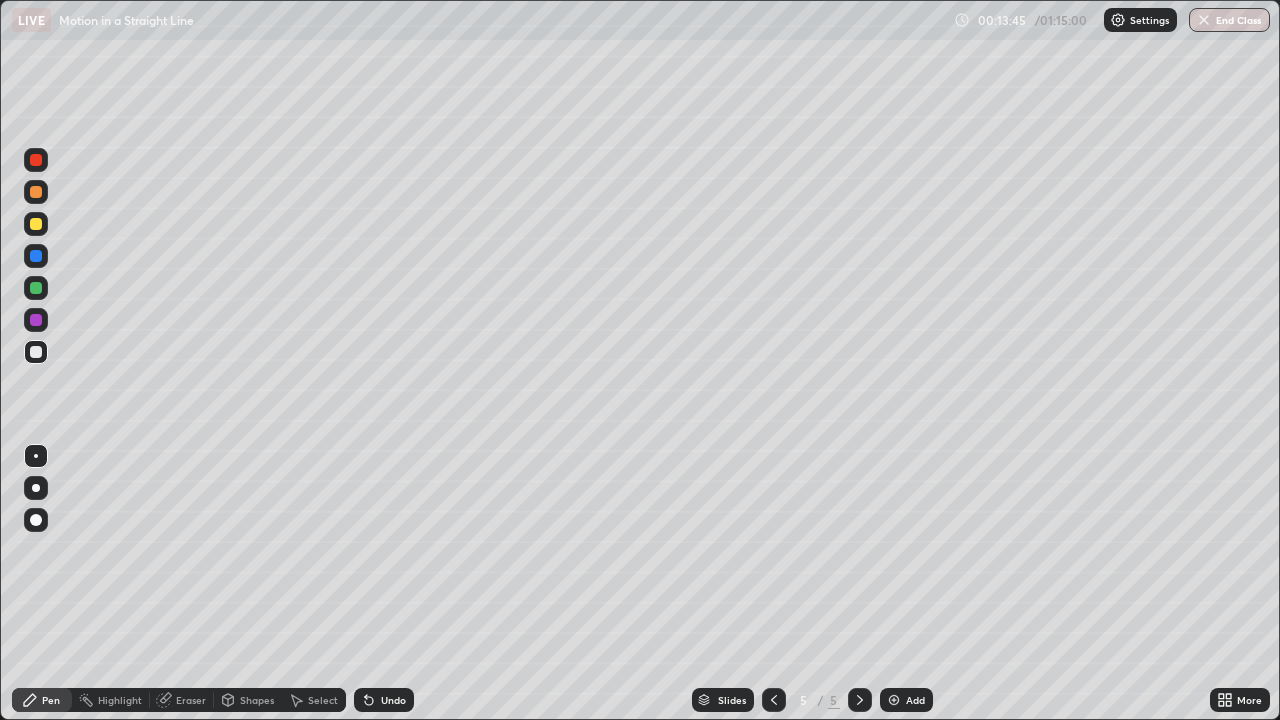 click on "Shapes" at bounding box center (257, 700) 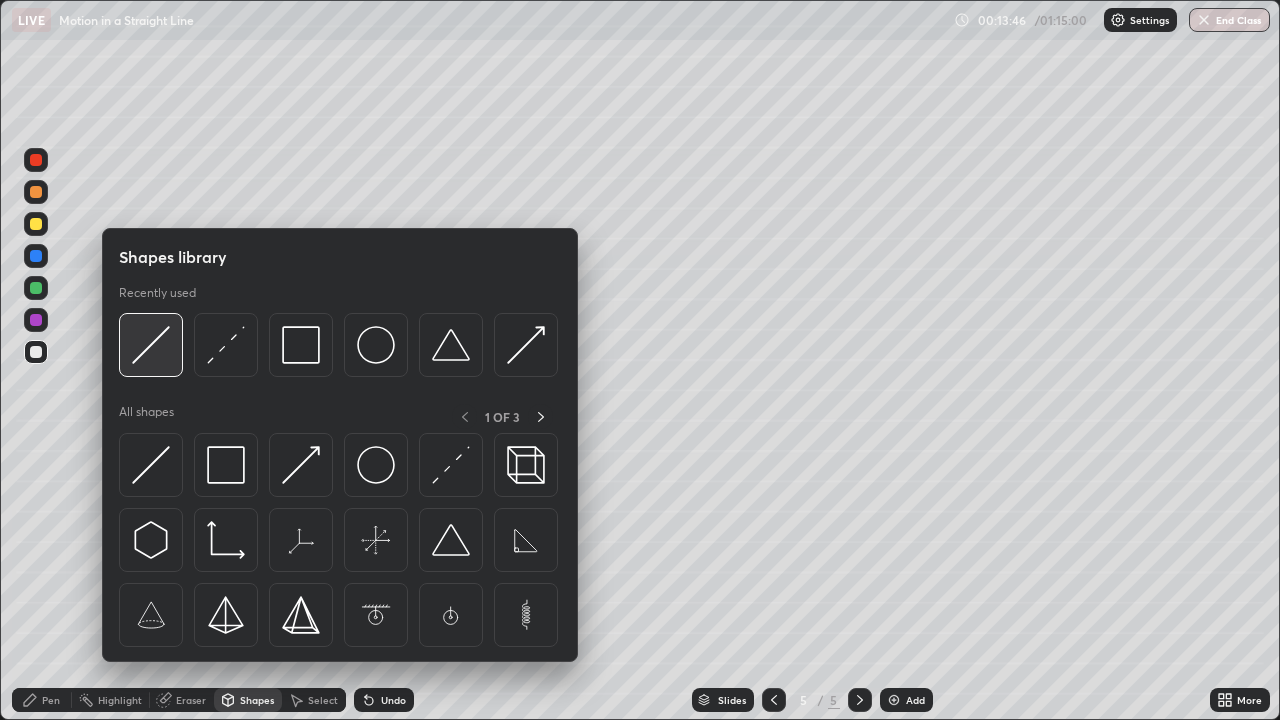 click at bounding box center (151, 345) 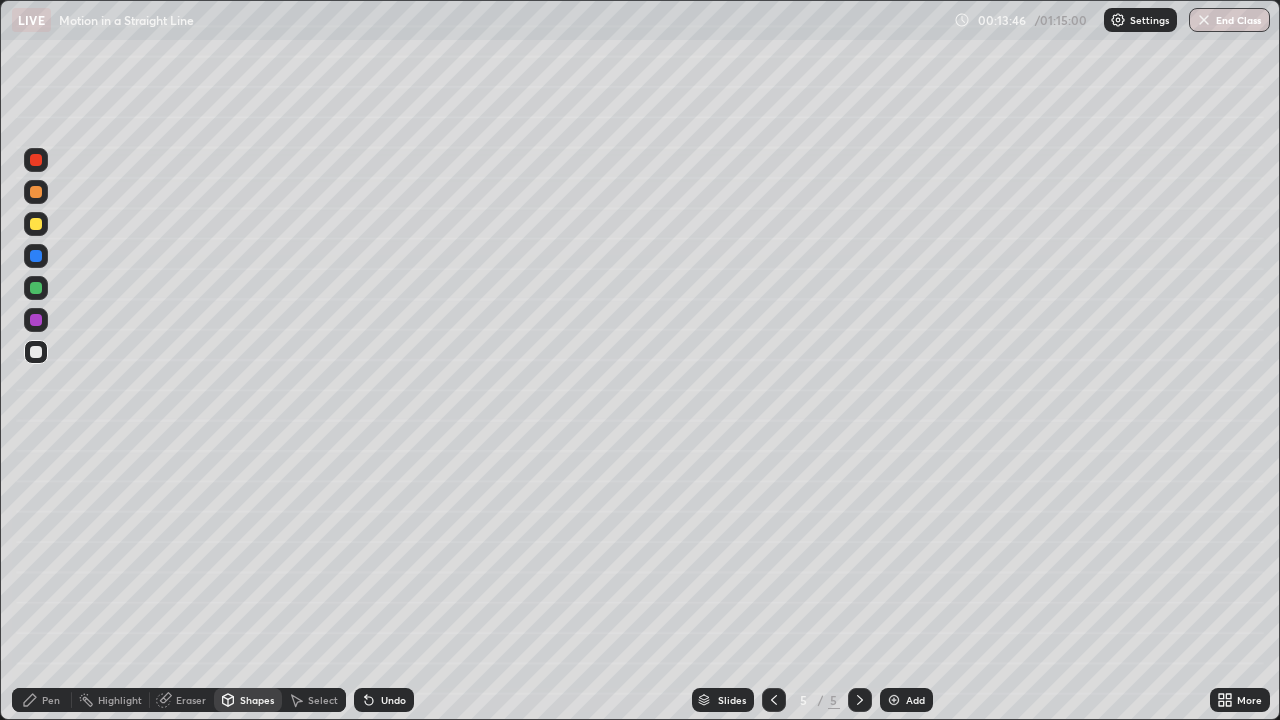 click on "Shapes" at bounding box center [257, 700] 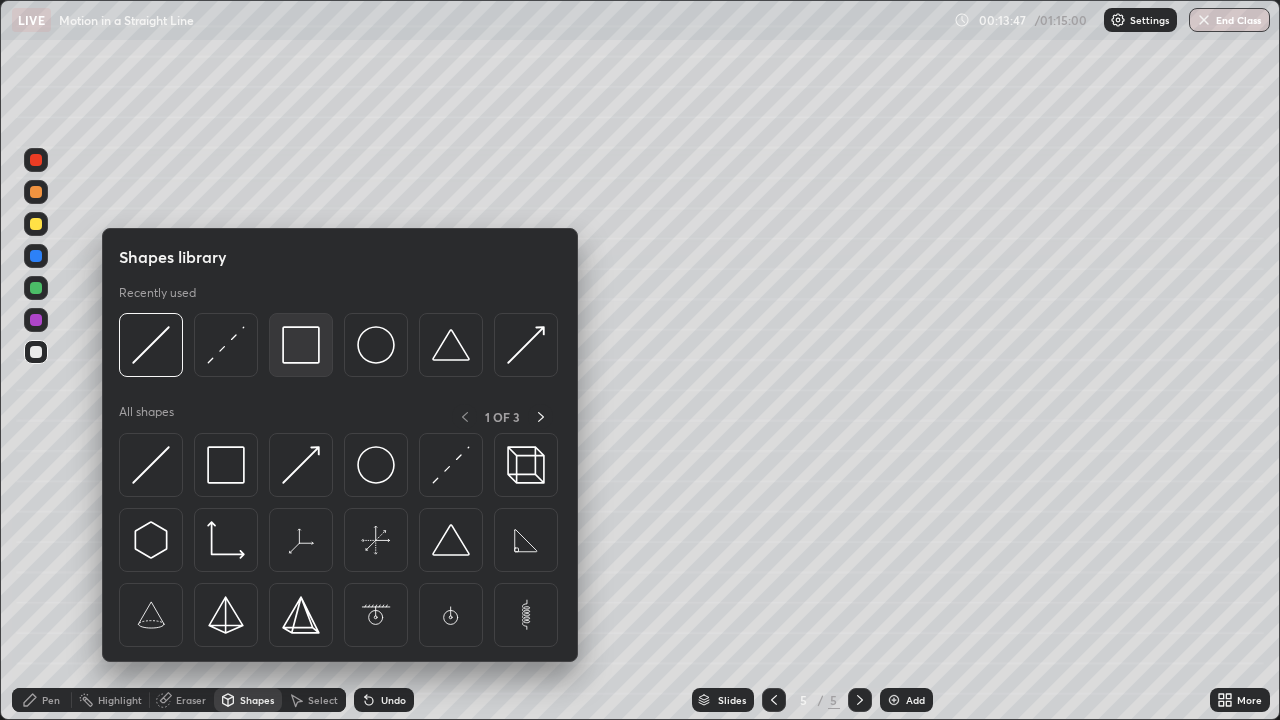 click at bounding box center [301, 345] 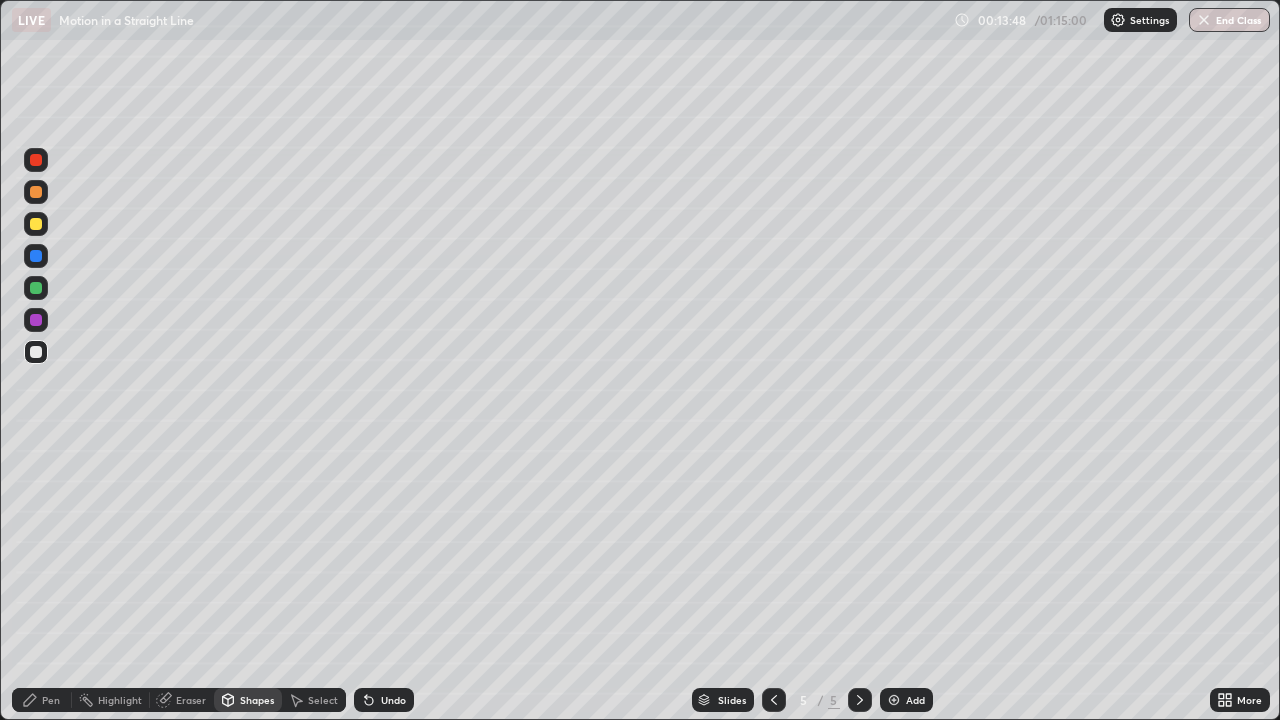 click on "Shapes" at bounding box center (257, 700) 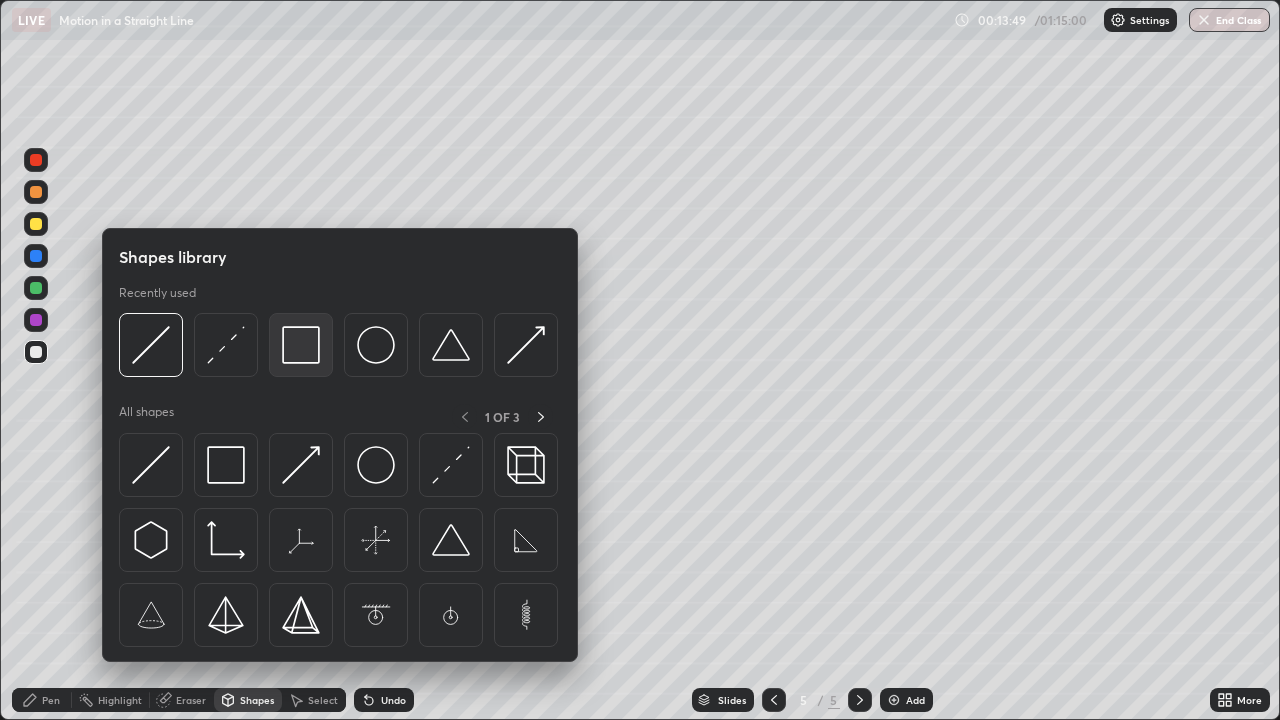click at bounding box center [301, 345] 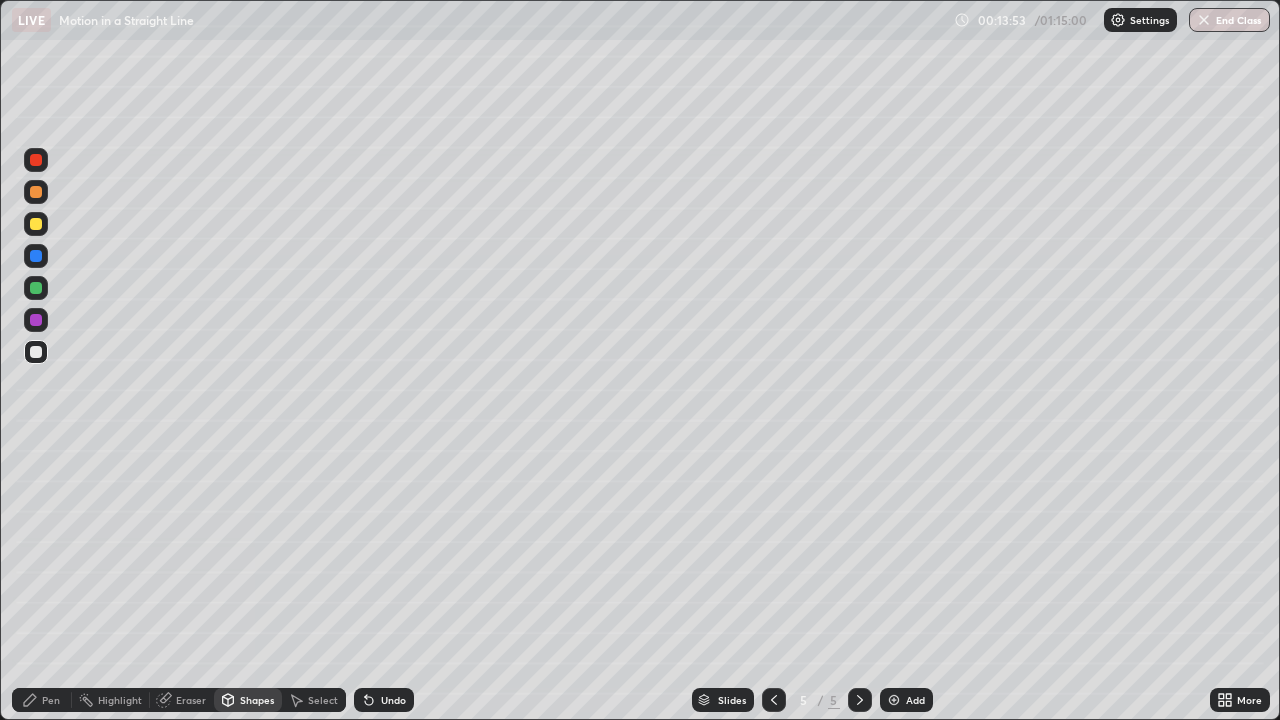 click on "Pen" at bounding box center [51, 700] 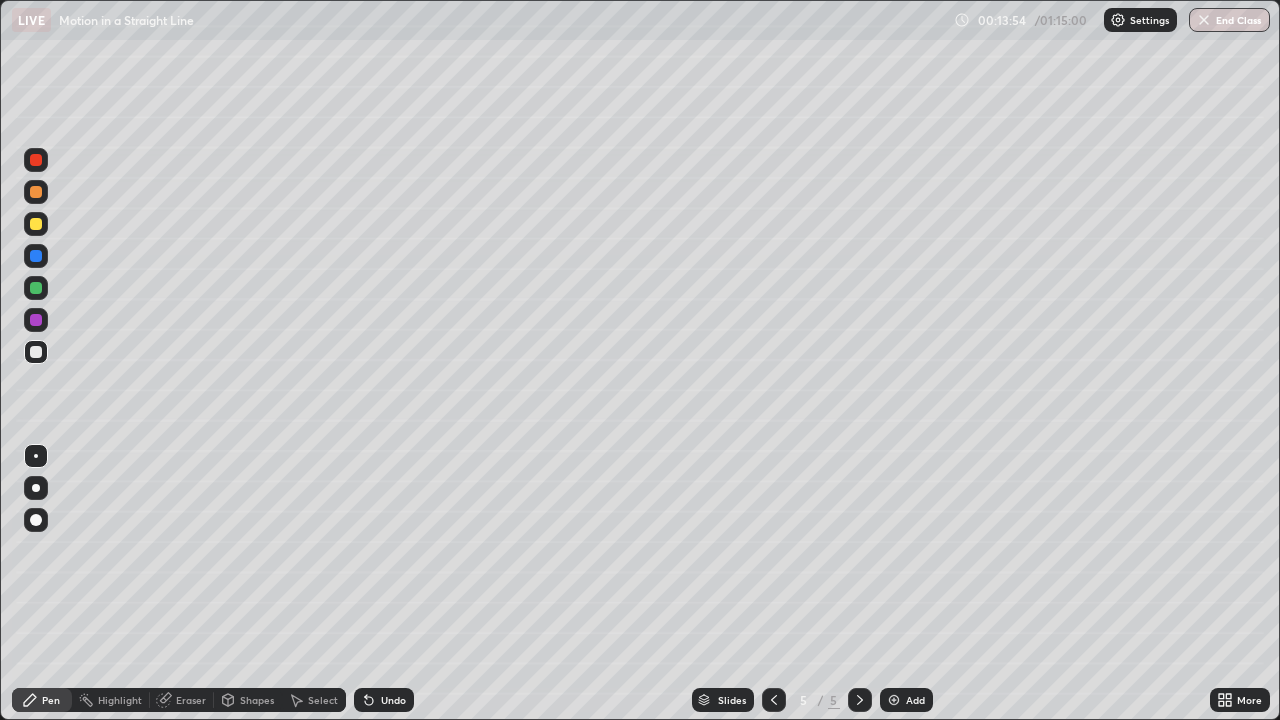 click on "Shapes" at bounding box center (257, 700) 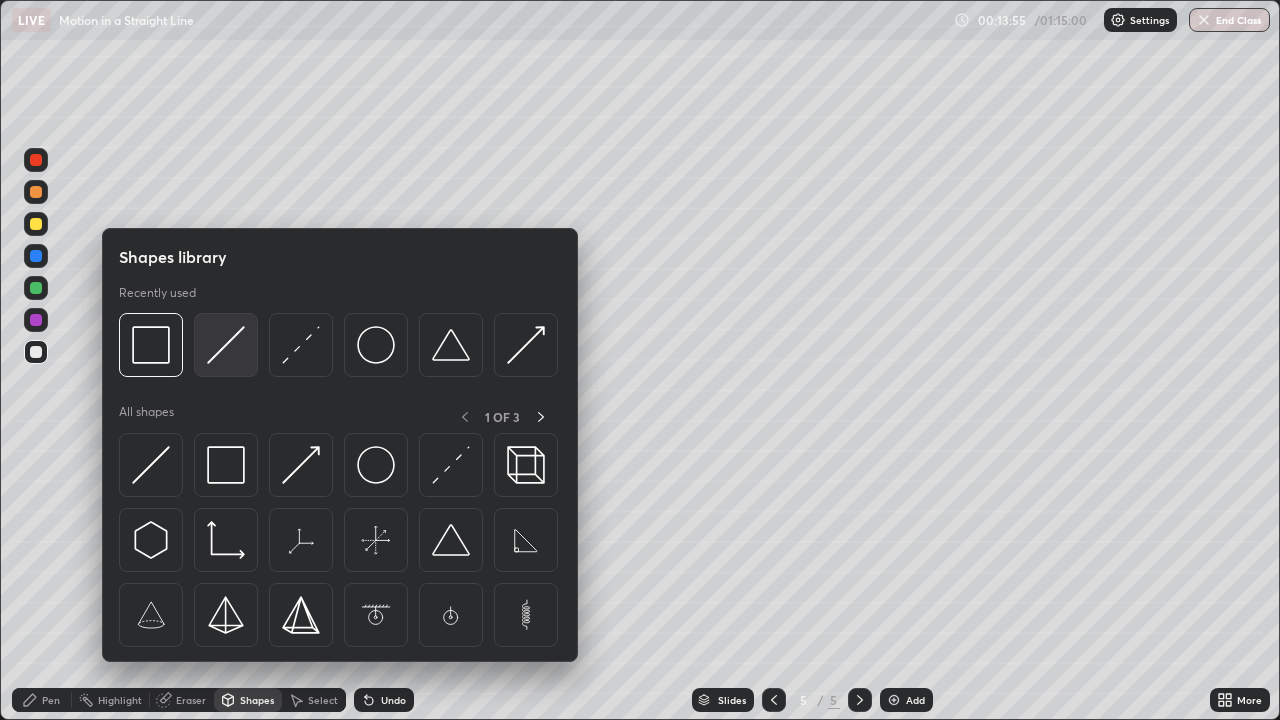 click at bounding box center [226, 345] 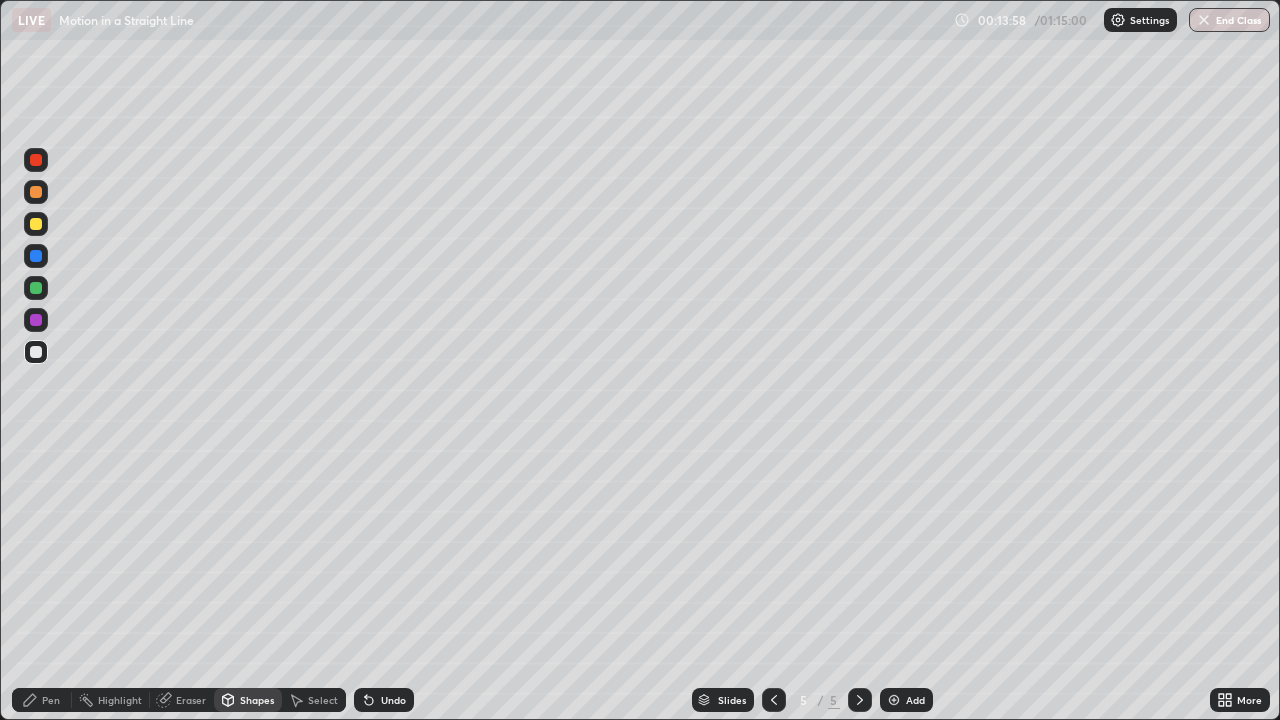 click 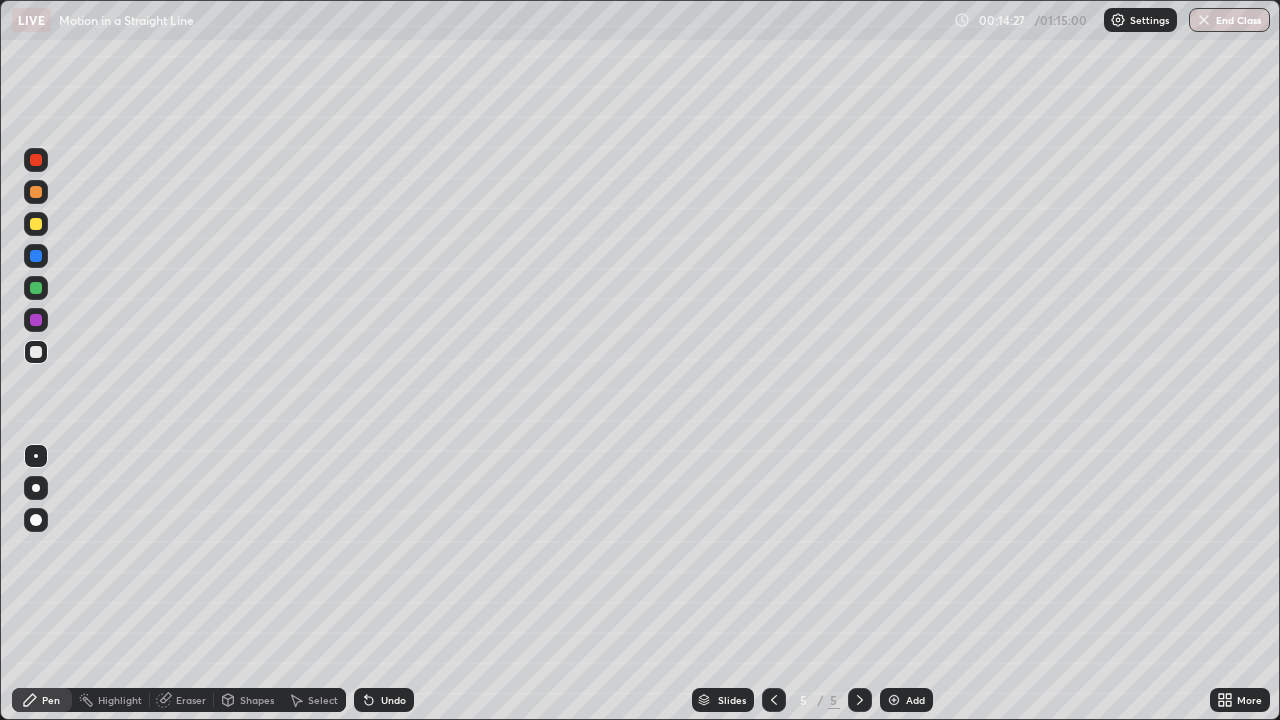 click 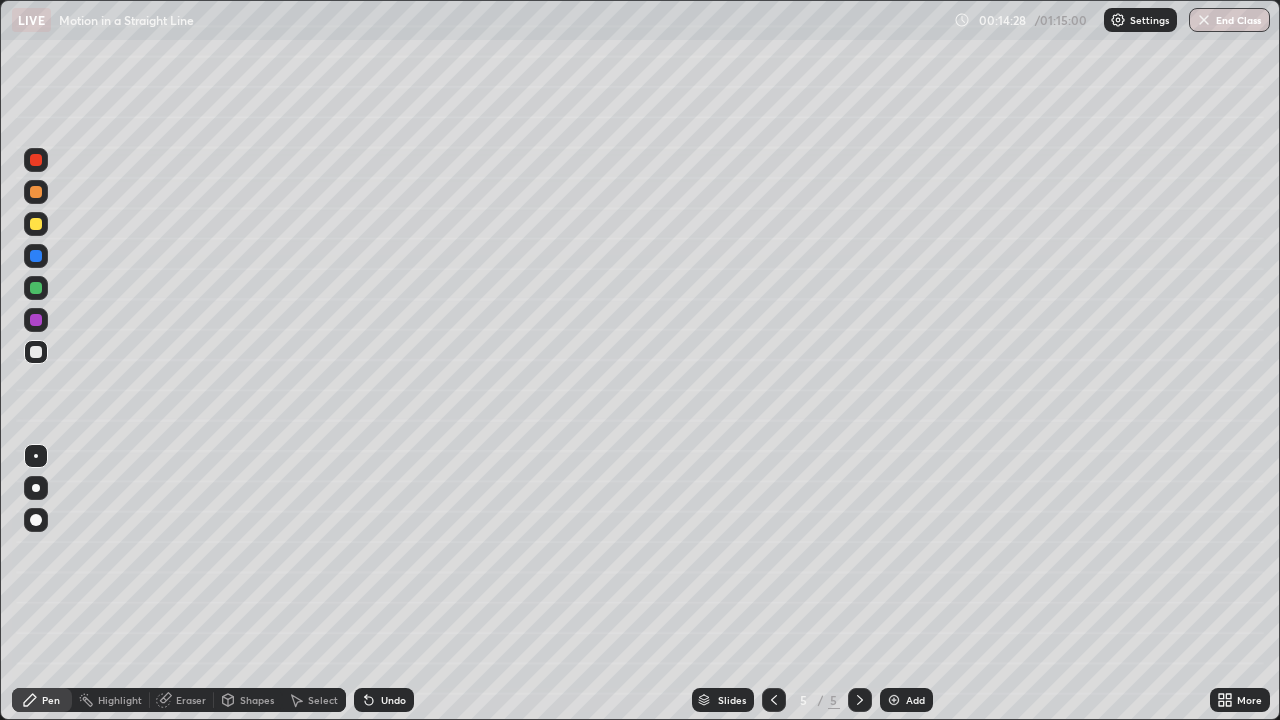 click on "Undo" at bounding box center (384, 700) 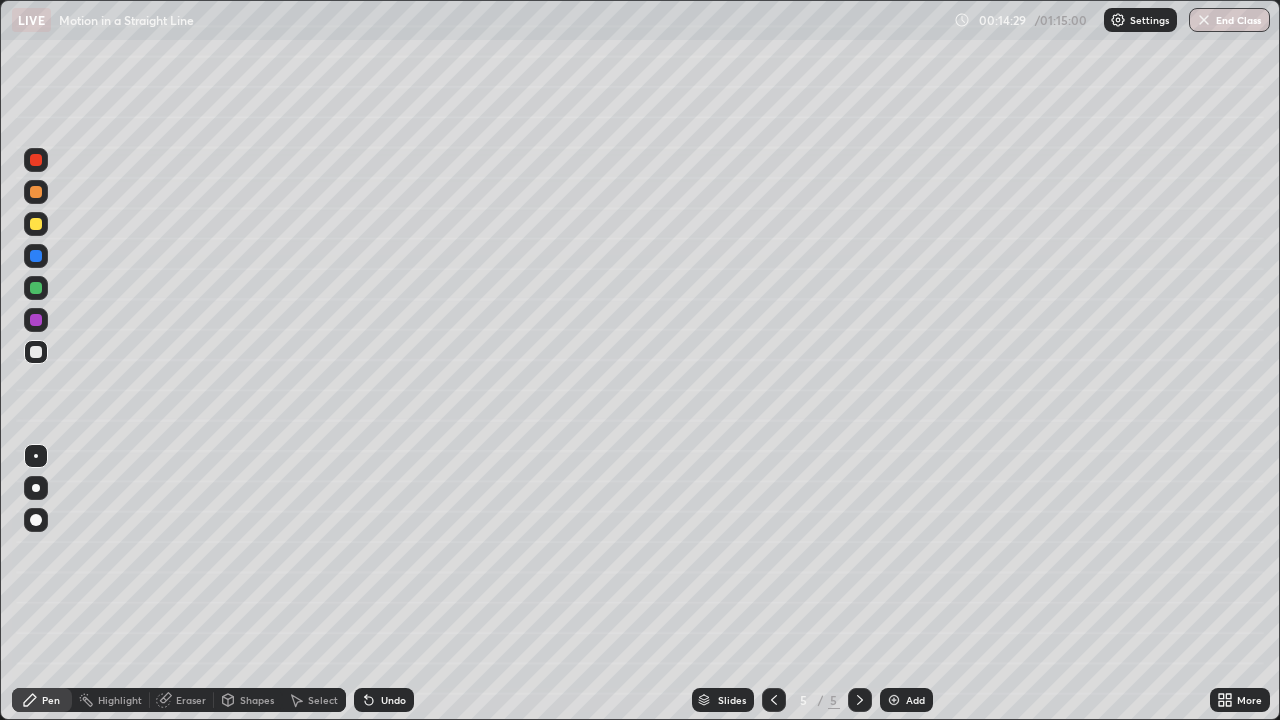 click on "Undo" at bounding box center (384, 700) 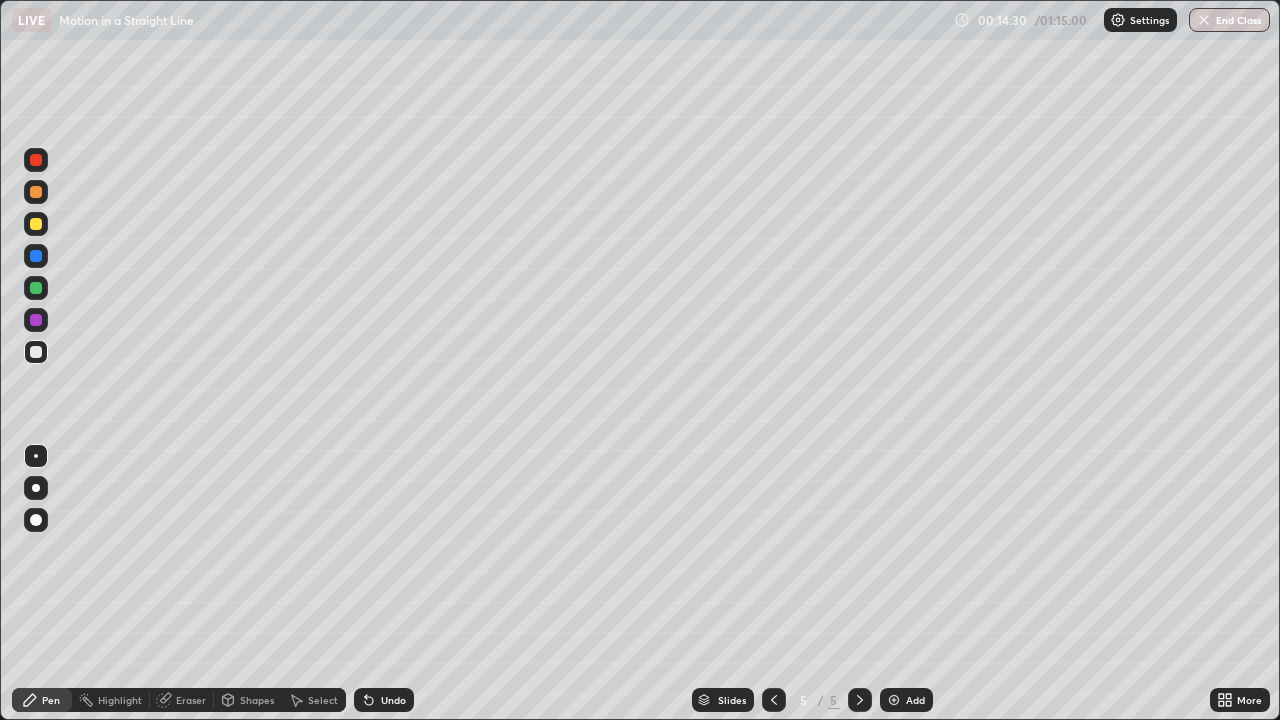 click on "Undo" at bounding box center (393, 700) 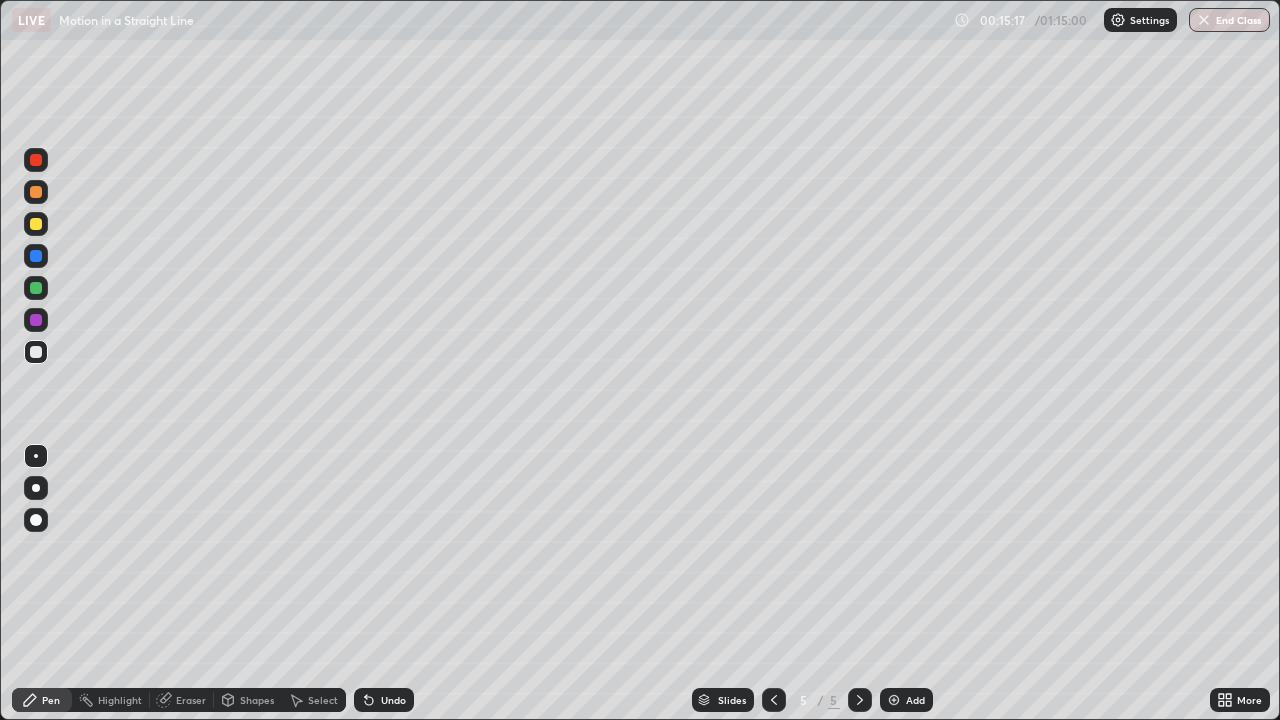 click on "Eraser" at bounding box center [191, 700] 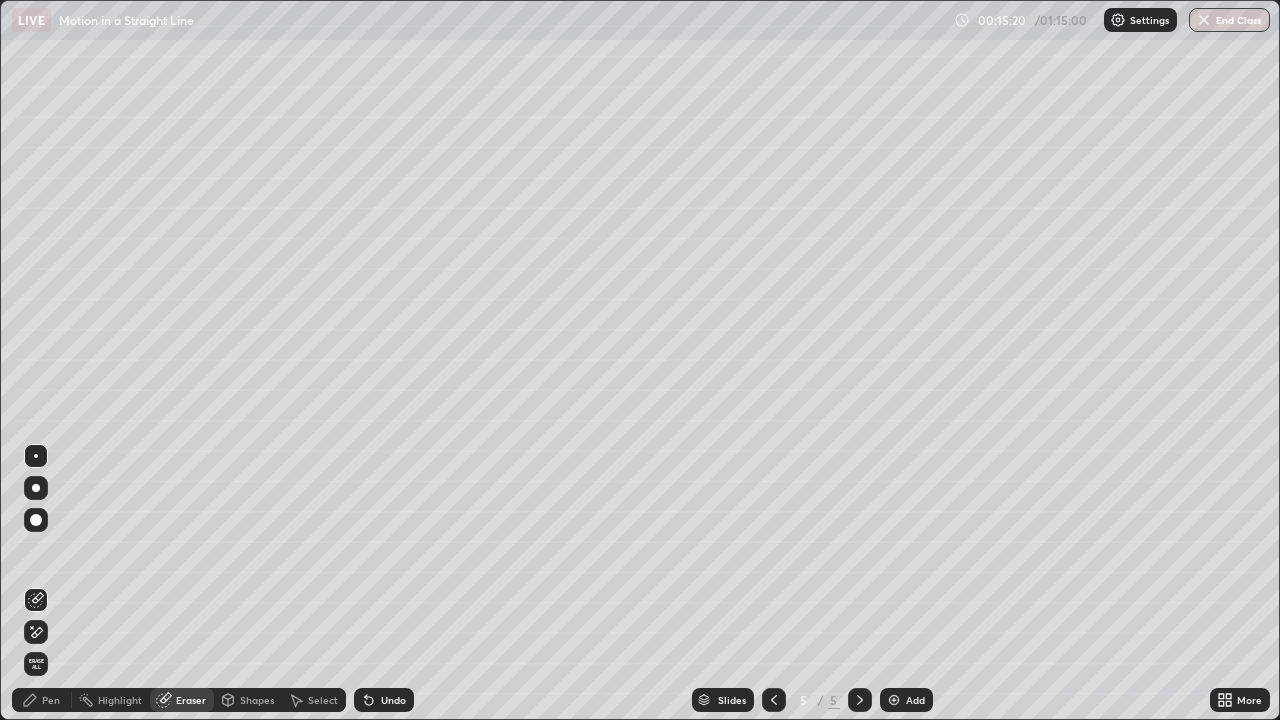 click 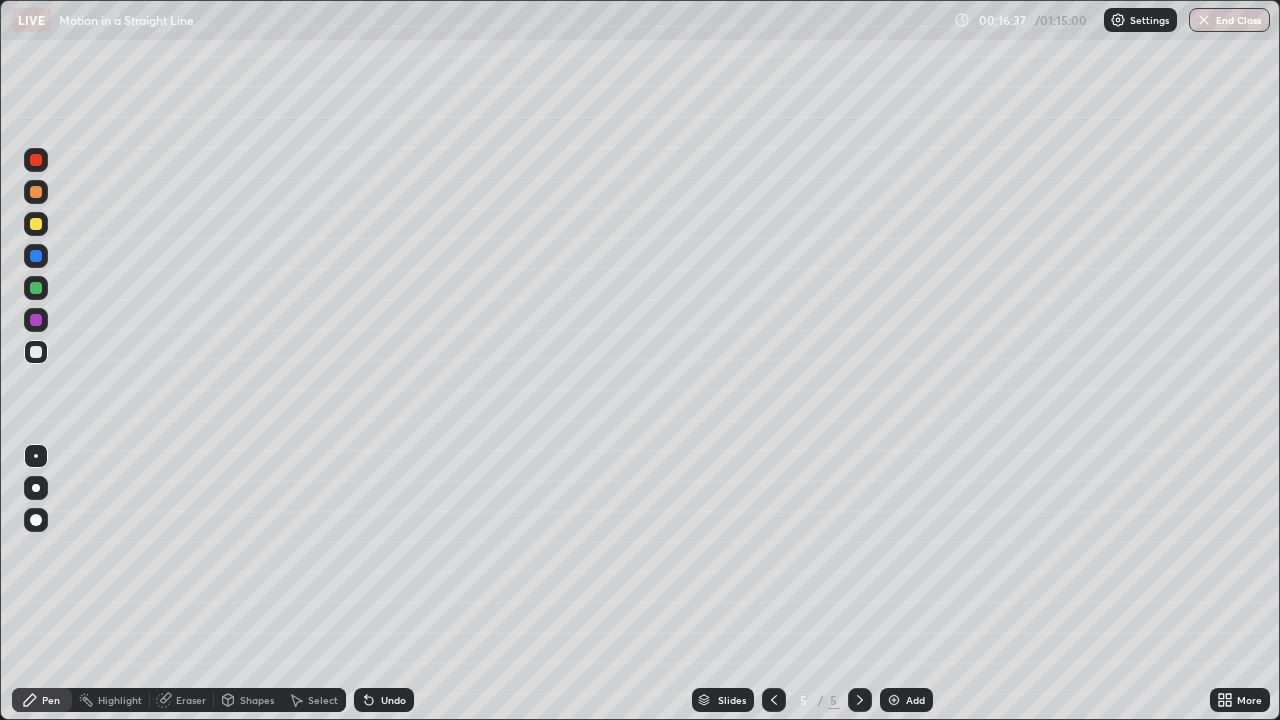 click at bounding box center (36, 224) 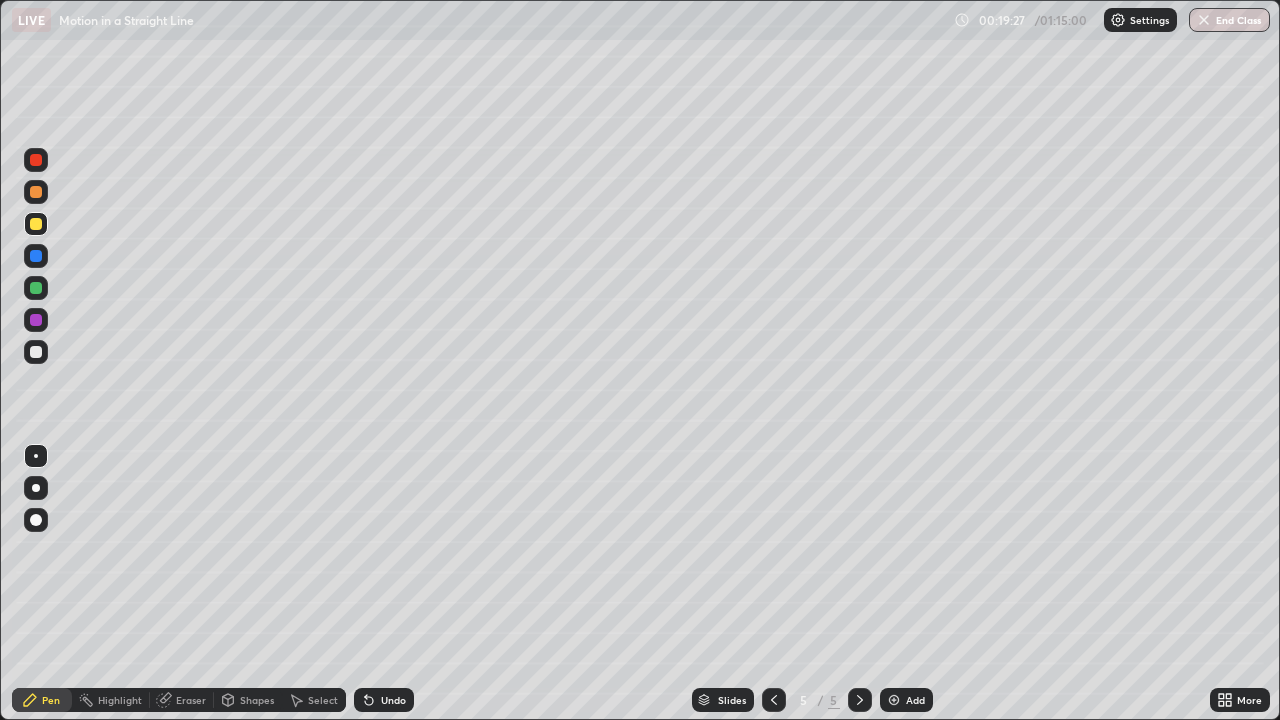 click on "Undo" at bounding box center (384, 700) 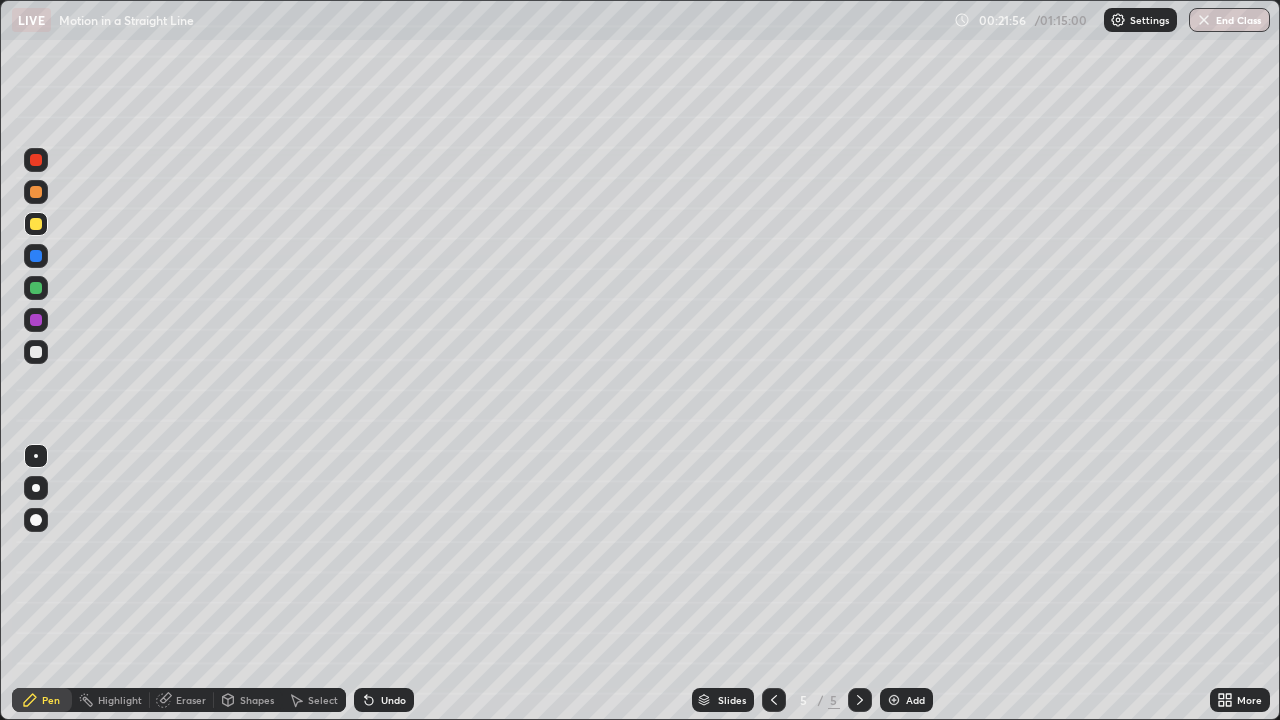 click at bounding box center (894, 700) 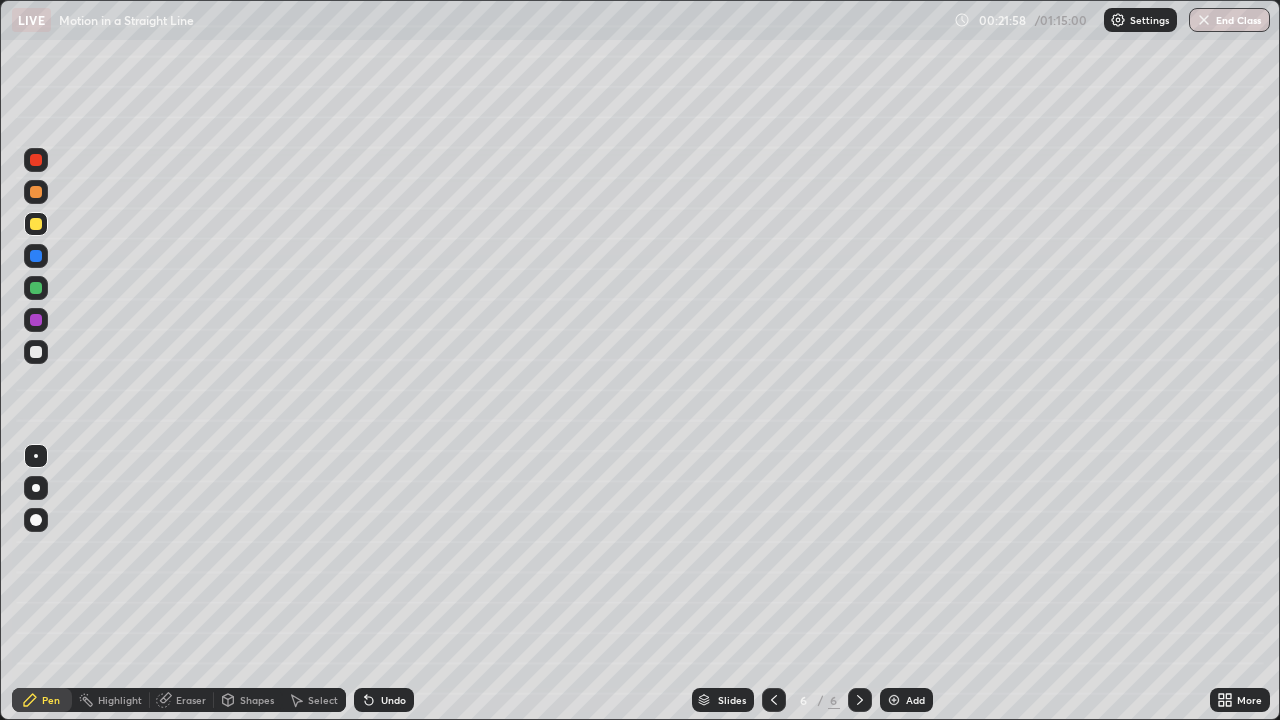 click at bounding box center [36, 352] 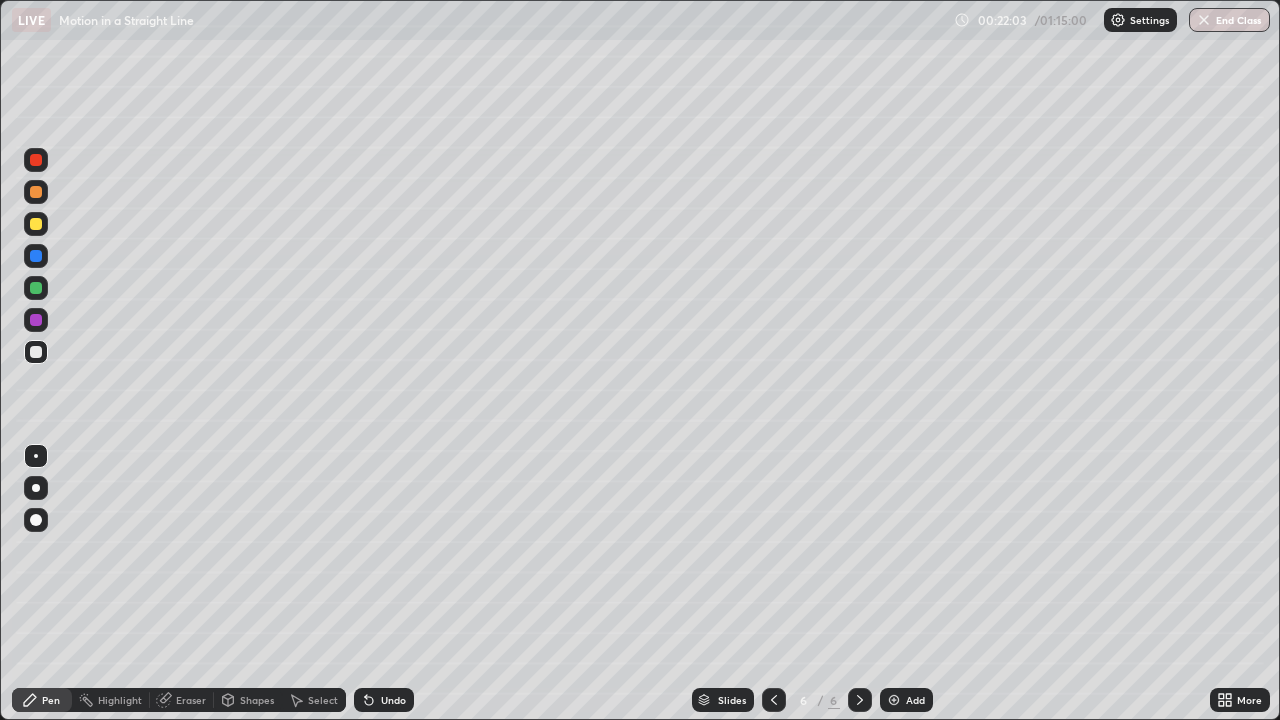 click on "Shapes" at bounding box center (257, 700) 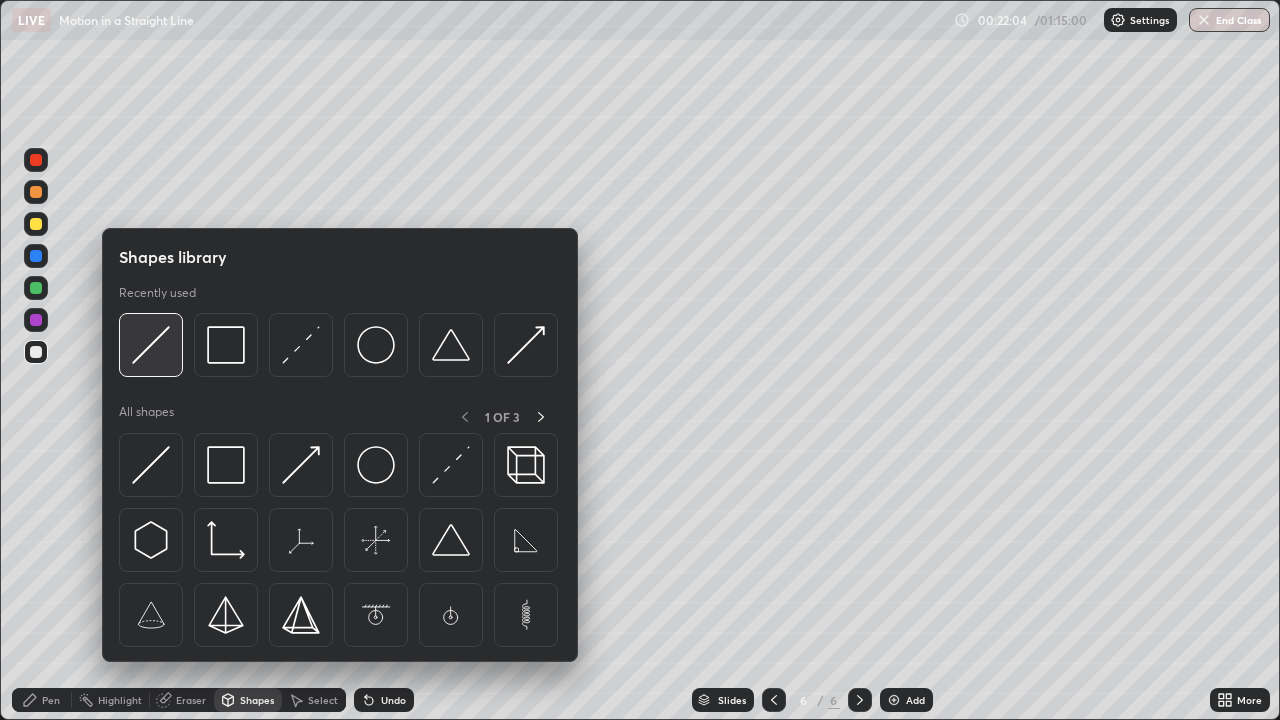 click at bounding box center (151, 345) 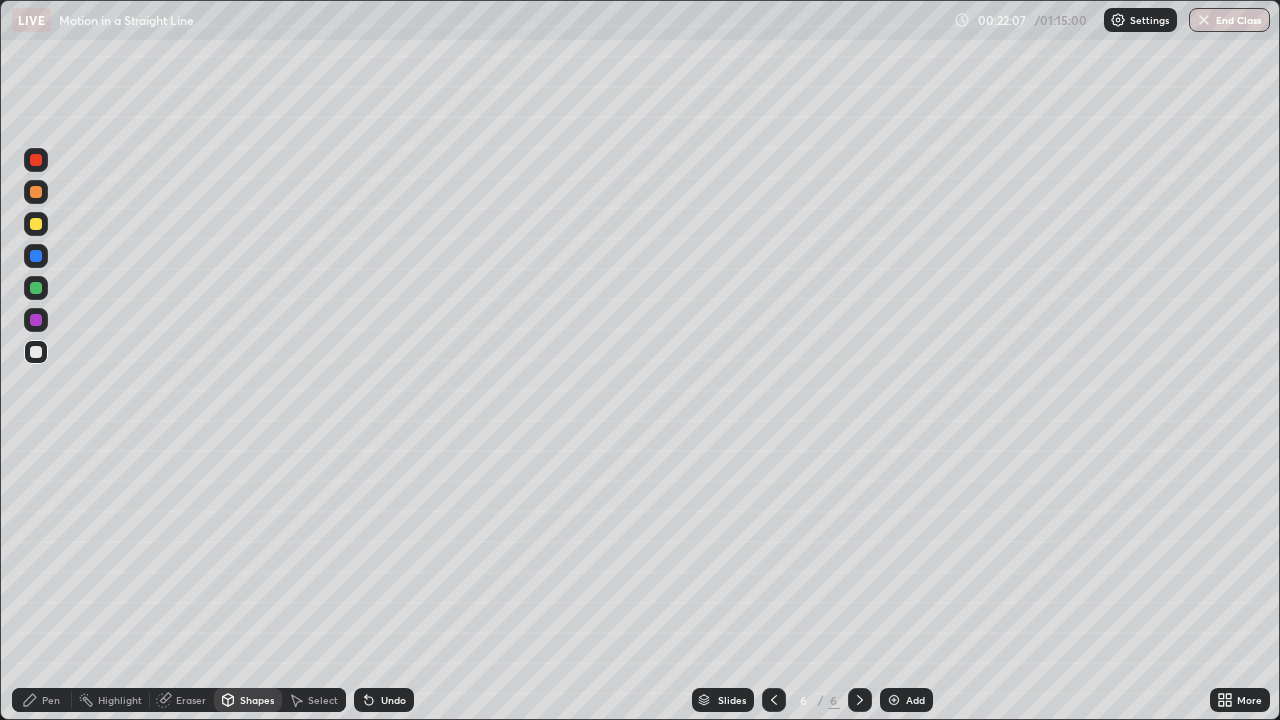 click on "Pen" at bounding box center (51, 700) 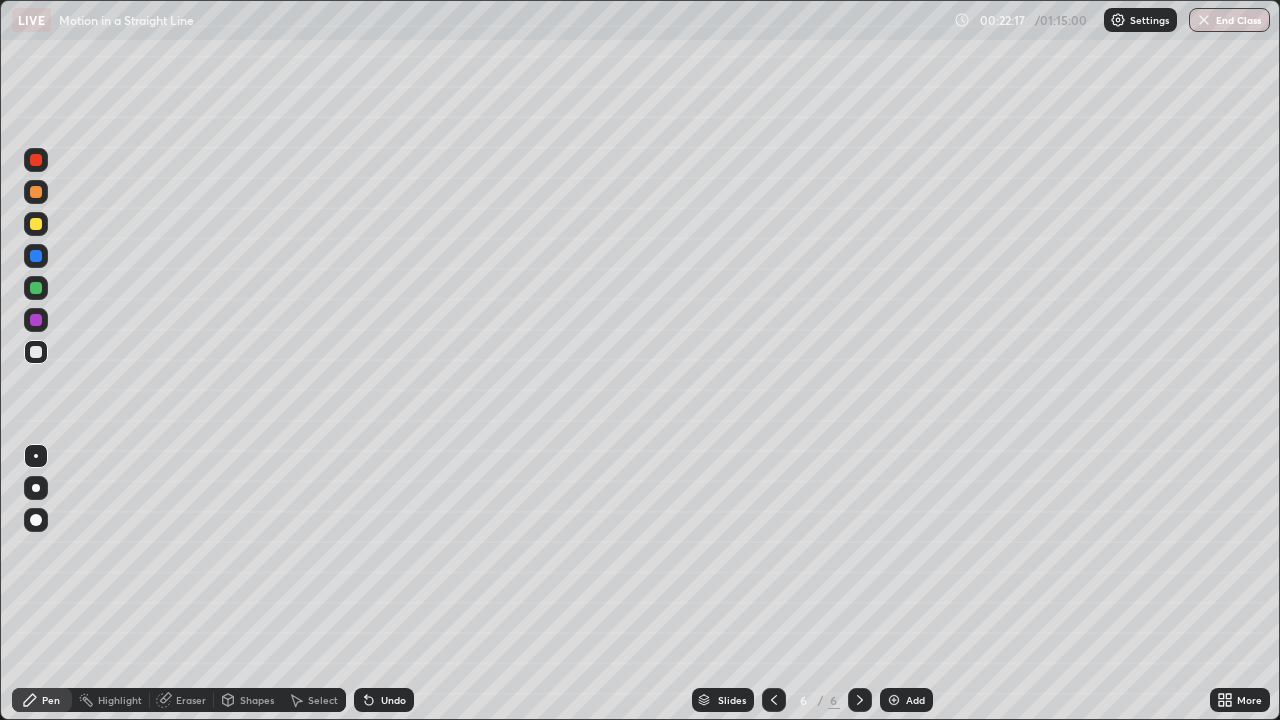 click on "Undo" at bounding box center (393, 700) 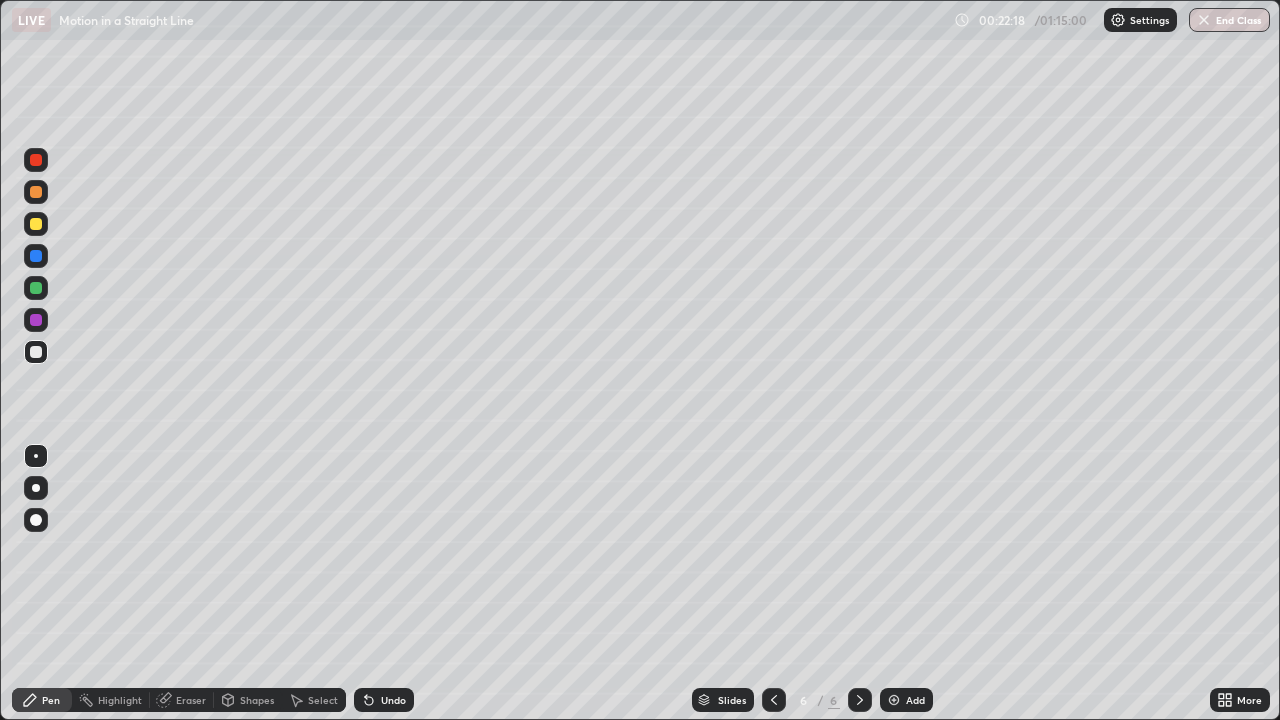 click on "Undo" at bounding box center [393, 700] 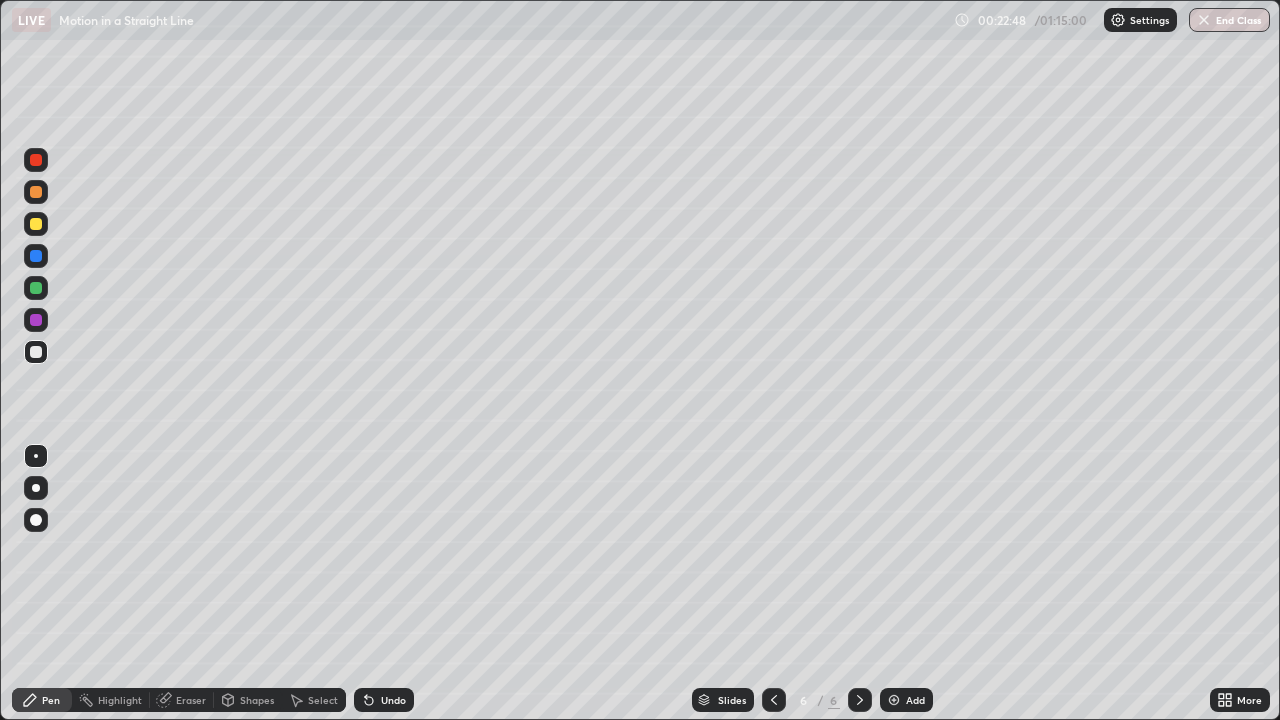click on "Undo" at bounding box center (393, 700) 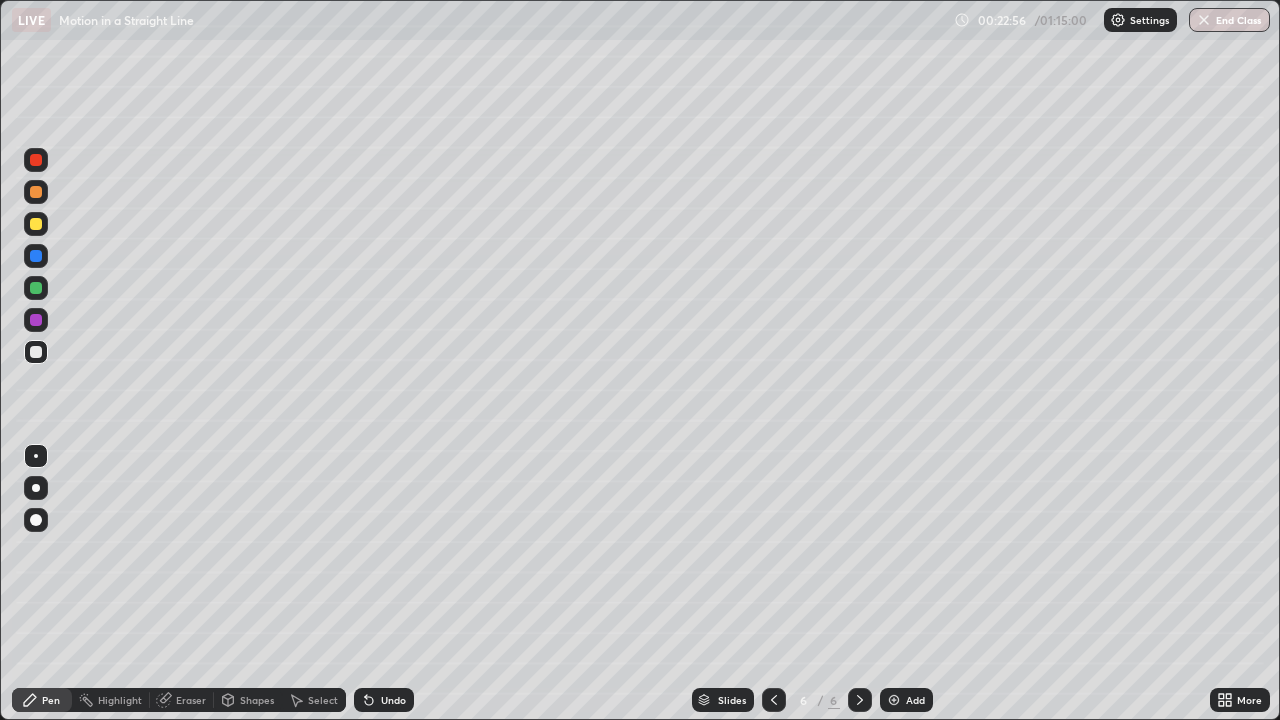 click at bounding box center (36, 224) 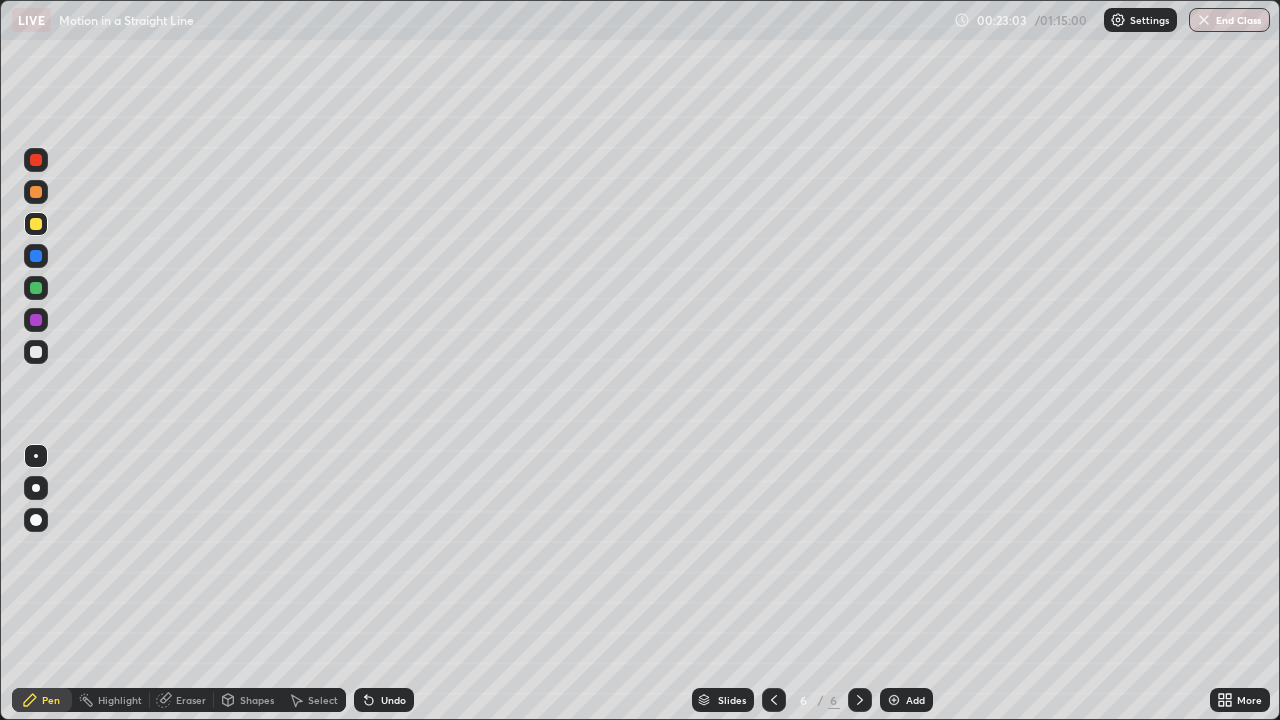 click at bounding box center [36, 352] 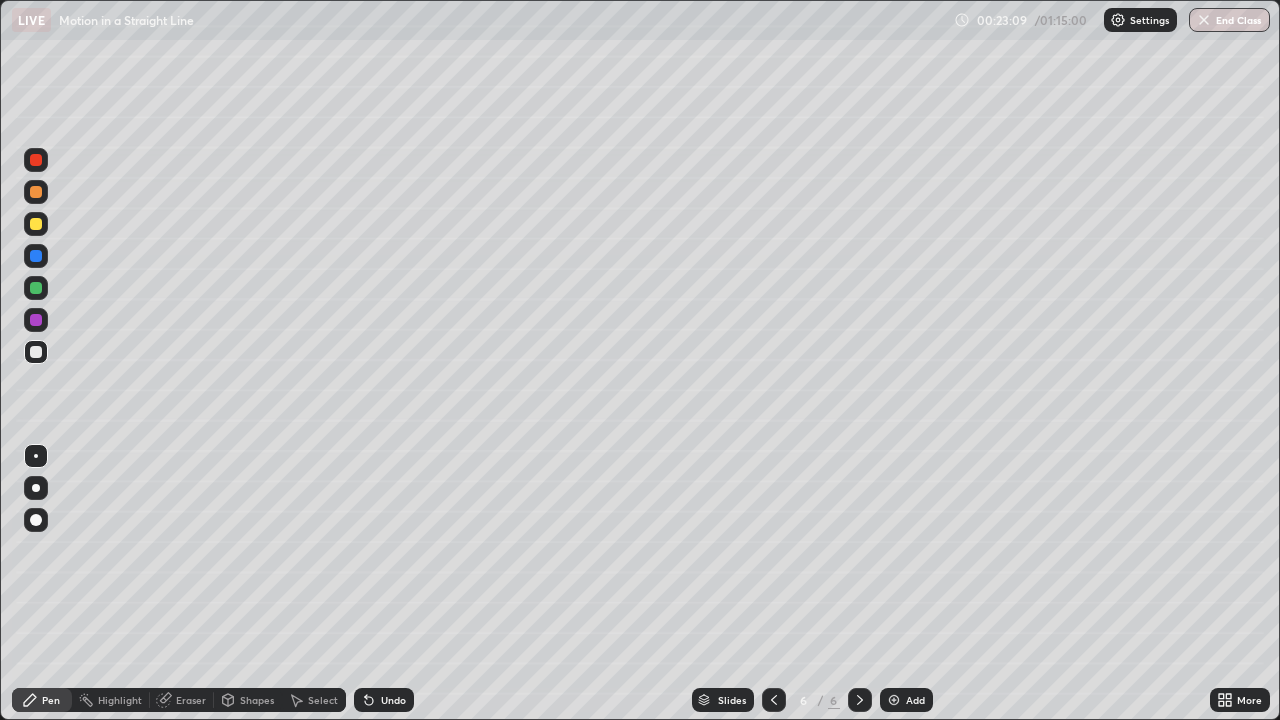 click at bounding box center (36, 224) 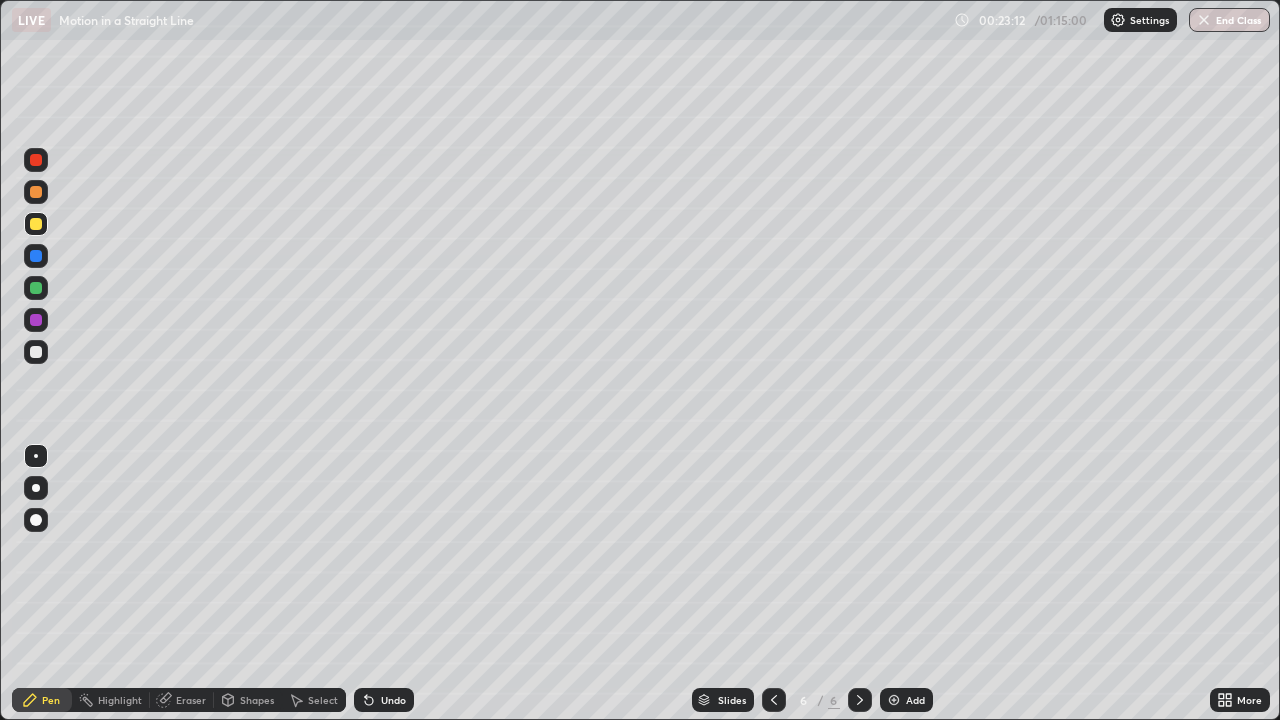 click on "Eraser" at bounding box center (182, 700) 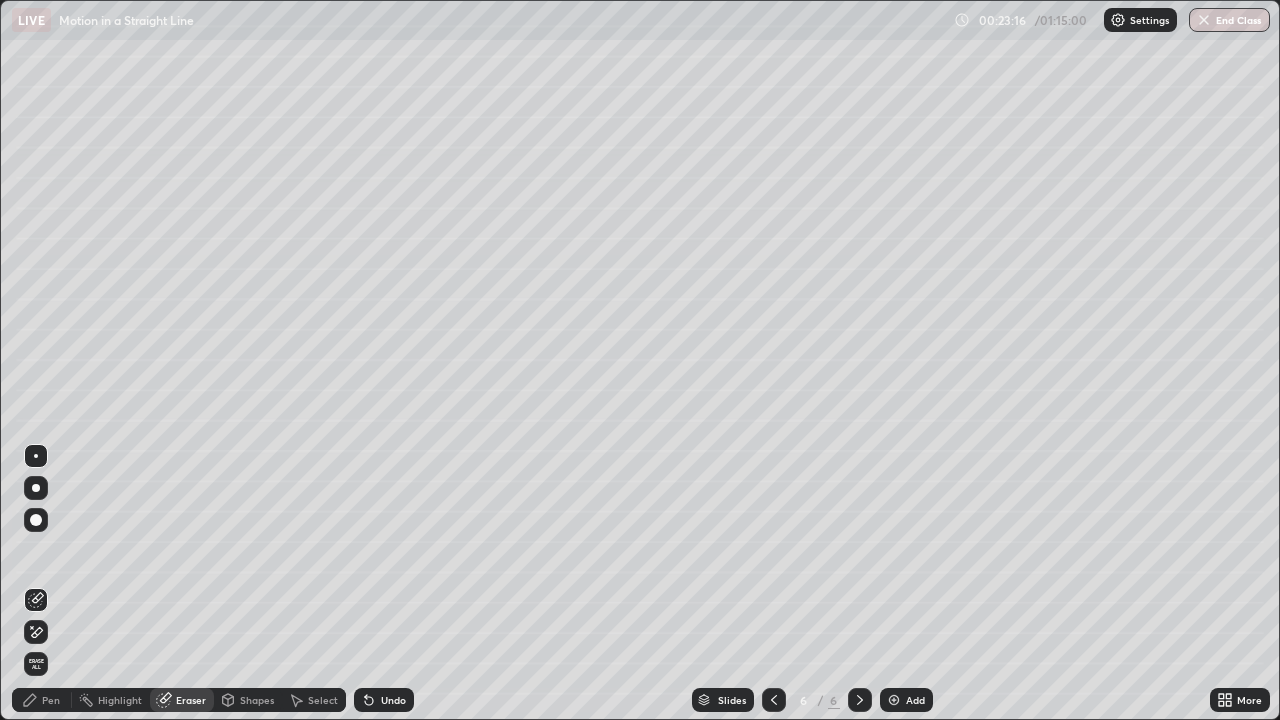 click on "Pen" at bounding box center [51, 700] 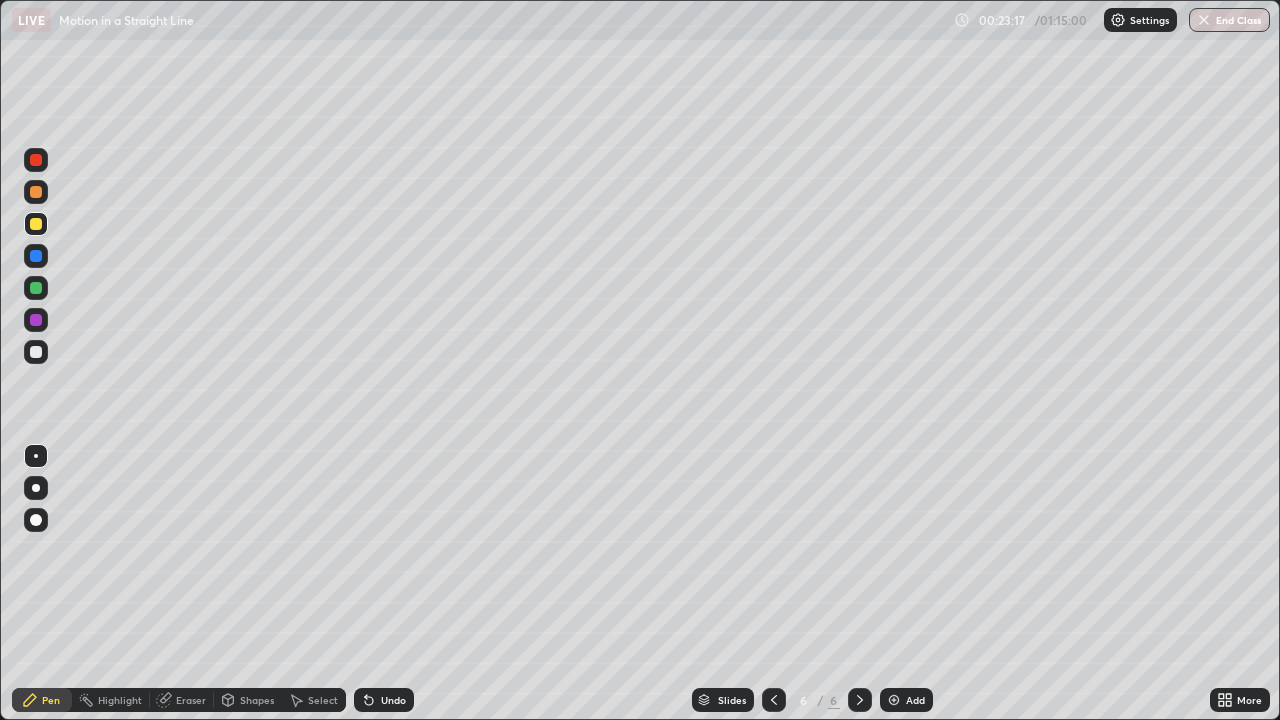 click at bounding box center (36, 224) 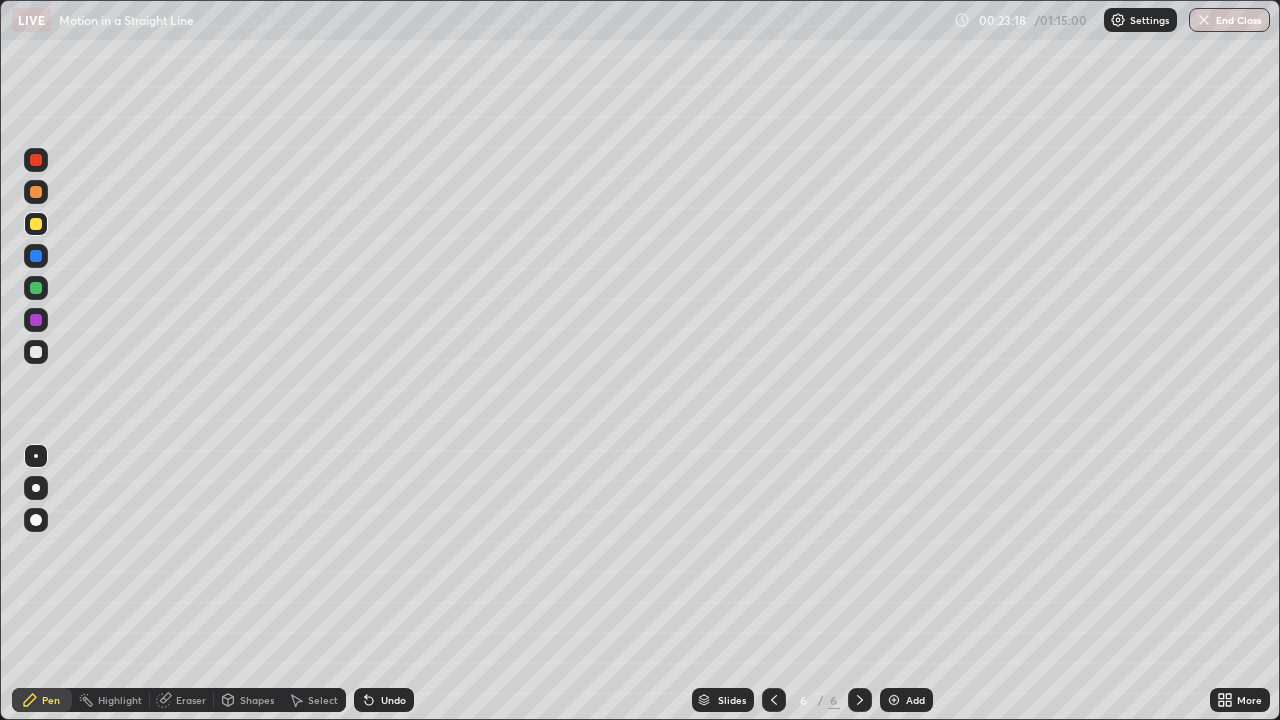 click on "Shapes" at bounding box center (257, 700) 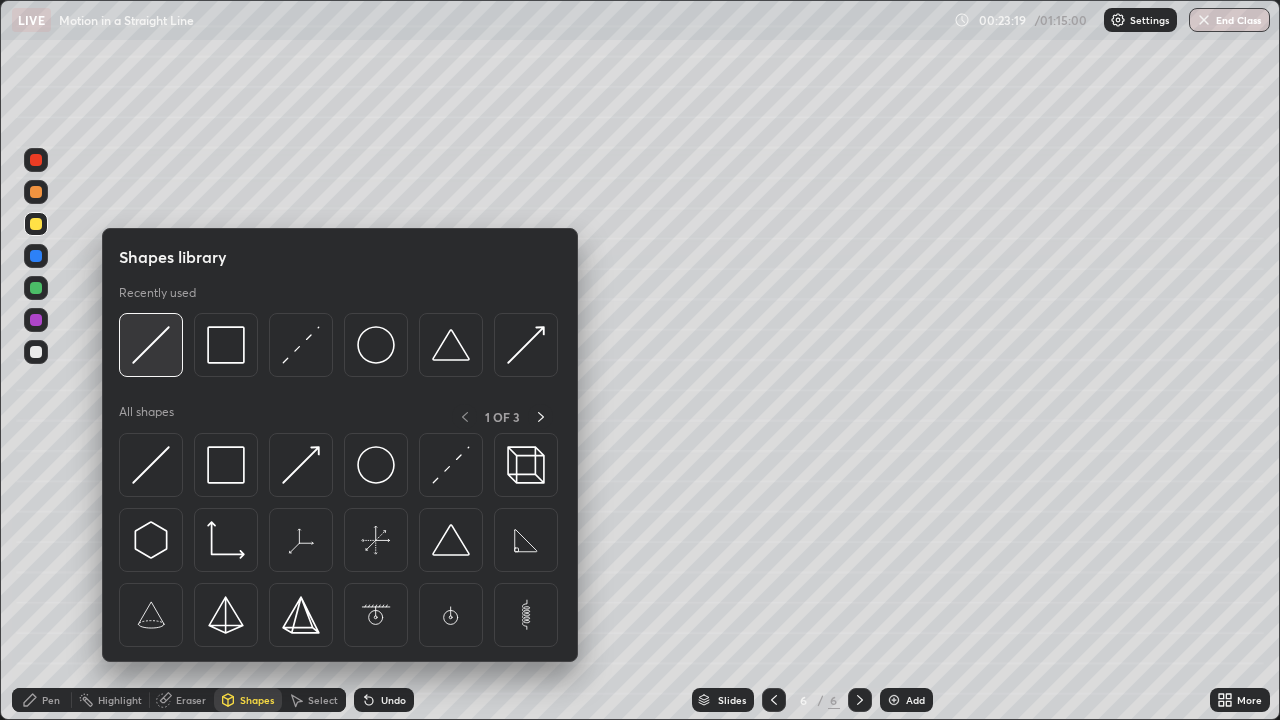click at bounding box center [151, 345] 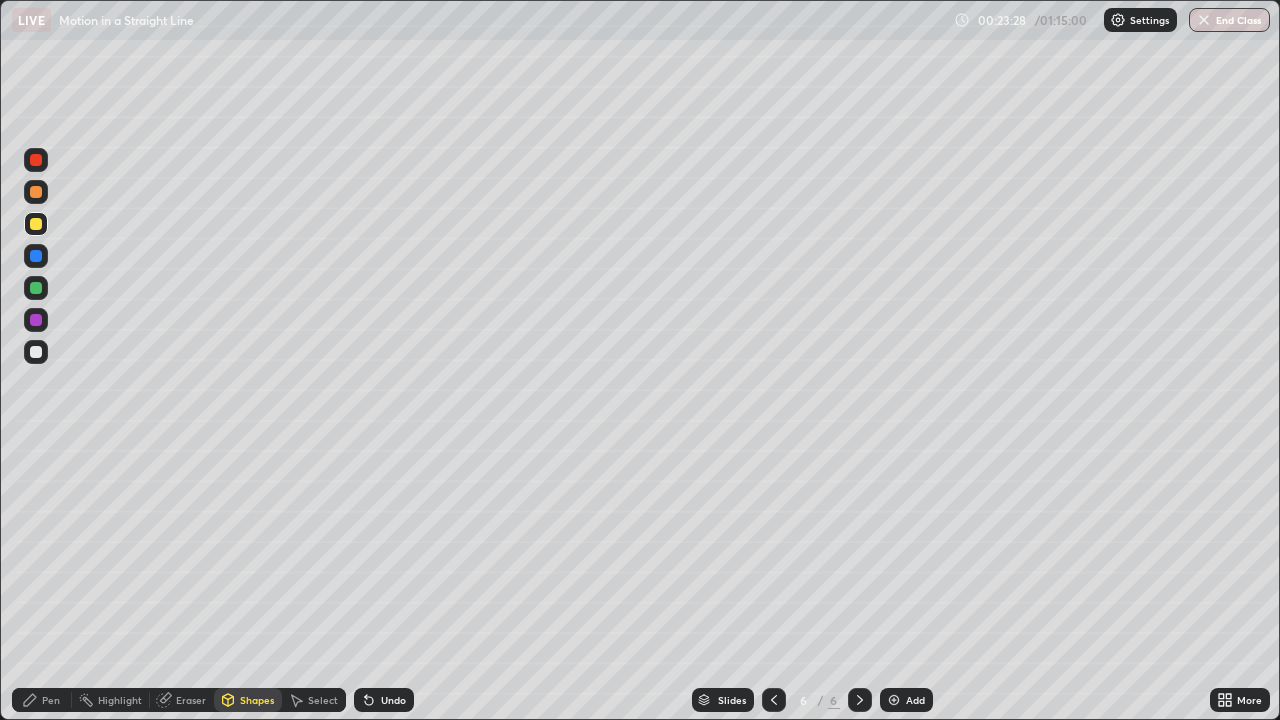 click on "Pen" at bounding box center (51, 700) 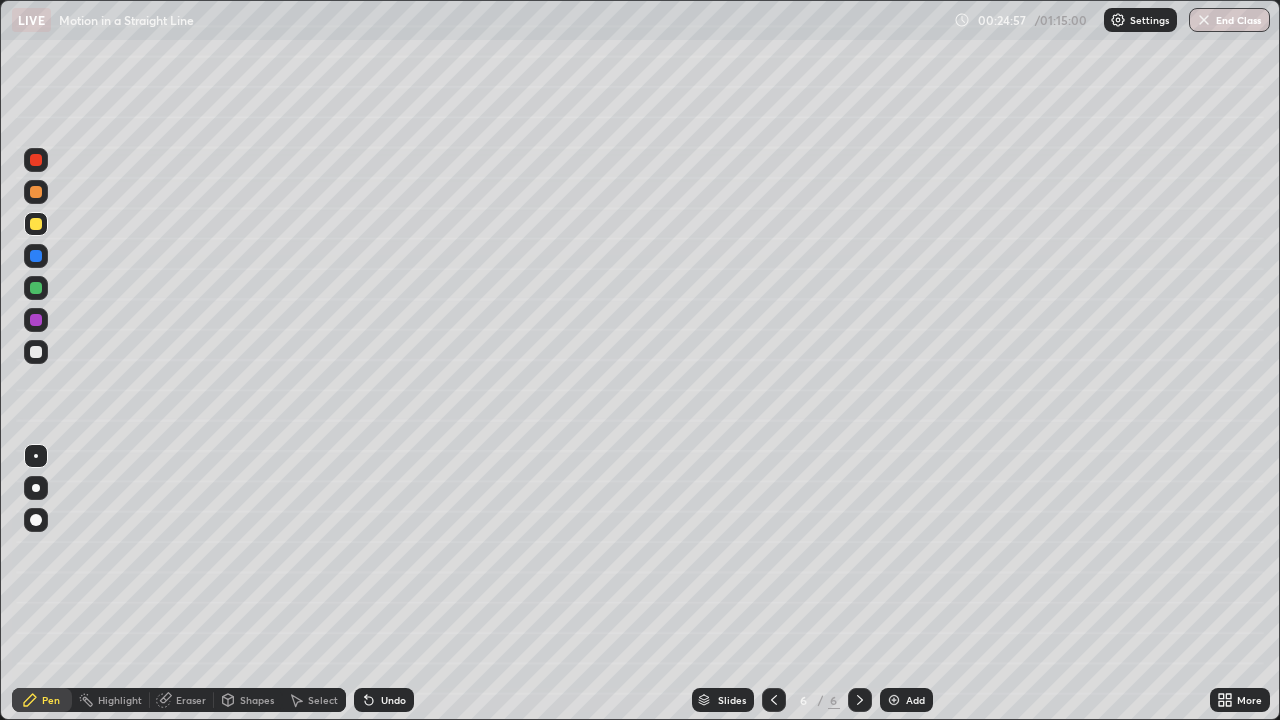 click at bounding box center (36, 288) 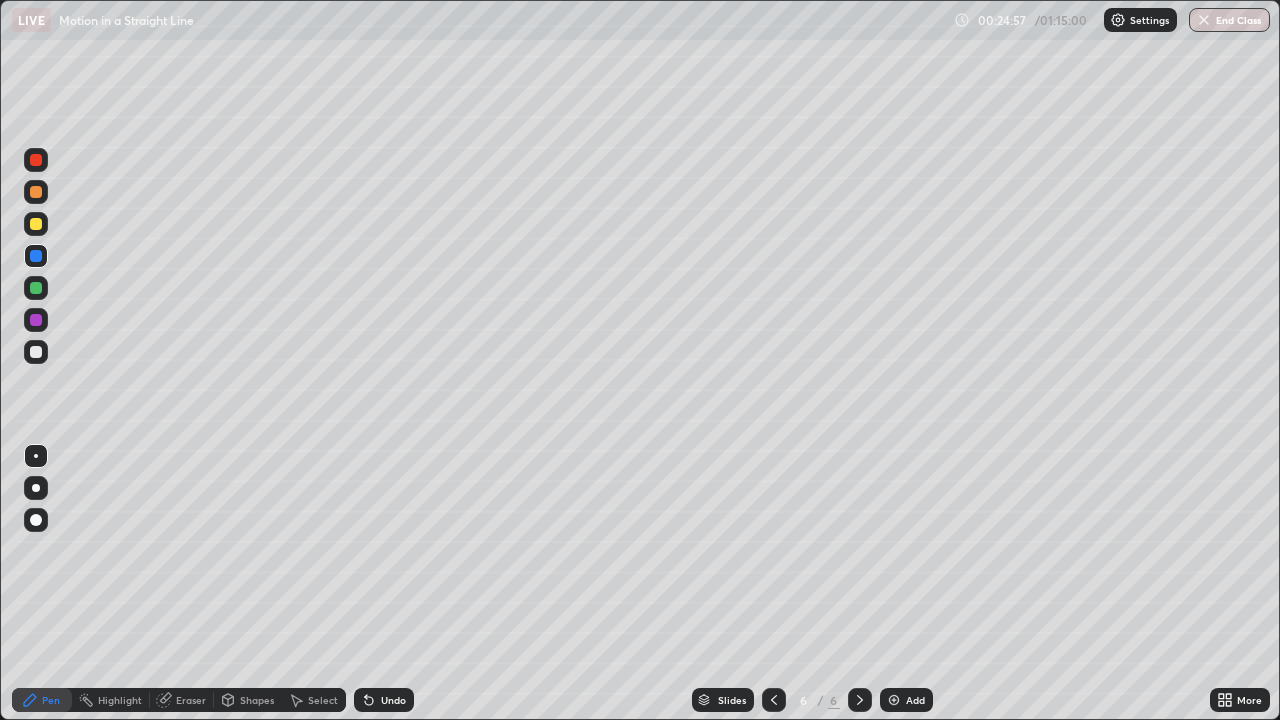 click at bounding box center [36, 288] 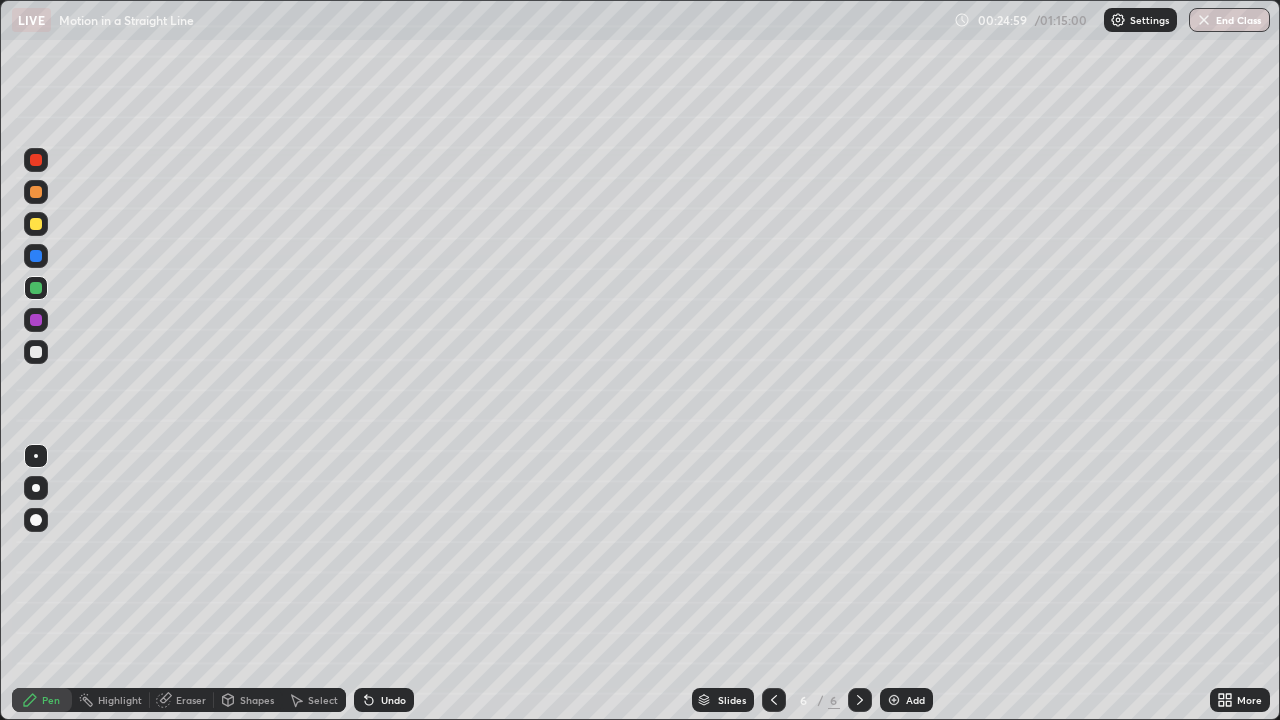 click at bounding box center [36, 520] 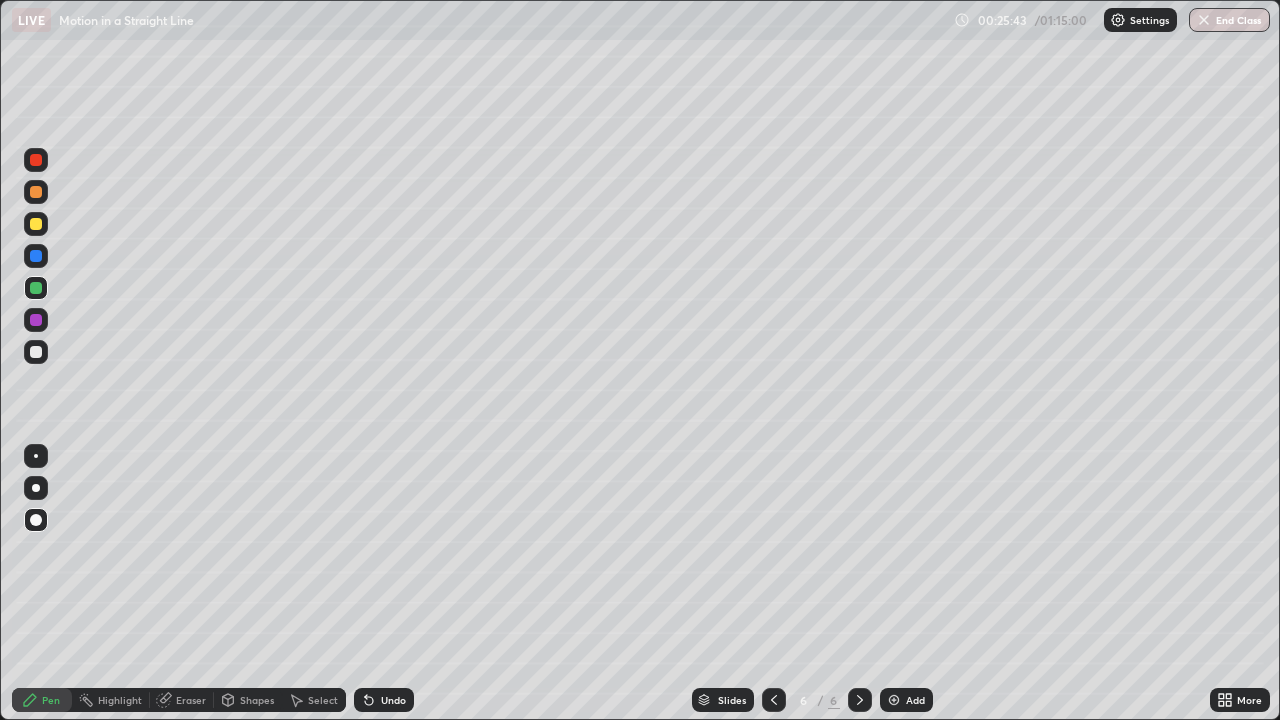 click at bounding box center (36, 352) 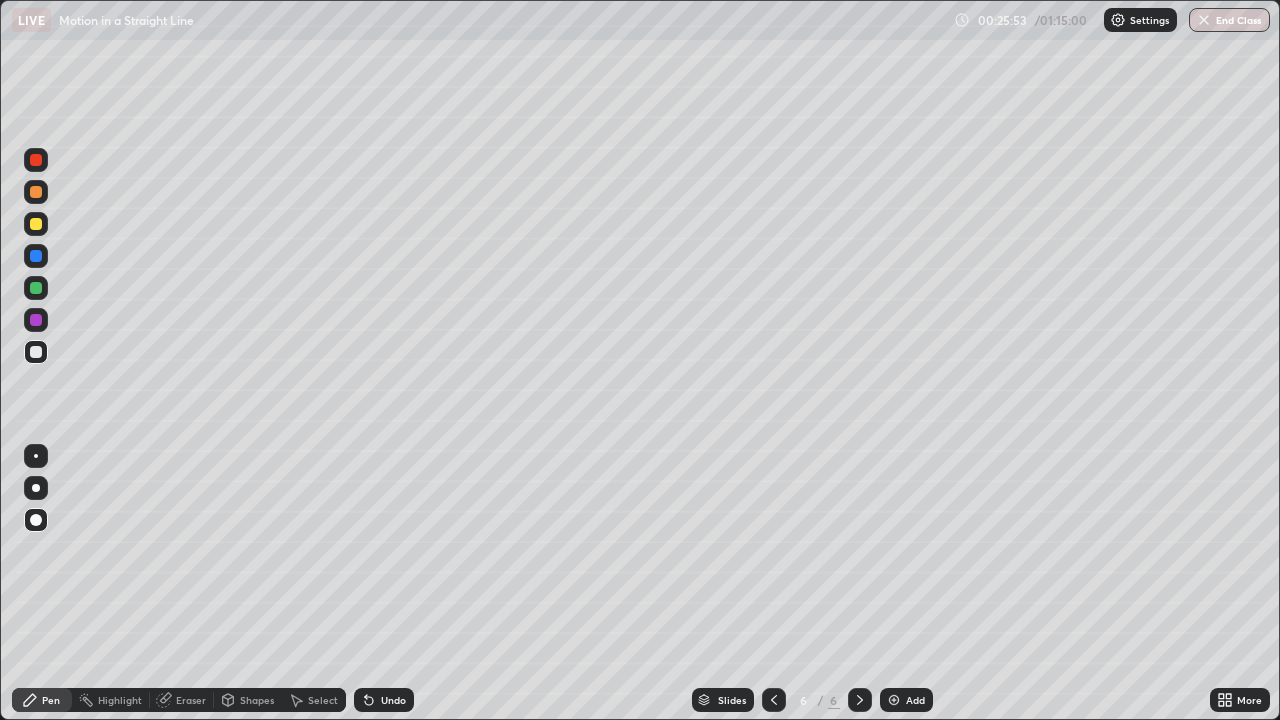 click at bounding box center [36, 456] 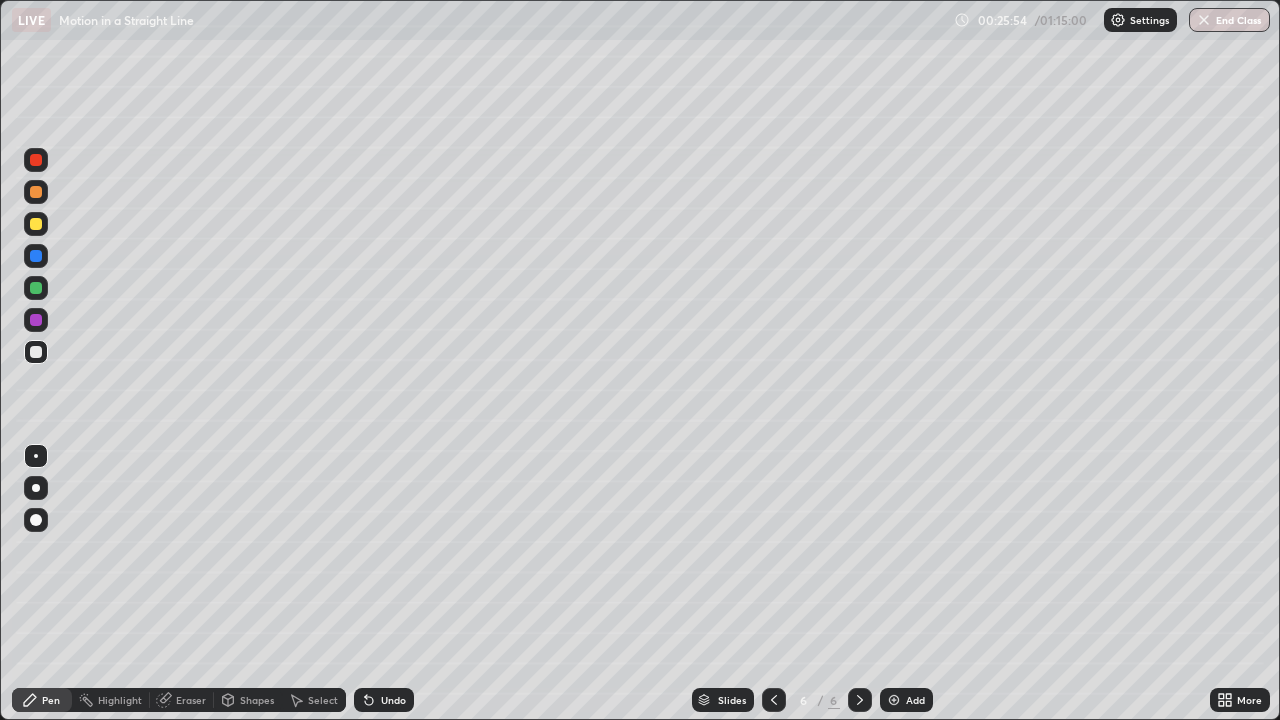 click at bounding box center (36, 224) 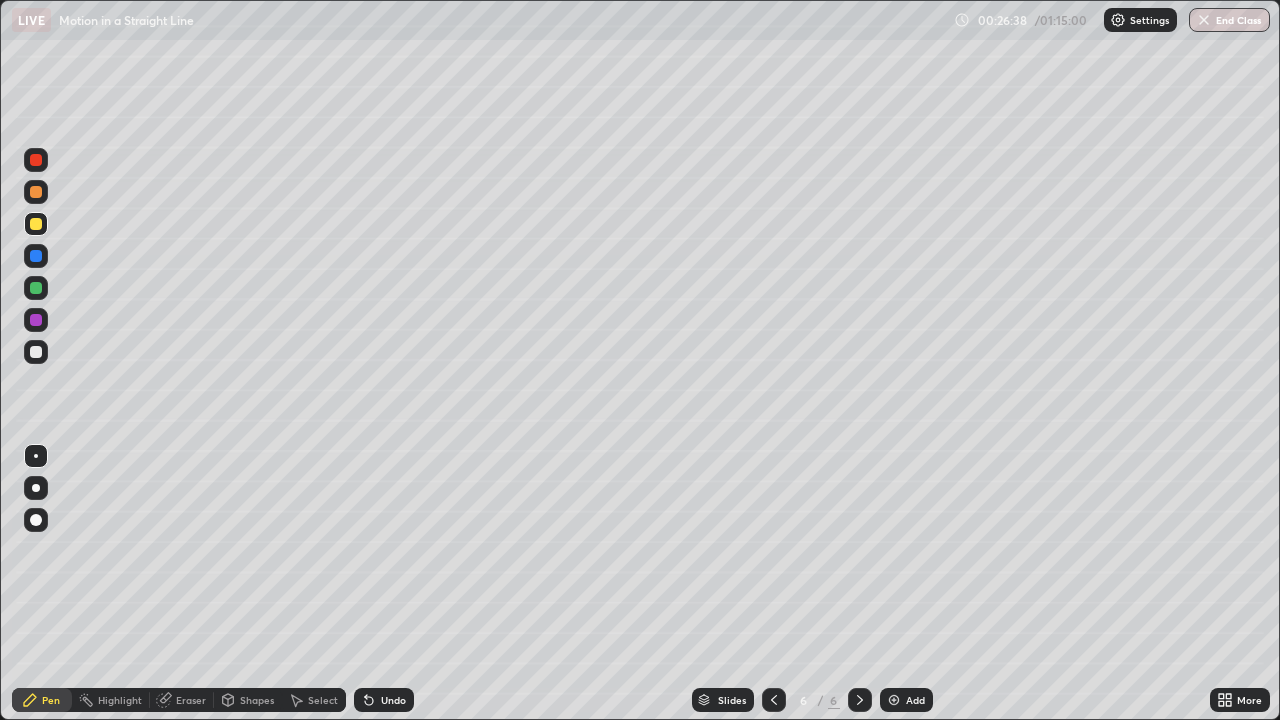 click at bounding box center [36, 352] 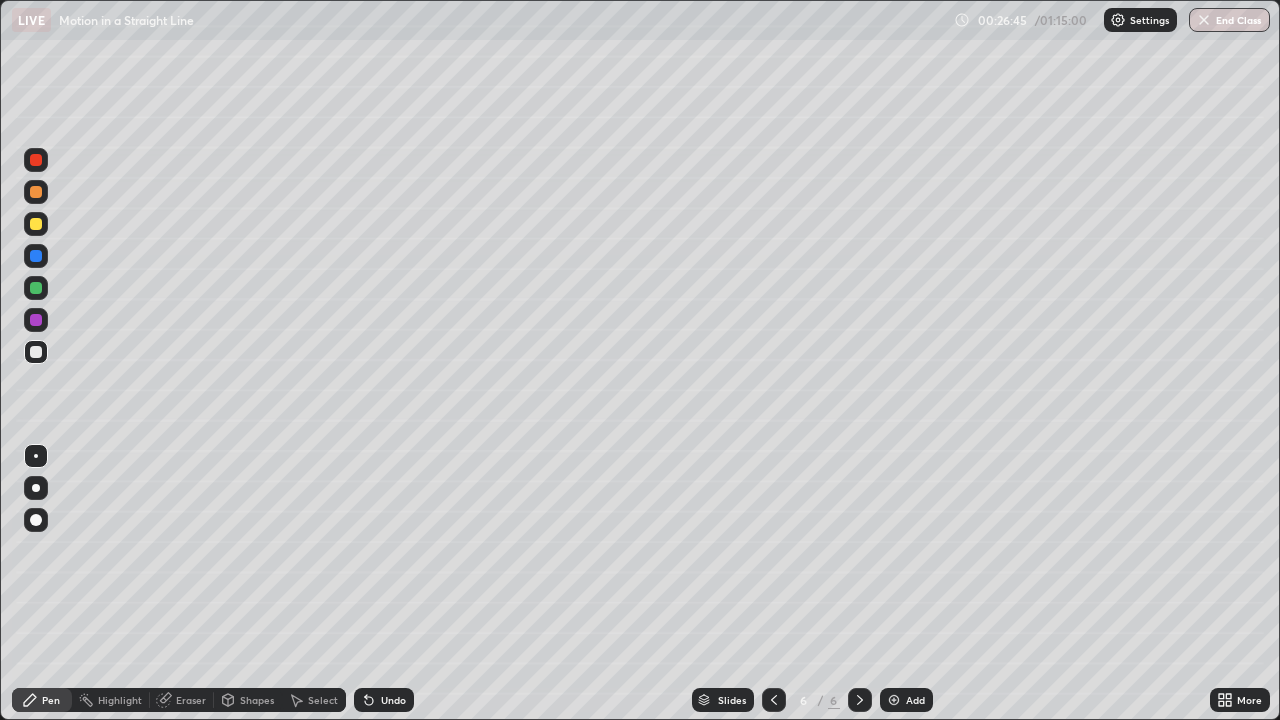 click at bounding box center [36, 224] 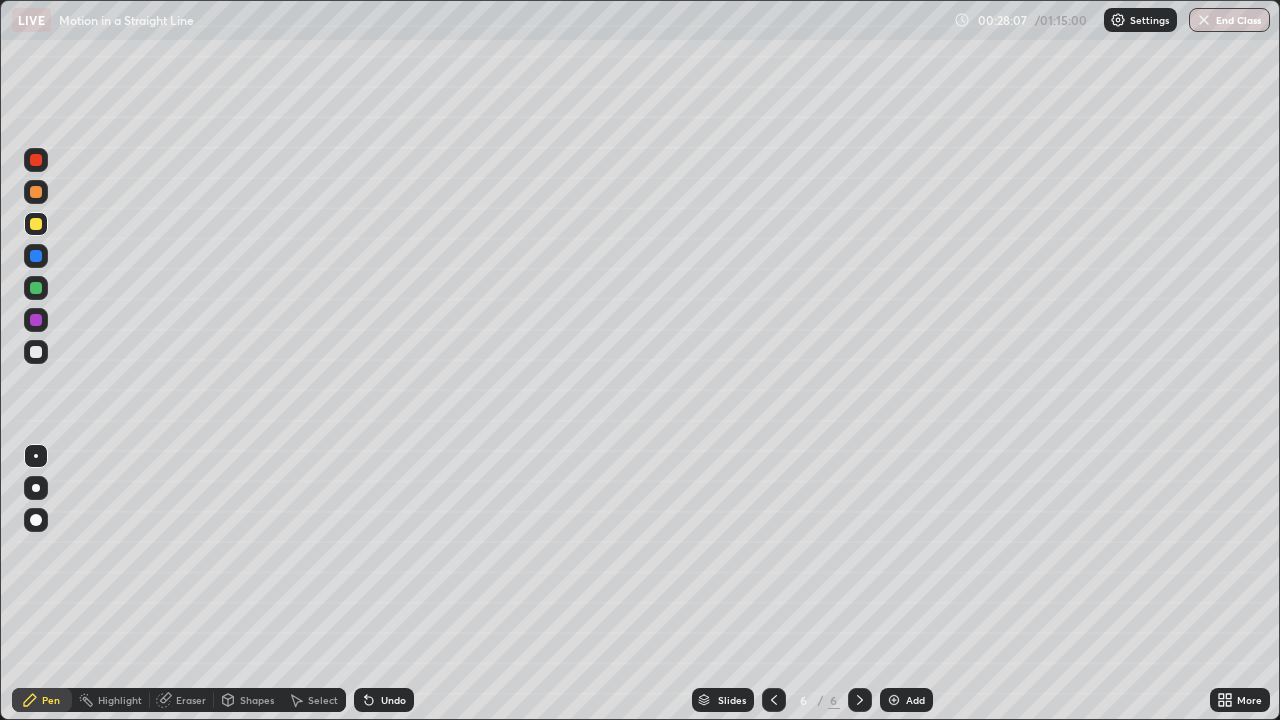 click 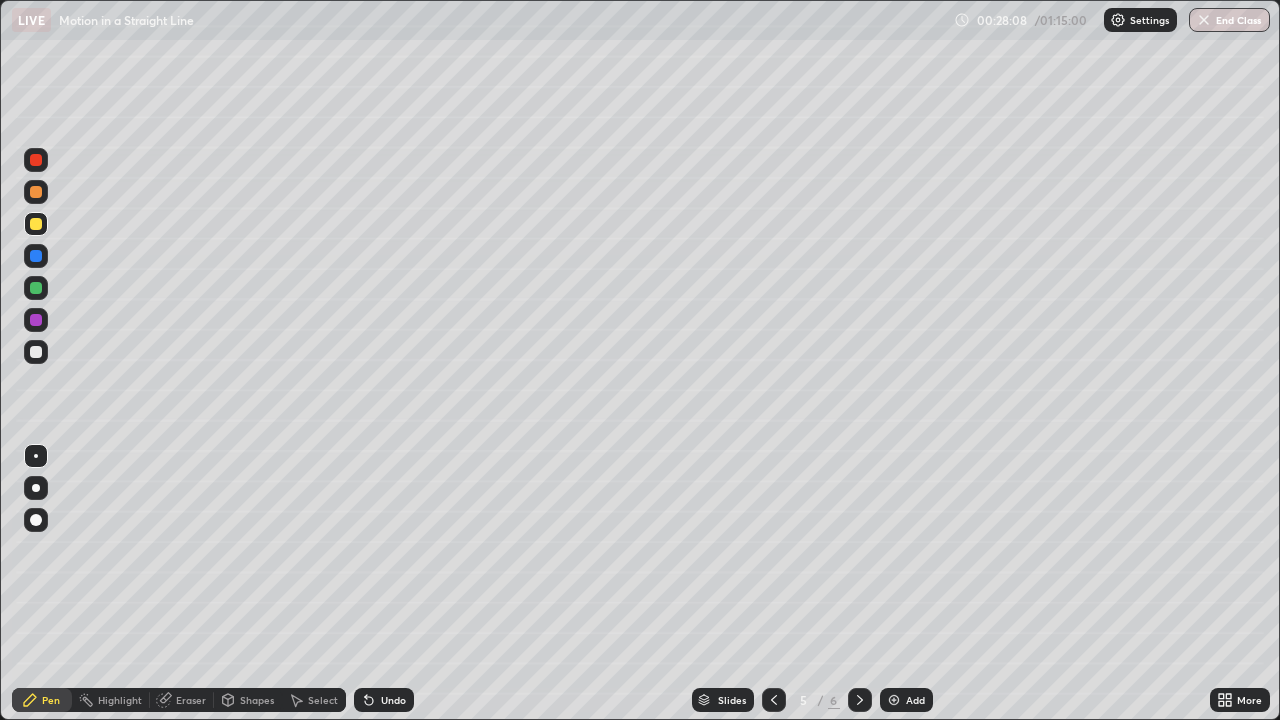 click 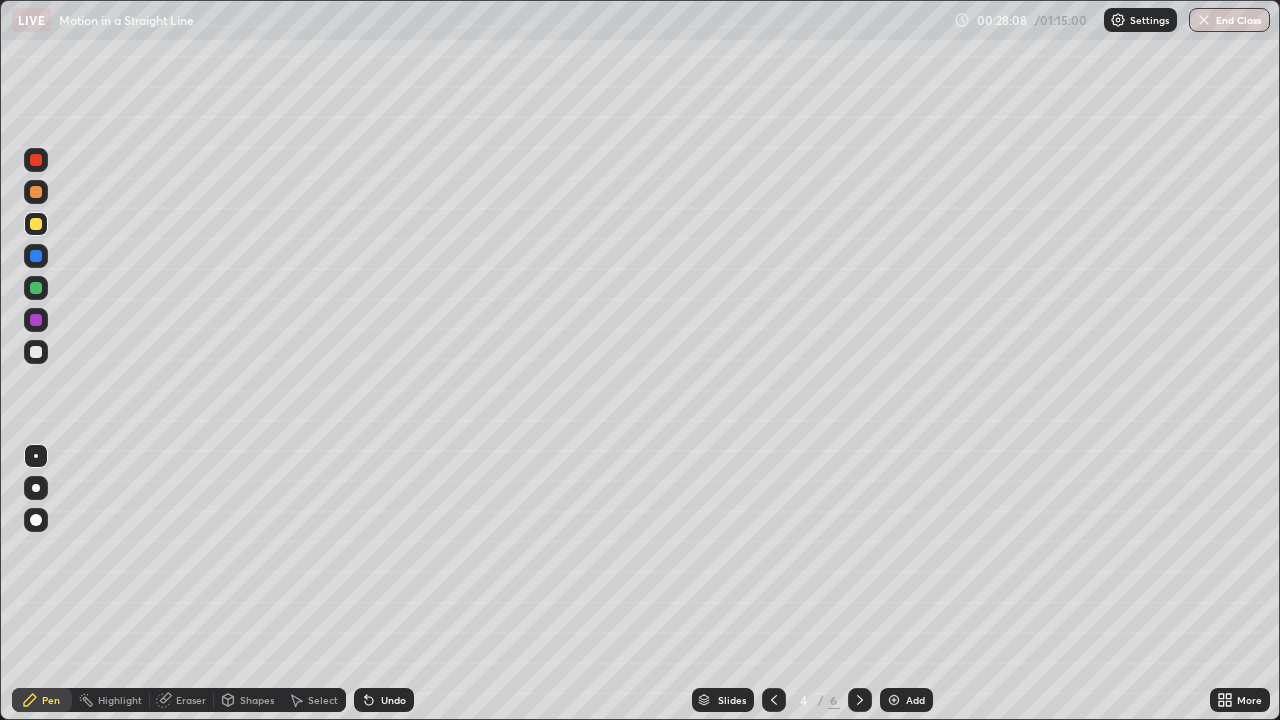 click 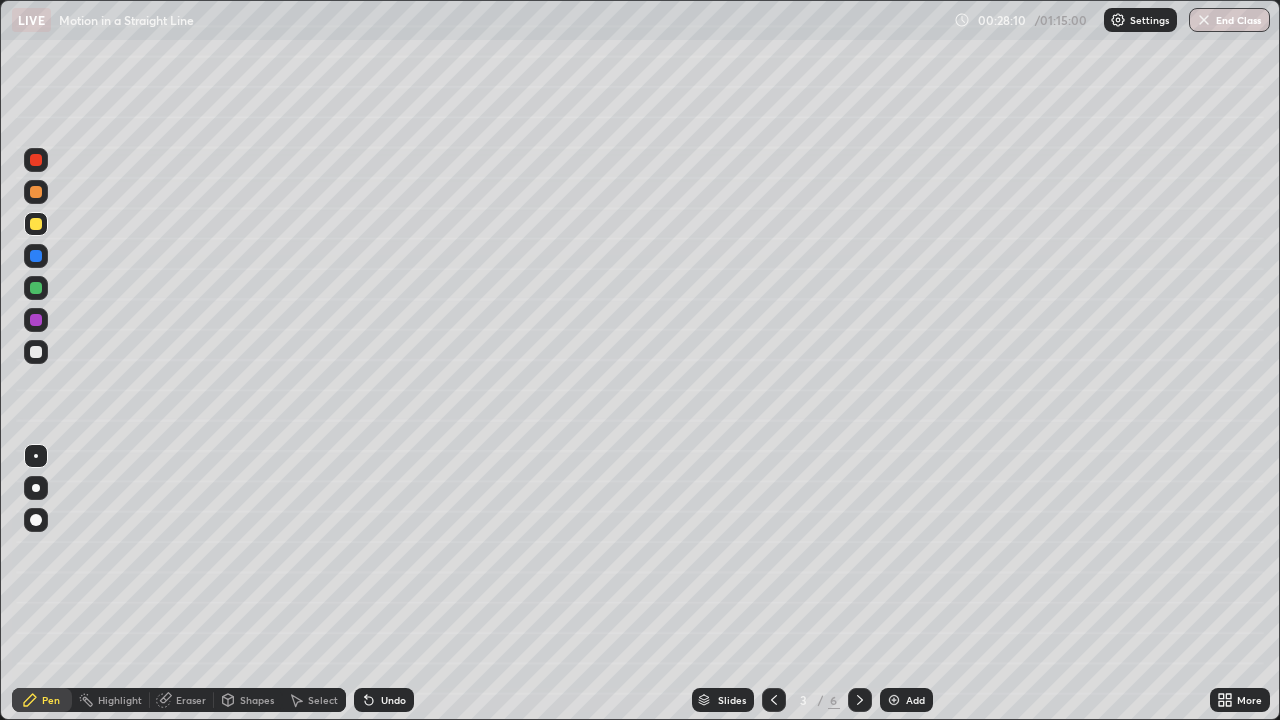 click 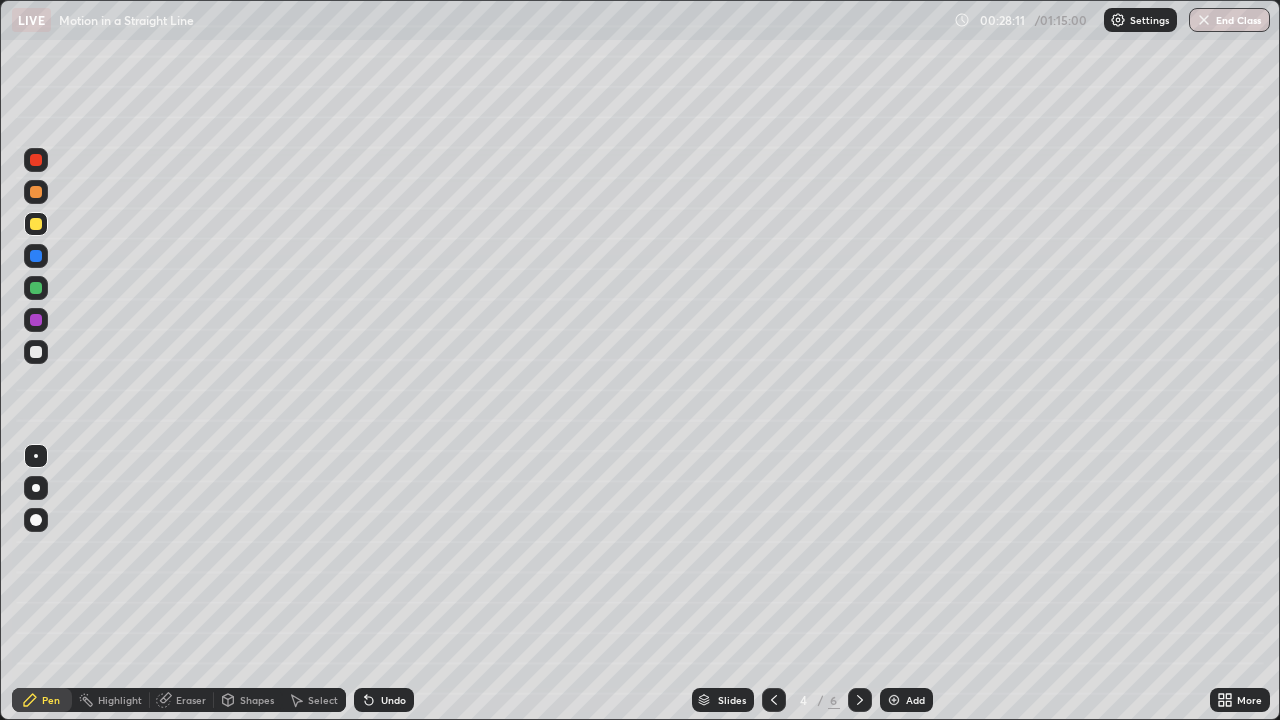 click at bounding box center [860, 700] 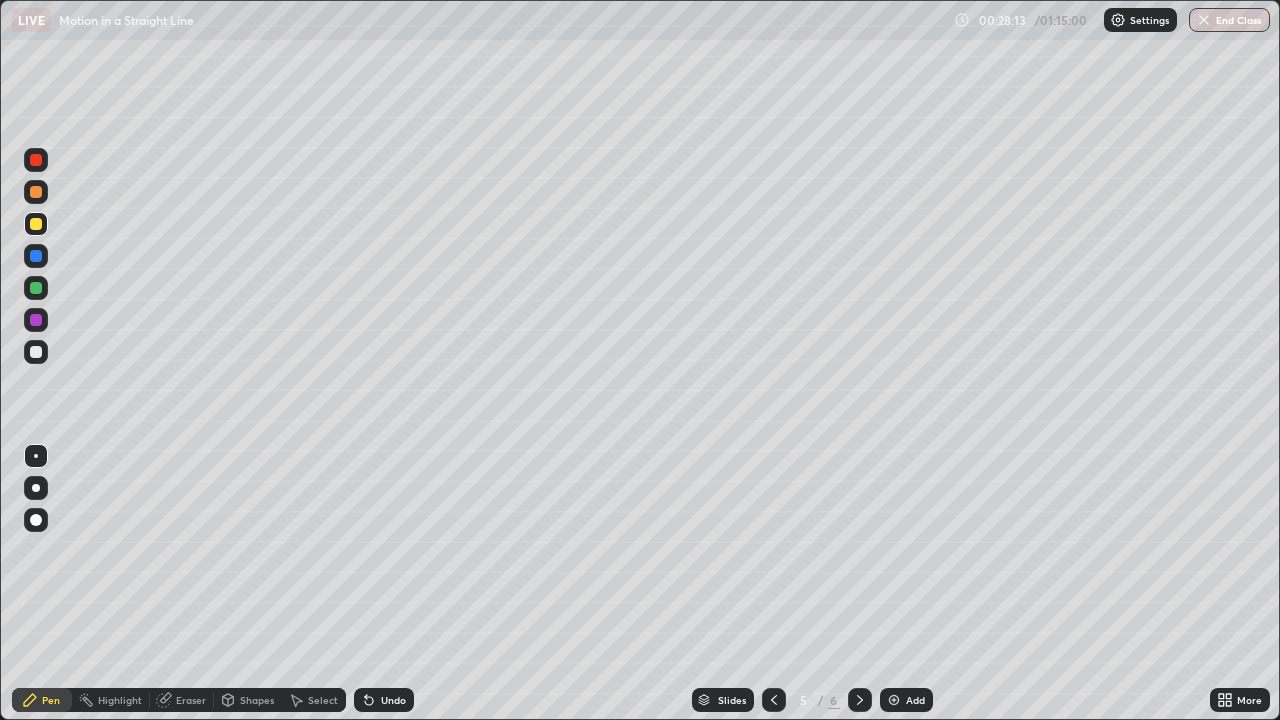 click 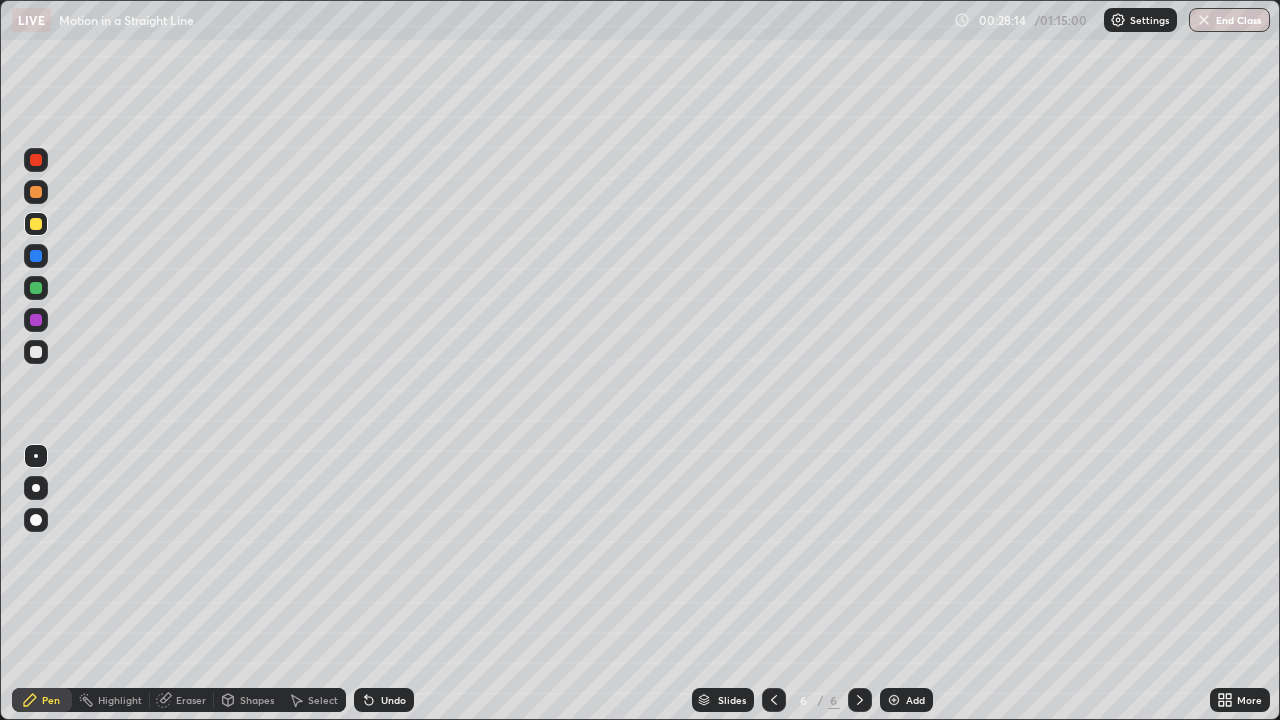 click on "Add" at bounding box center (915, 700) 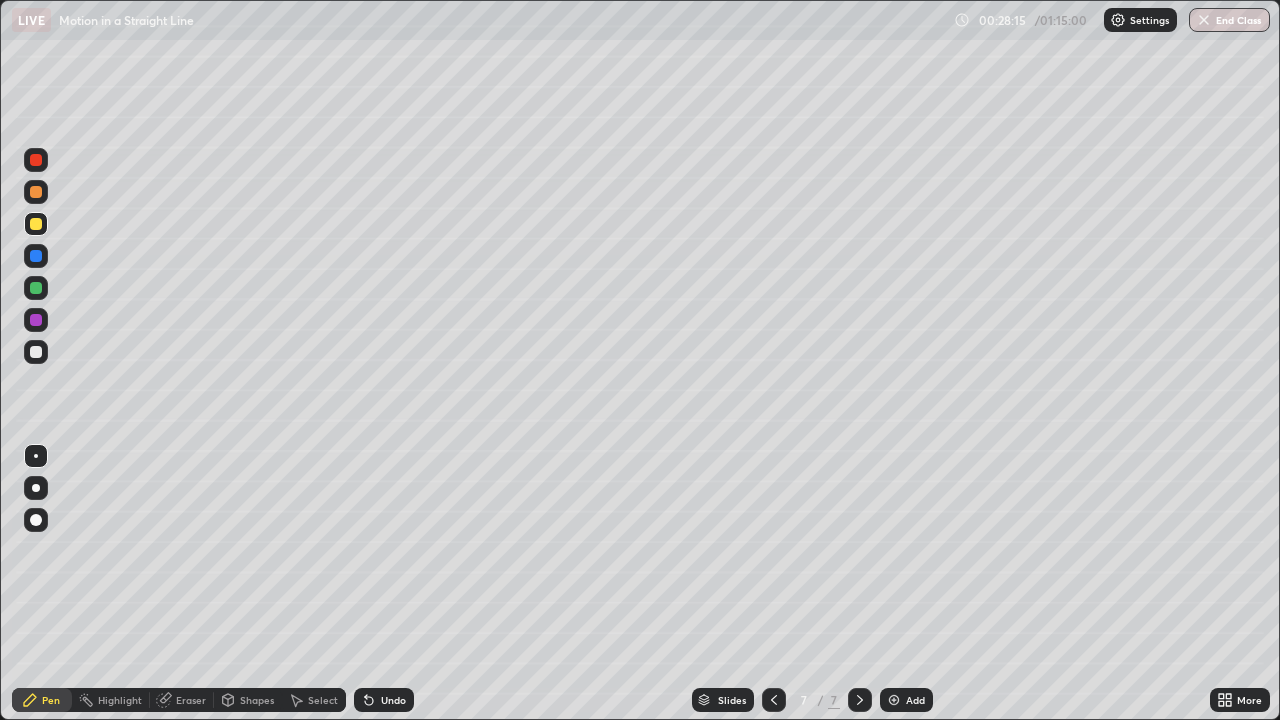 click at bounding box center [36, 352] 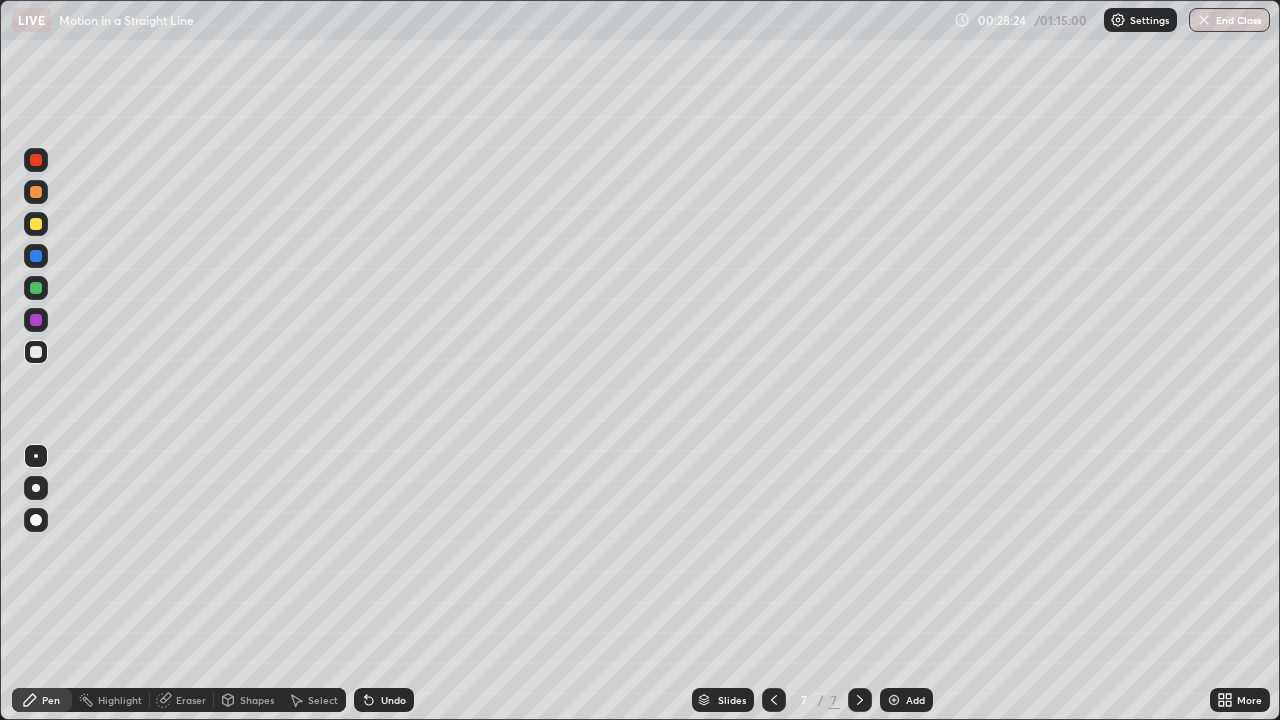 click on "Shapes" at bounding box center (257, 700) 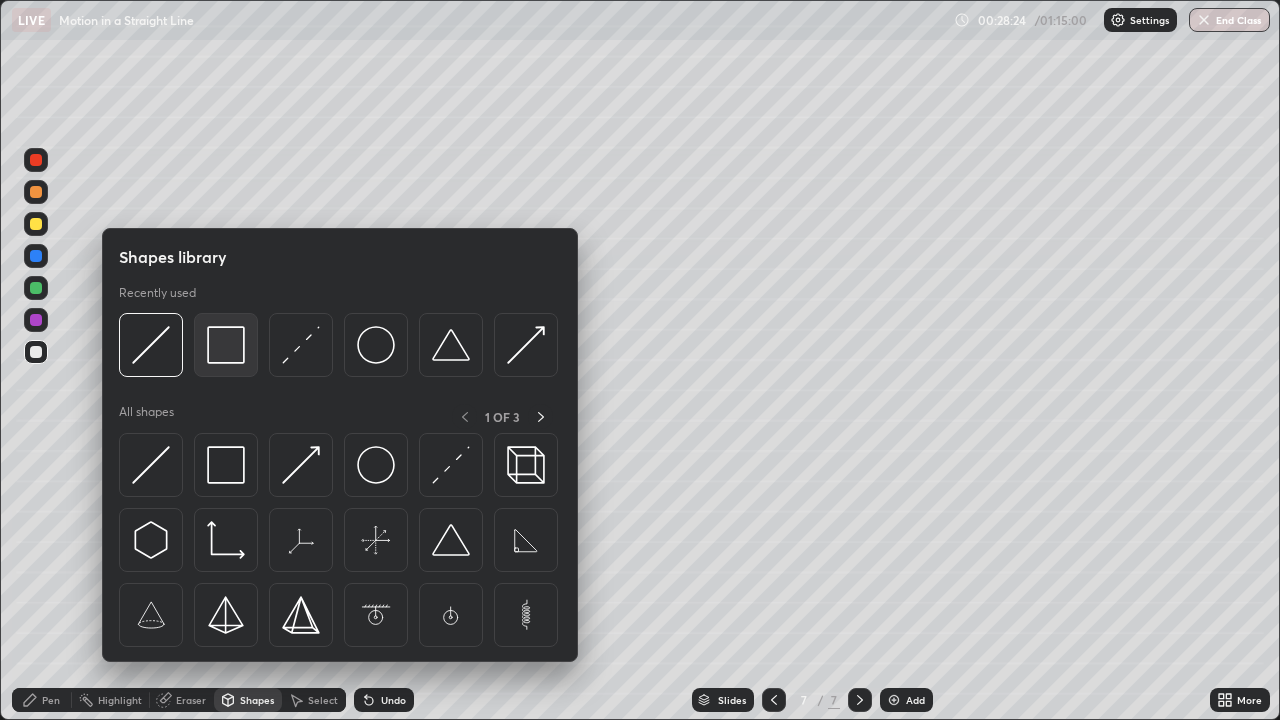click at bounding box center [226, 345] 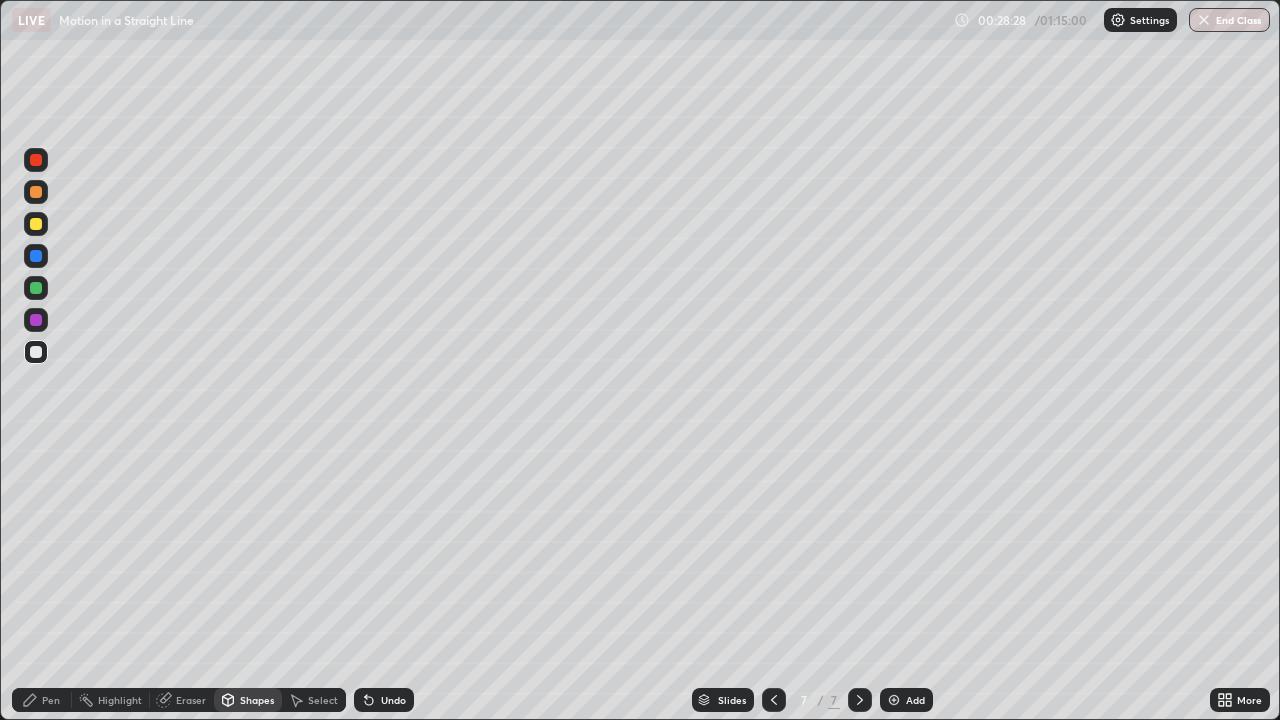 click on "Pen" at bounding box center [51, 700] 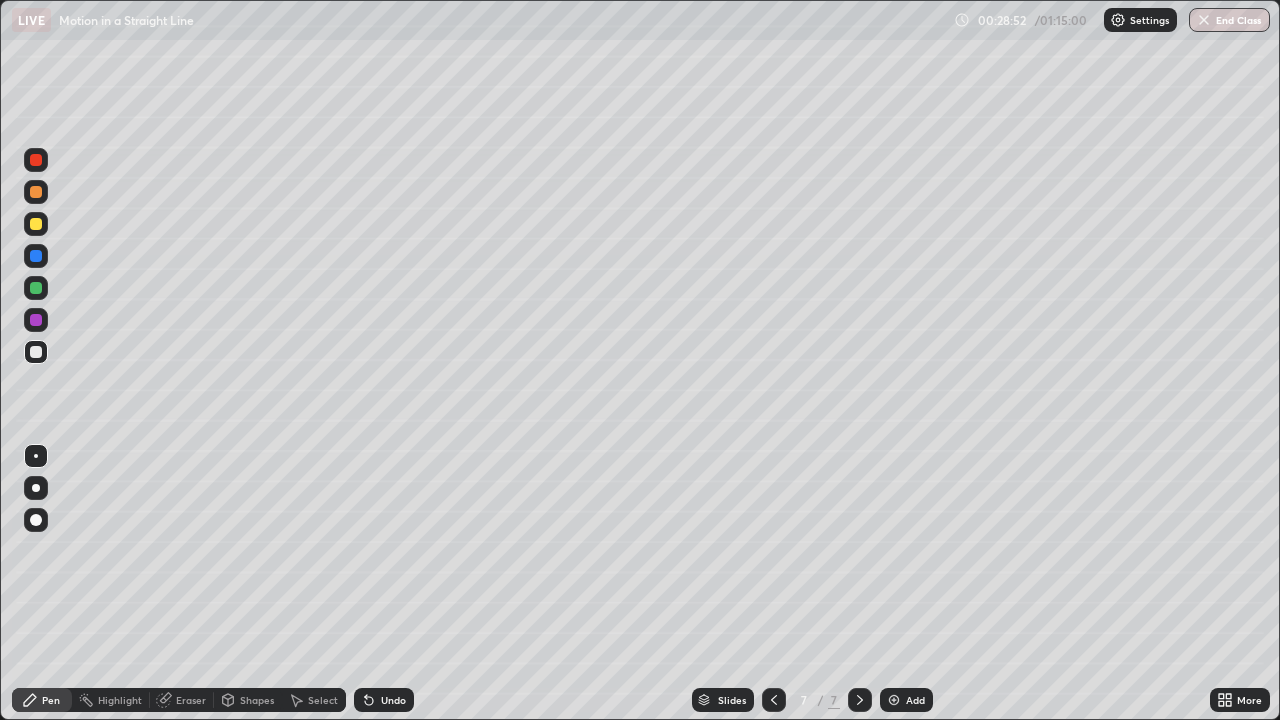 click 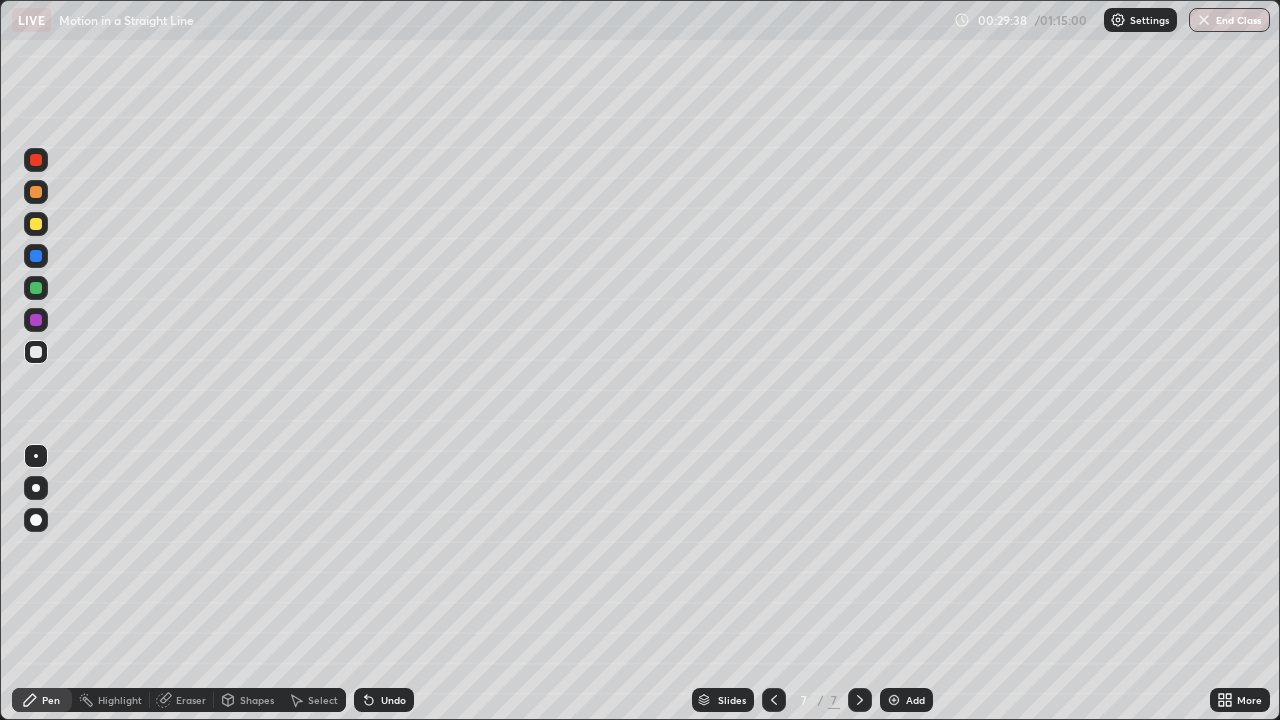 click on "Shapes" at bounding box center (248, 700) 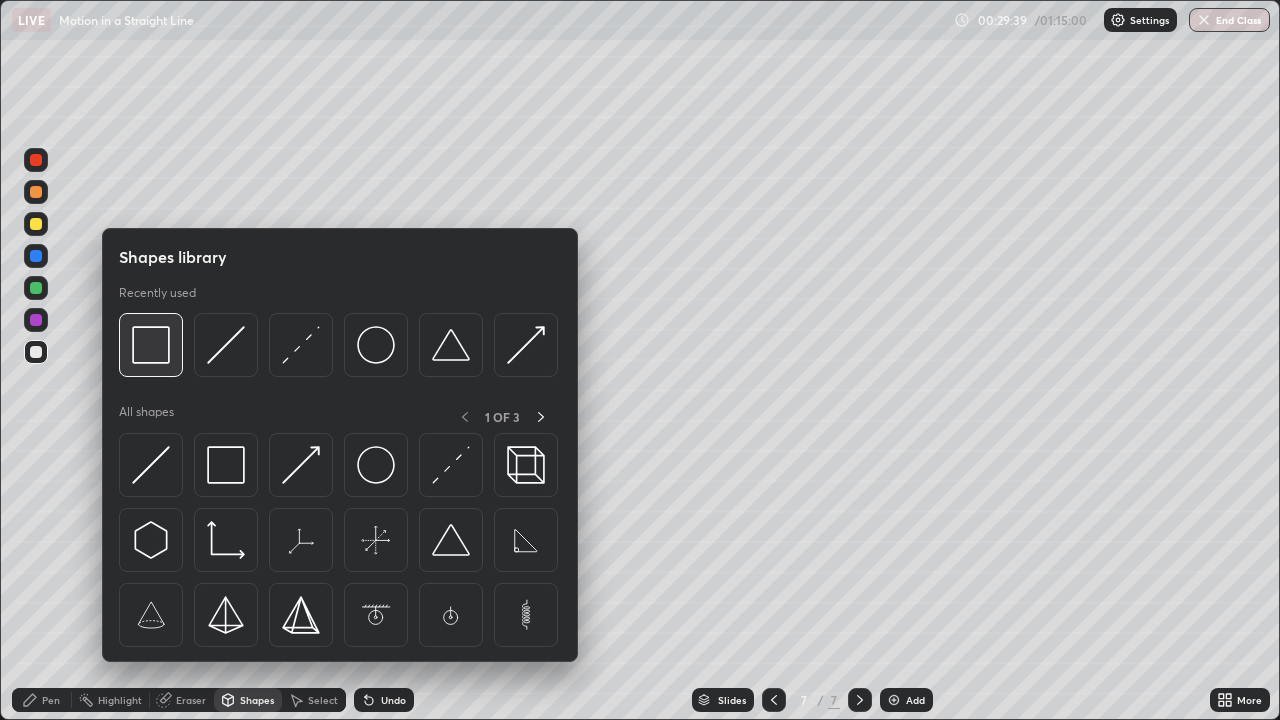 click at bounding box center [151, 345] 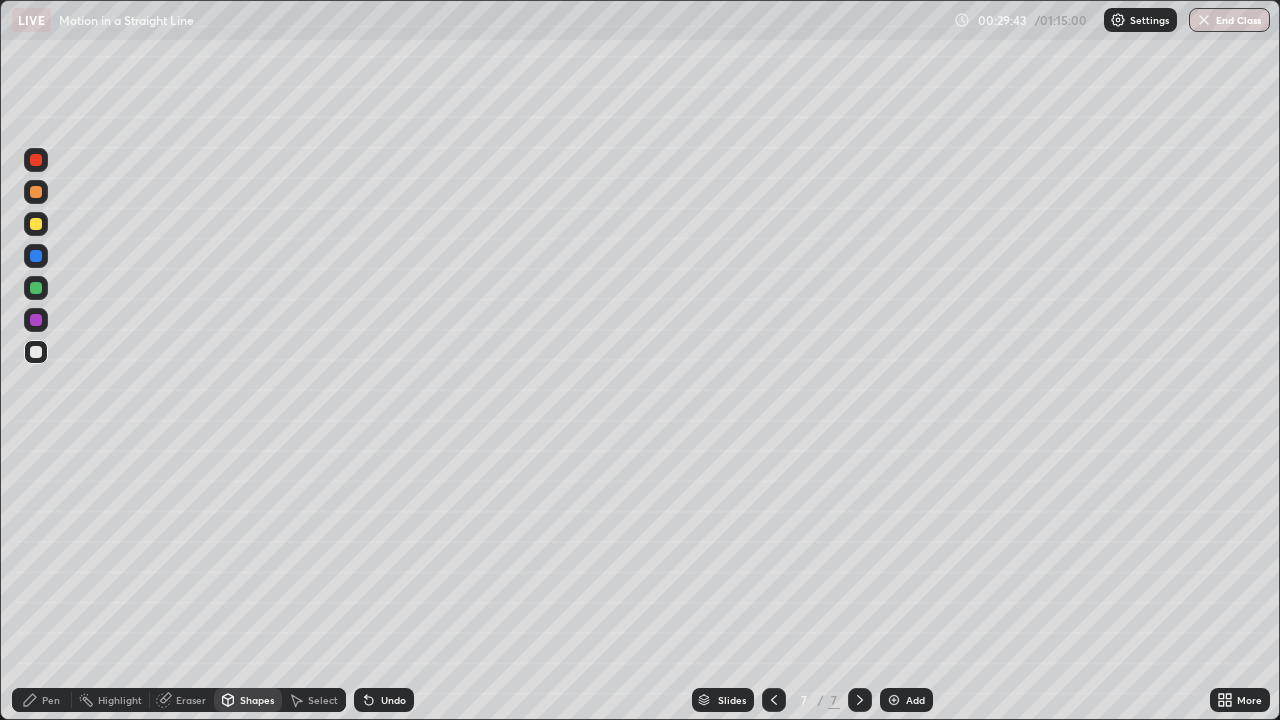 click on "Shapes" at bounding box center [257, 700] 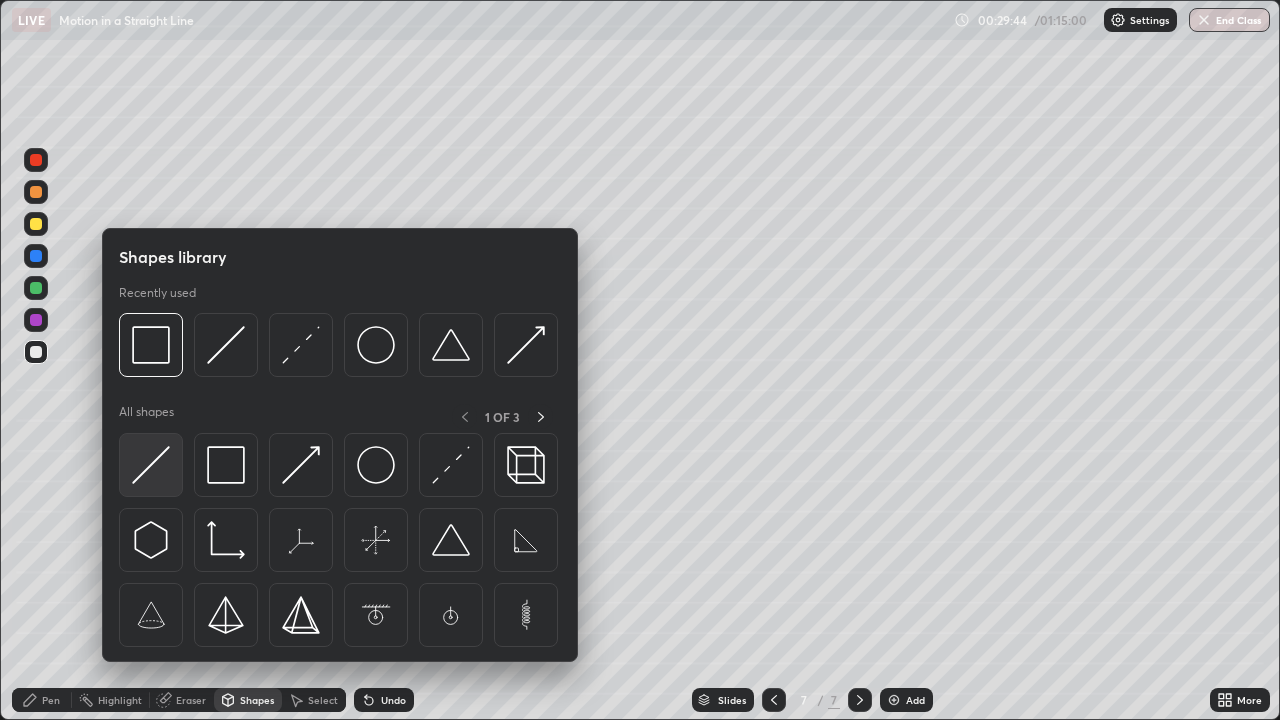 click at bounding box center [151, 465] 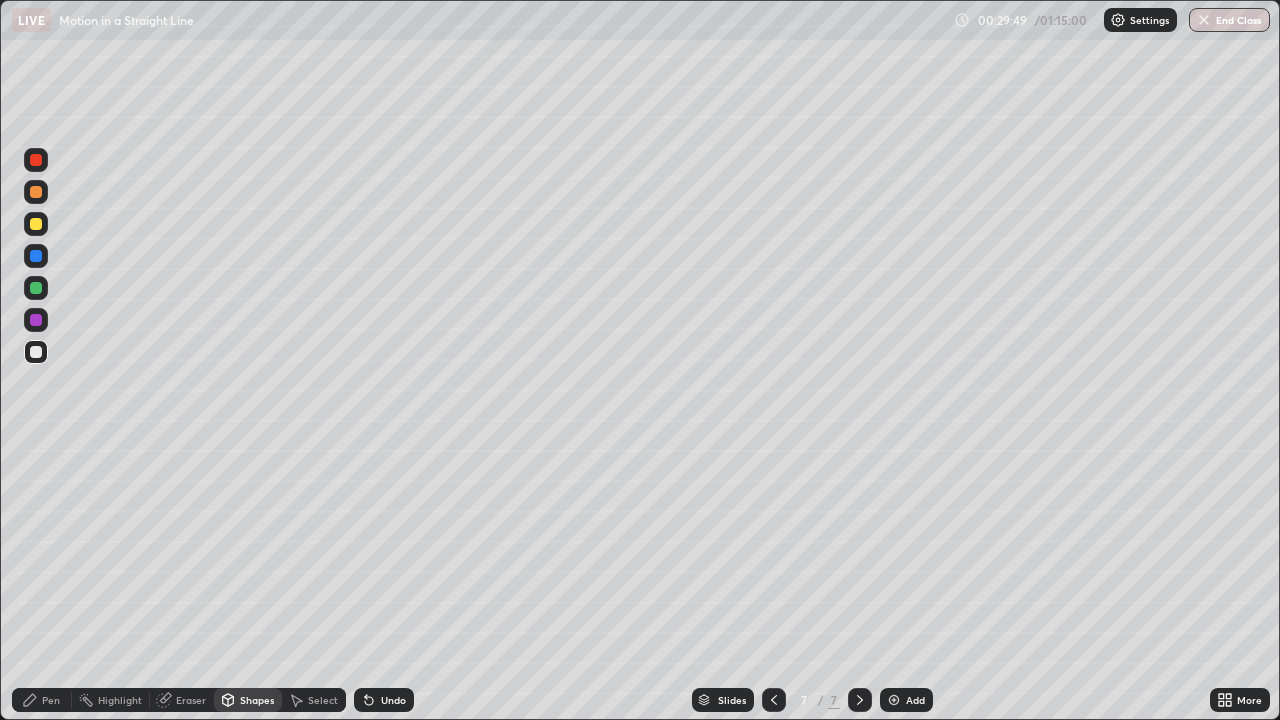 click on "Pen" at bounding box center [42, 700] 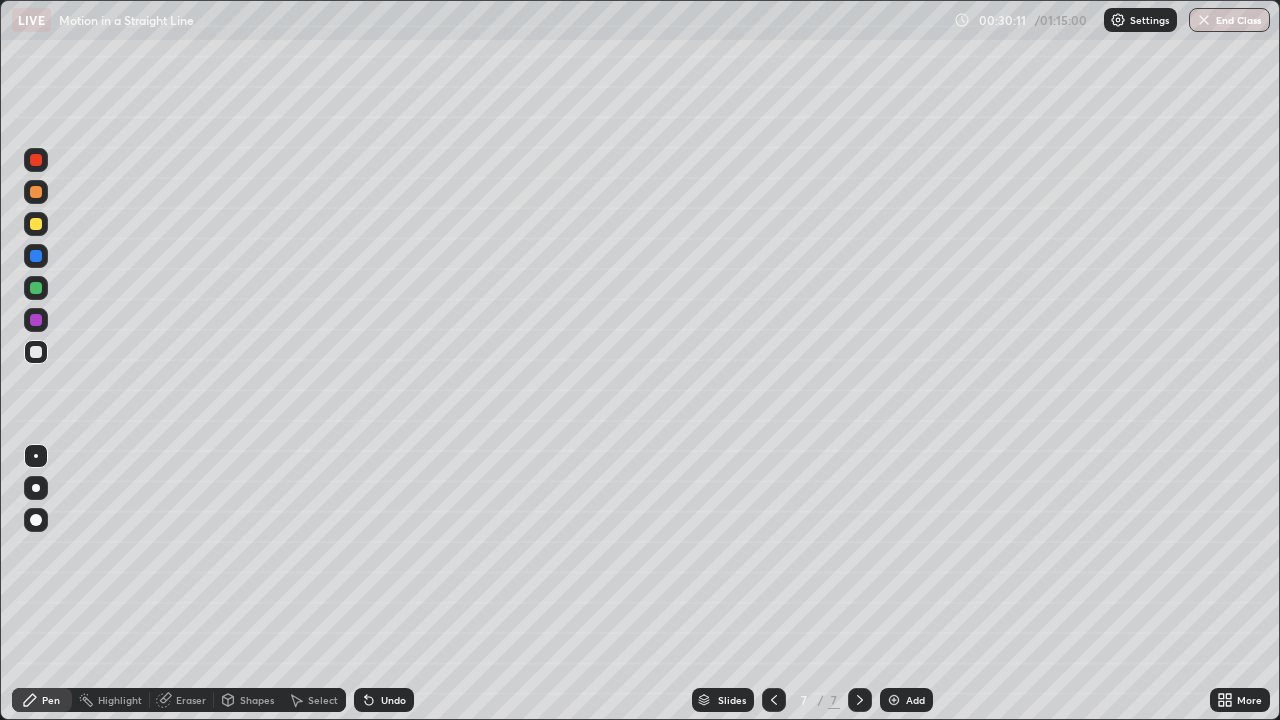 click on "Undo" at bounding box center [393, 700] 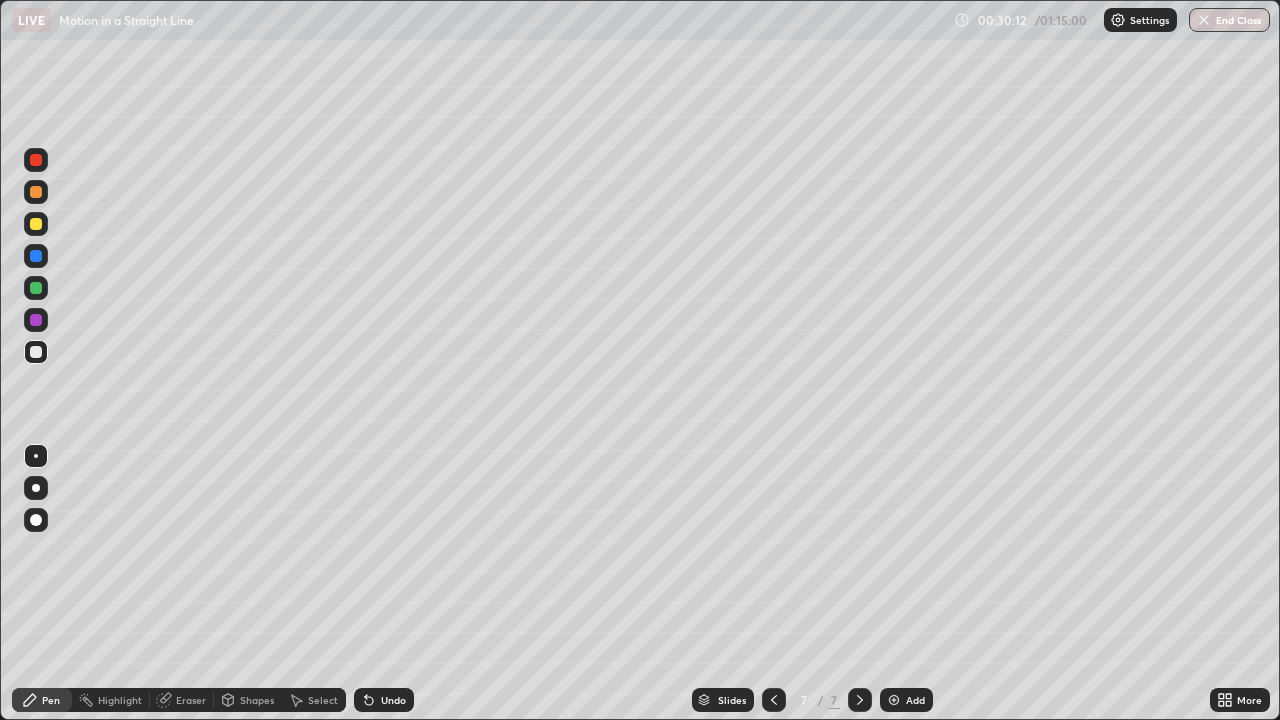 click on "Undo" at bounding box center (393, 700) 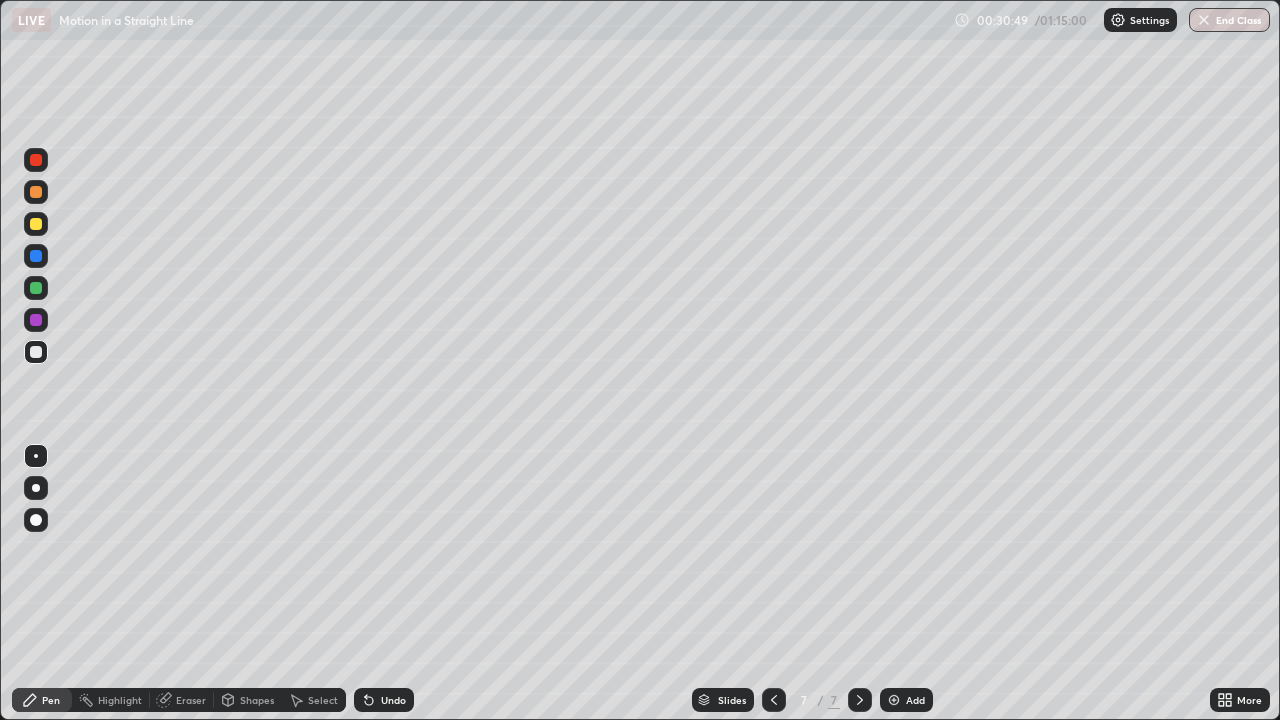 click at bounding box center [36, 224] 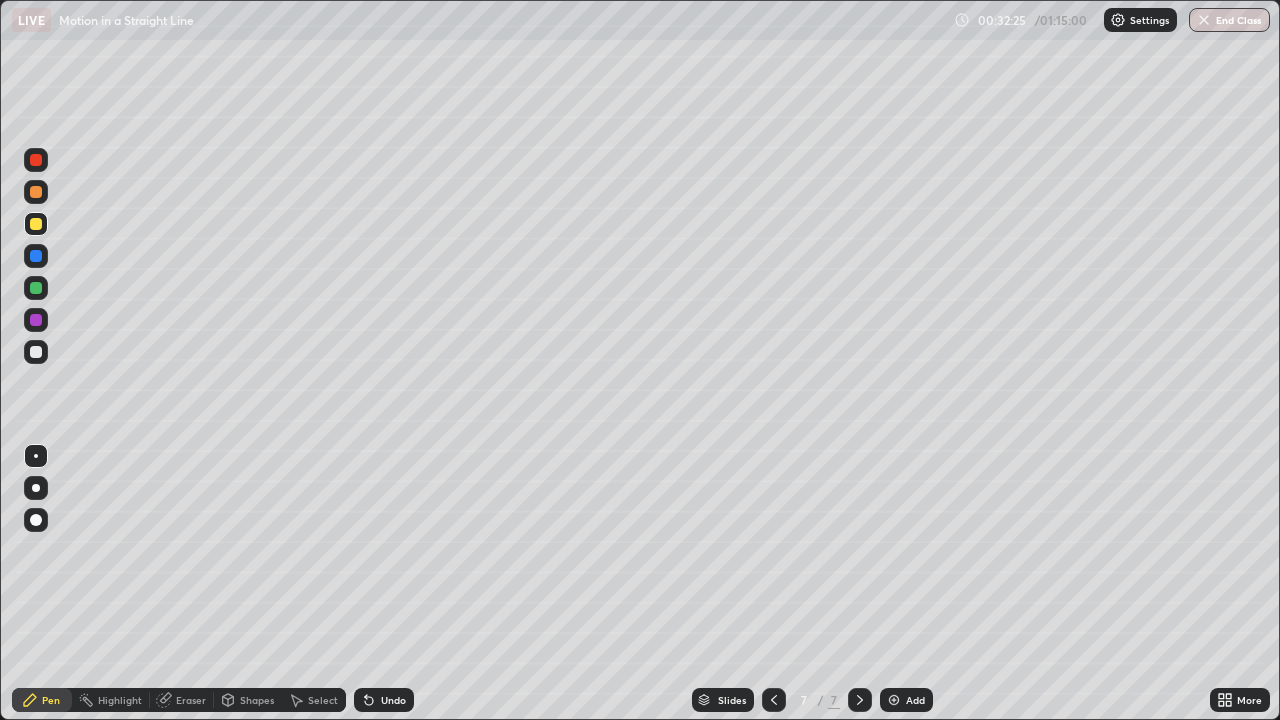 click on "Add" at bounding box center [906, 700] 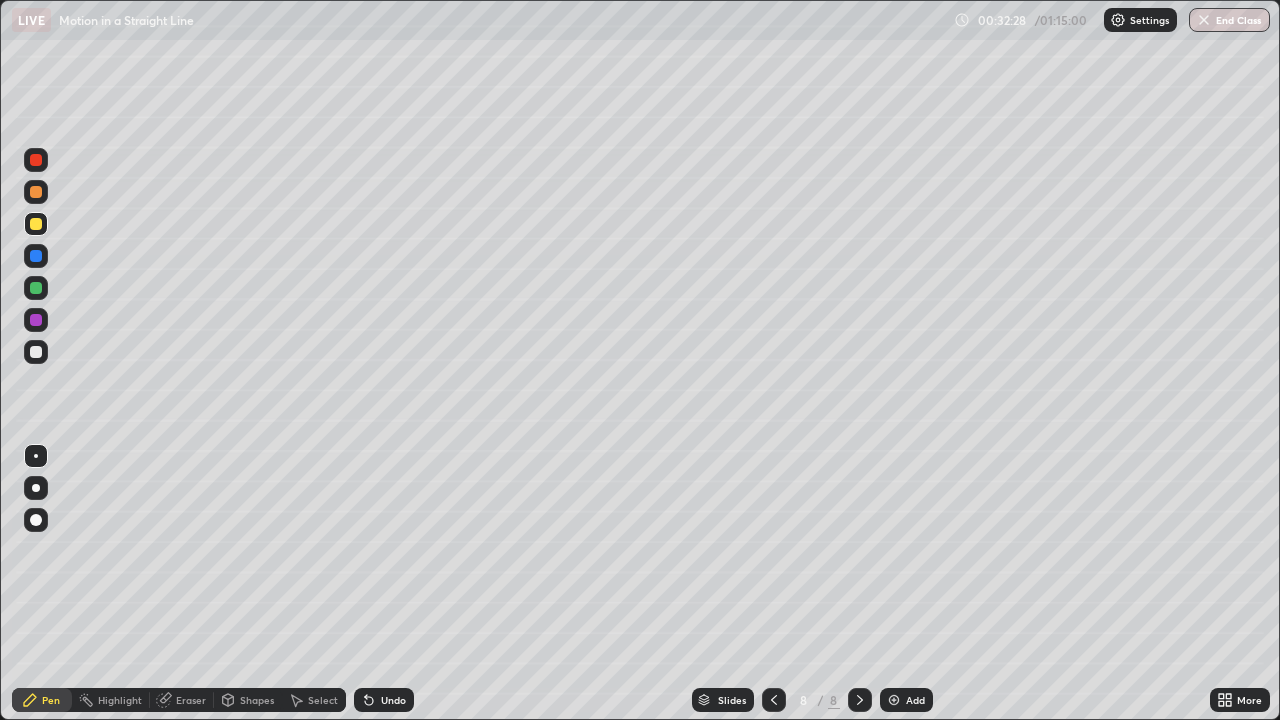 click at bounding box center [36, 352] 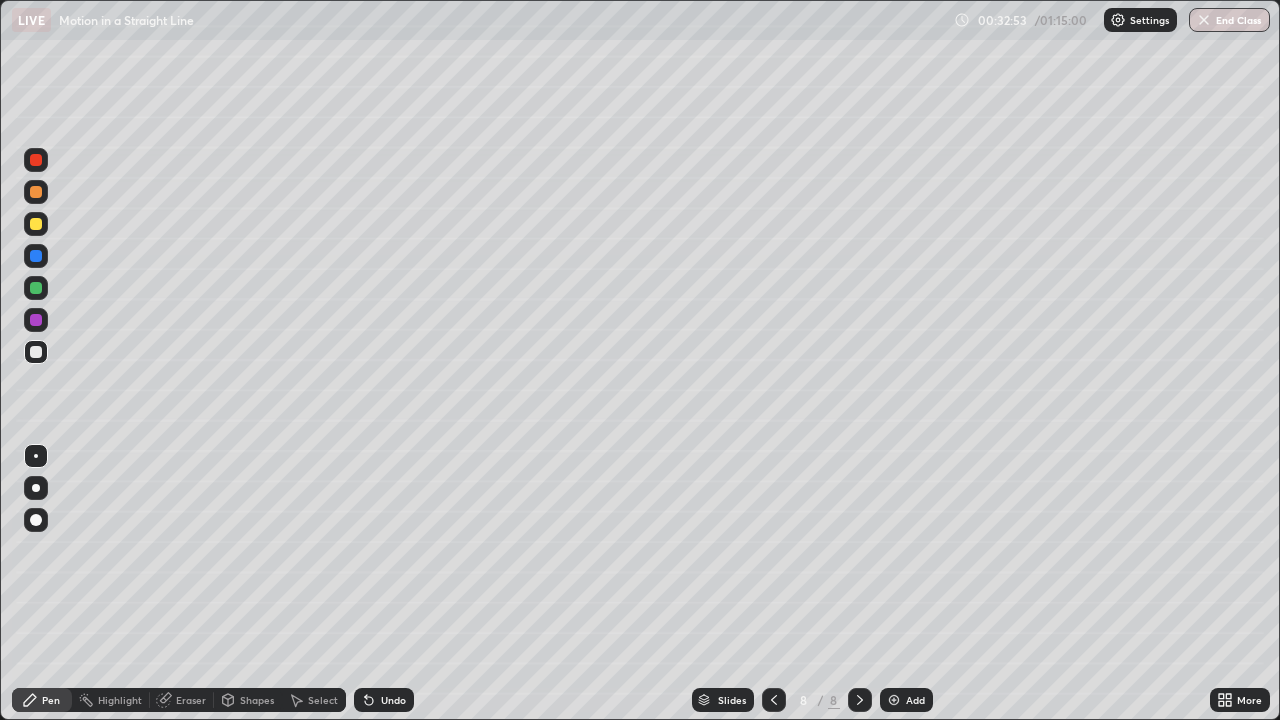 click on "Undo" at bounding box center (393, 700) 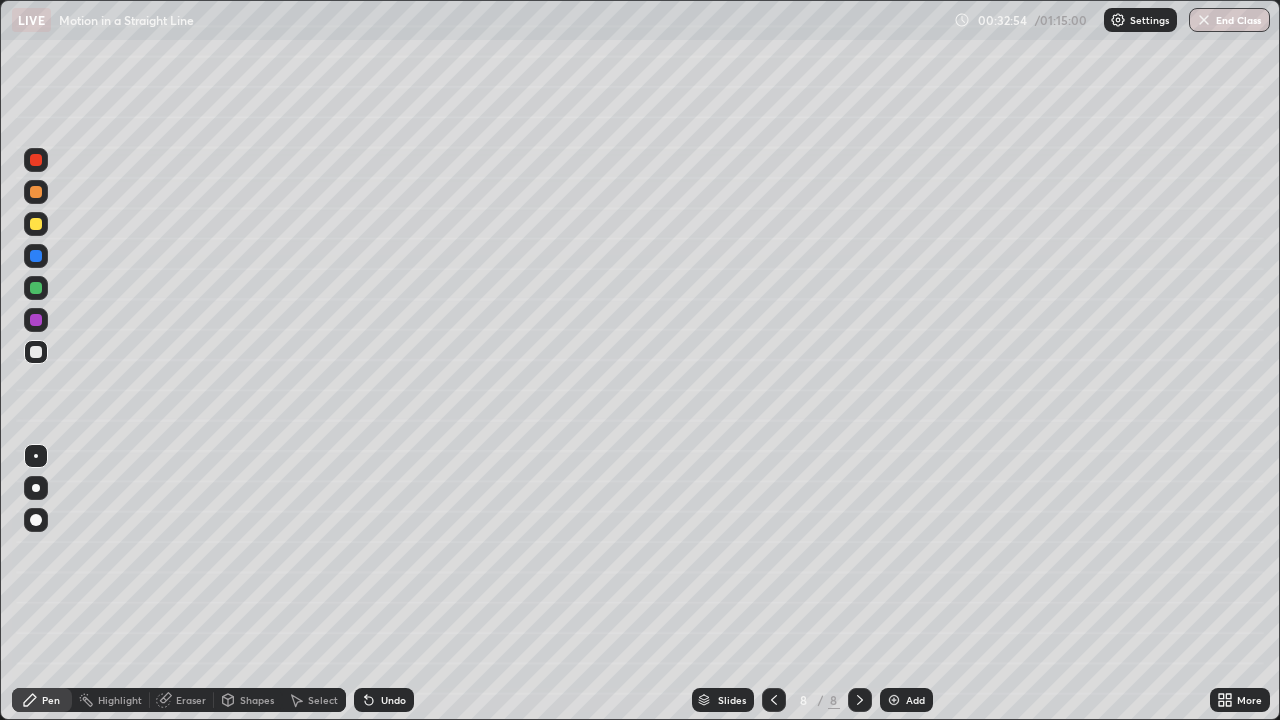 click on "Undo" at bounding box center (384, 700) 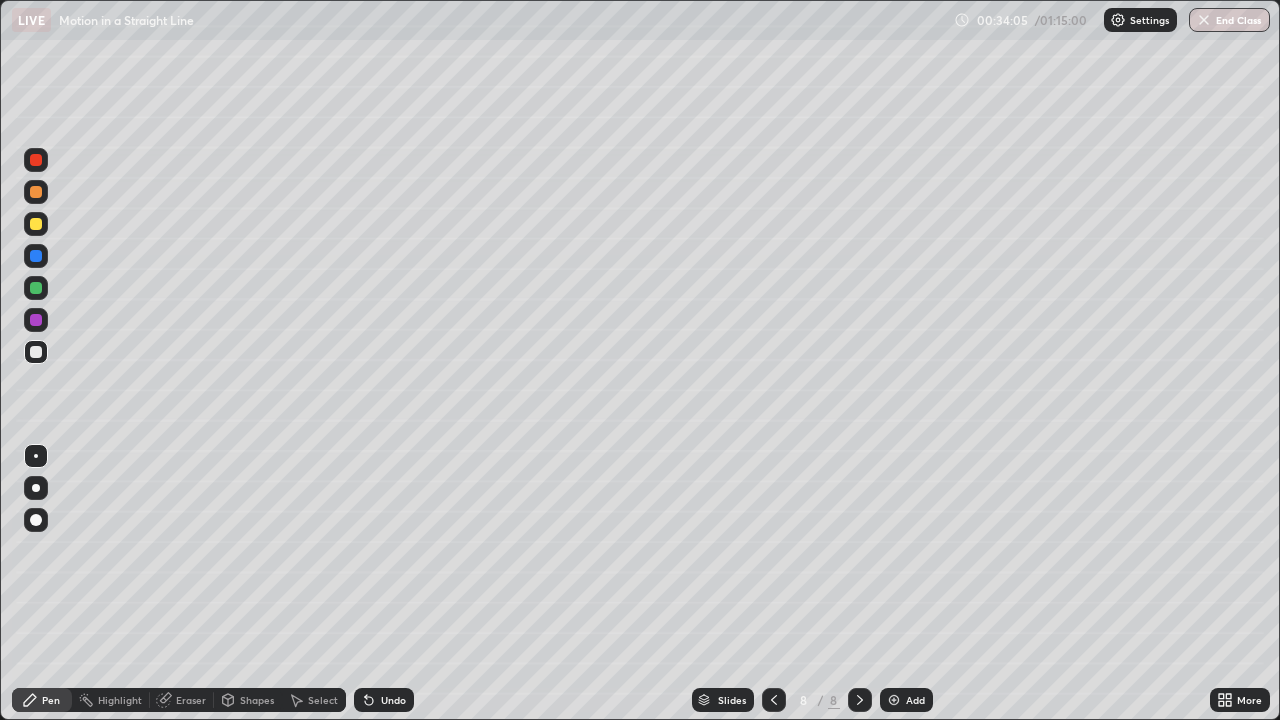 click on "Shapes" at bounding box center [257, 700] 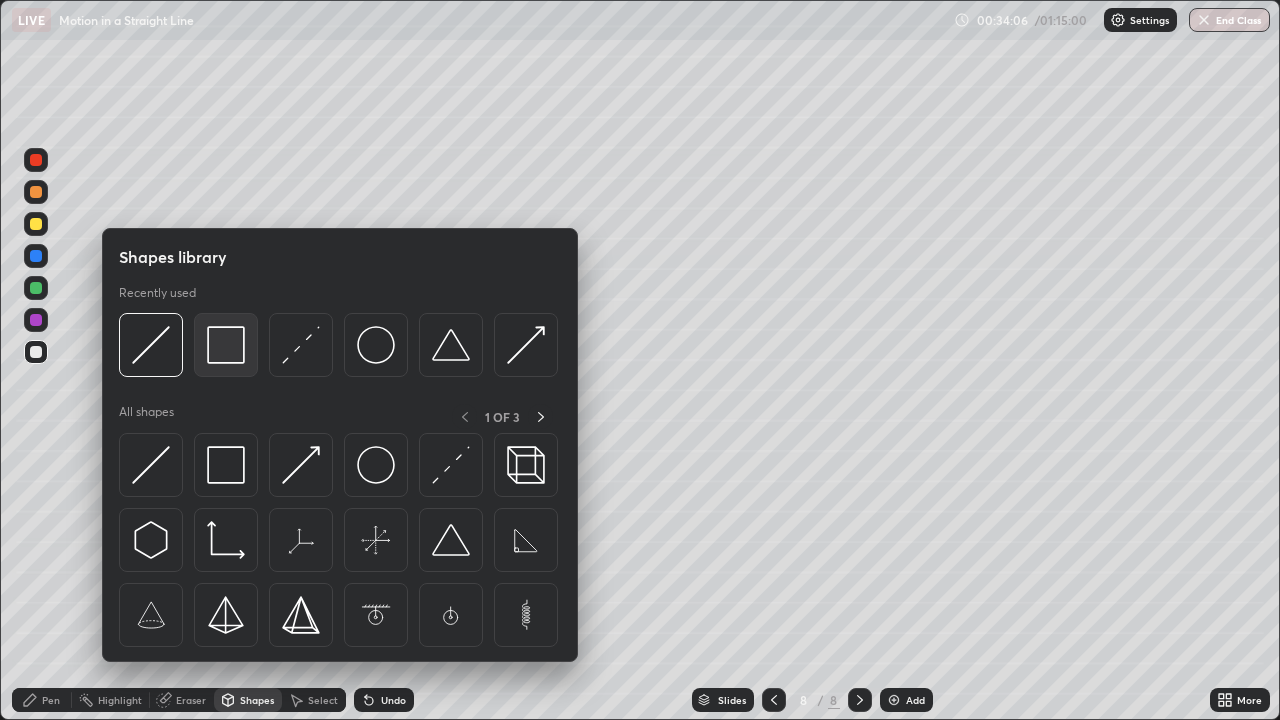 click at bounding box center (226, 345) 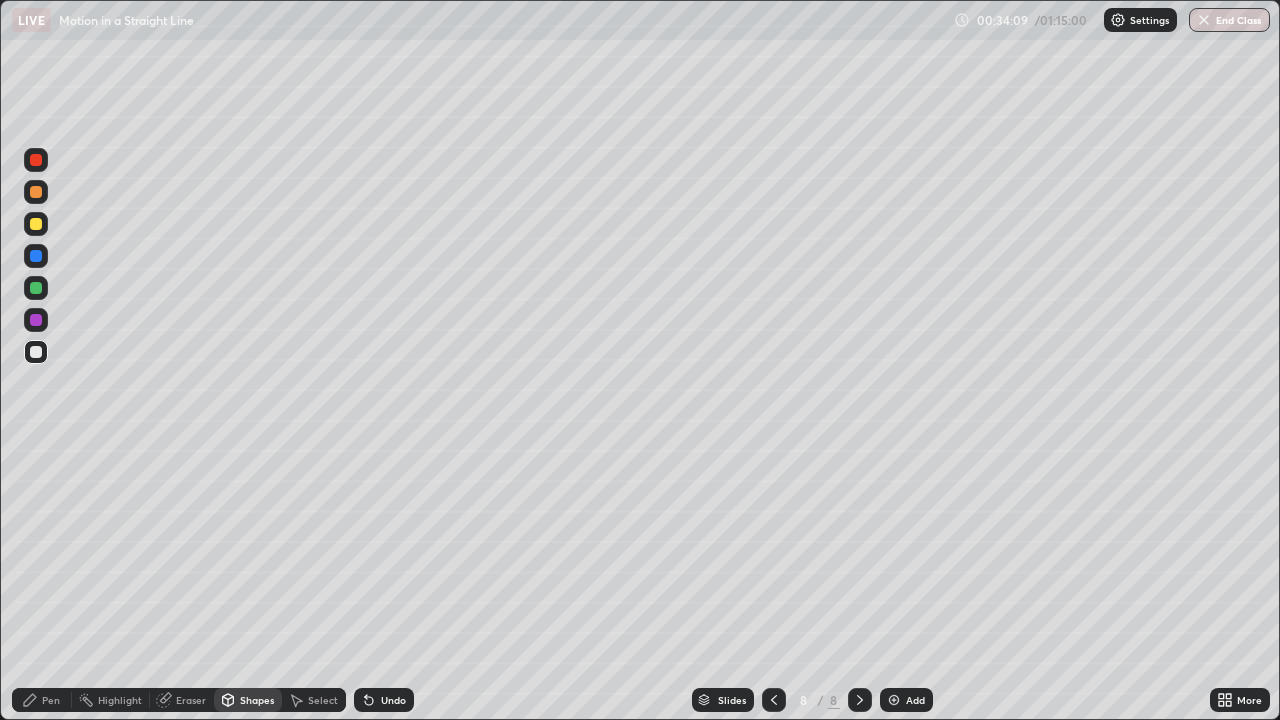 click on "Pen" at bounding box center (42, 700) 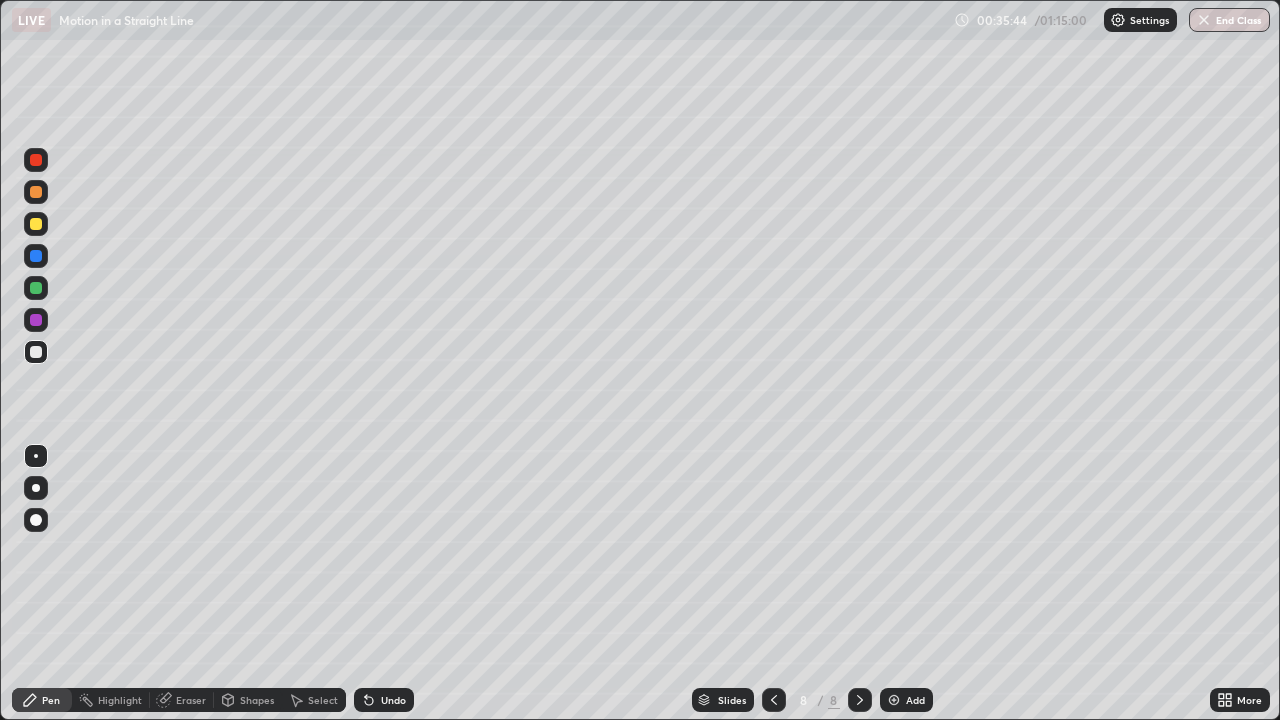 click at bounding box center [894, 700] 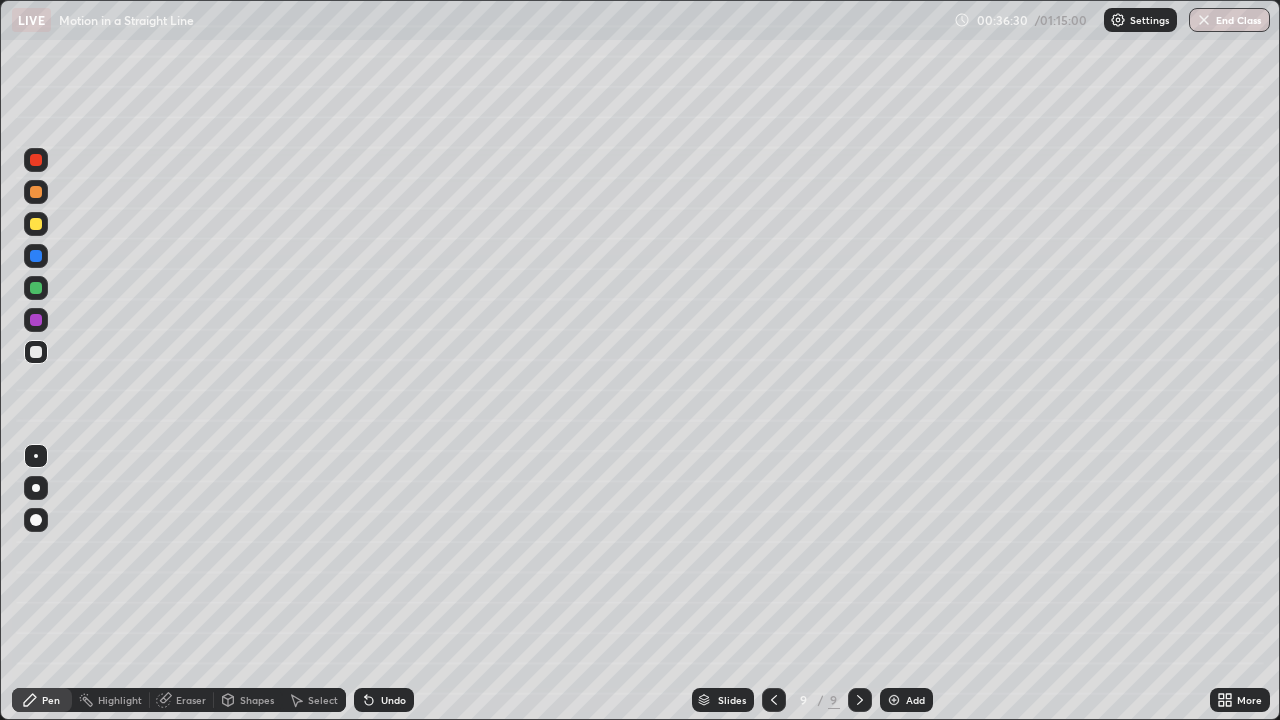 click on "Shapes" at bounding box center [248, 700] 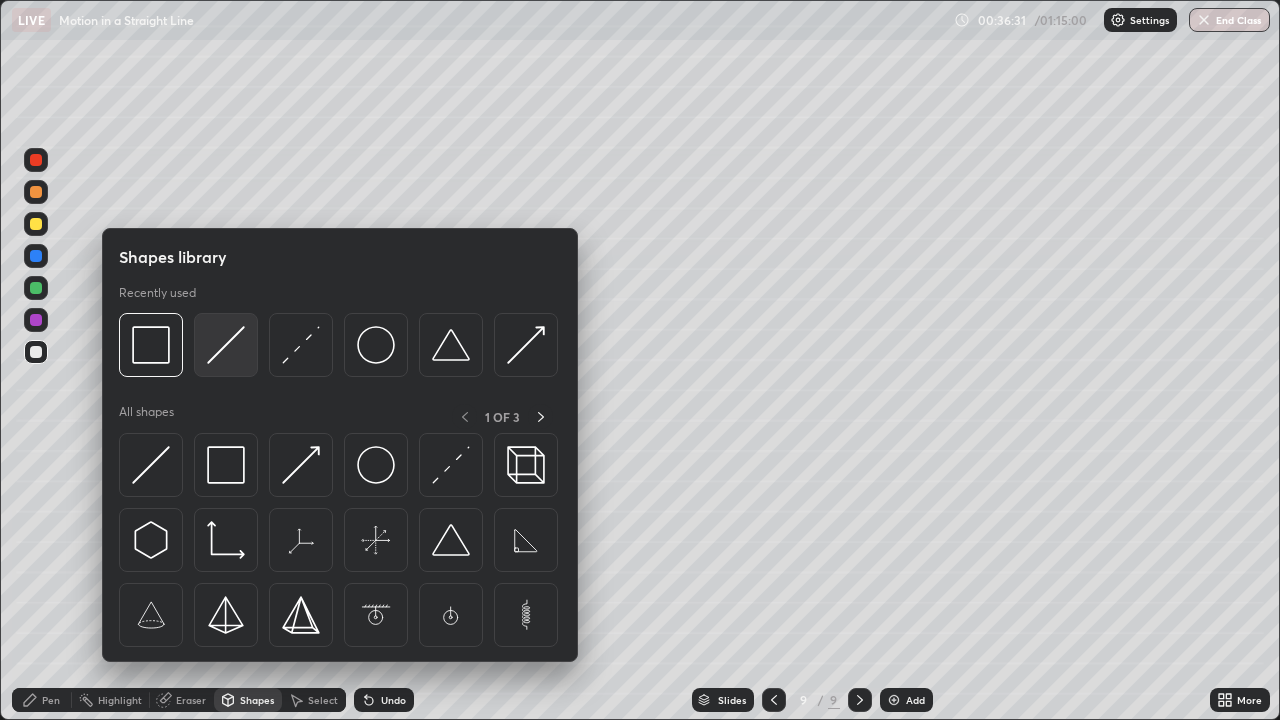 click at bounding box center [226, 345] 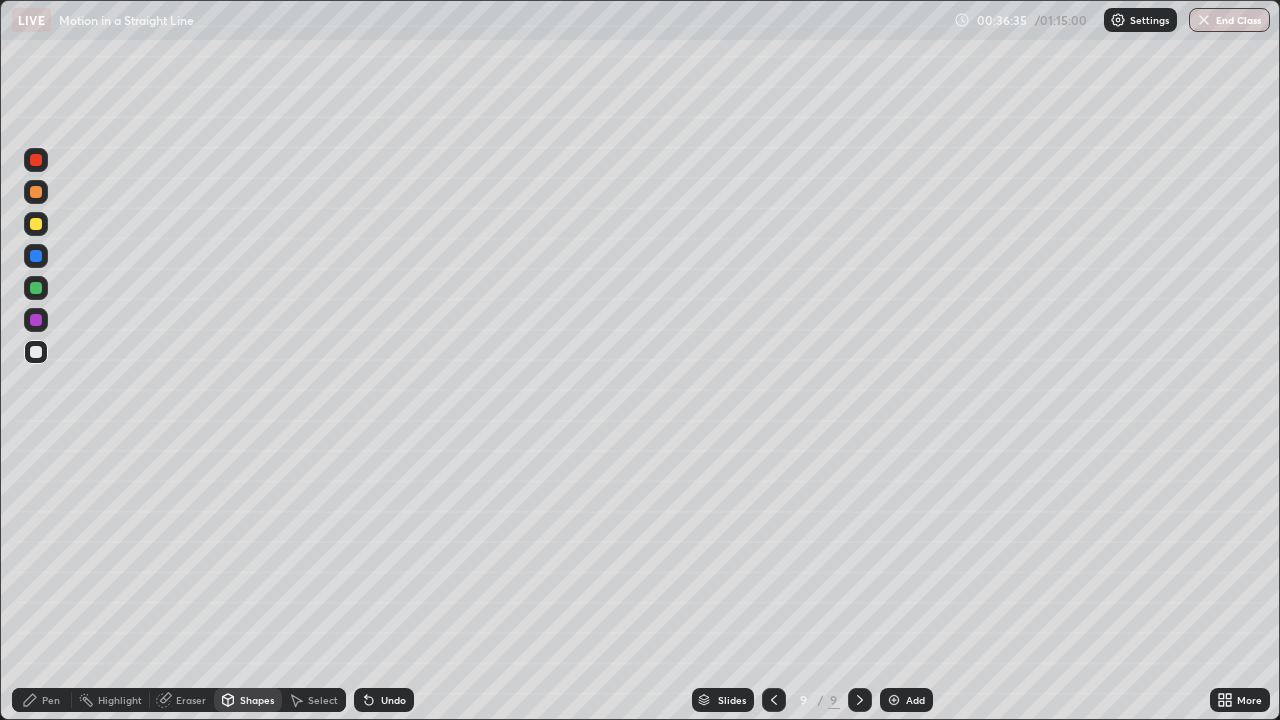 click on "Undo" at bounding box center (393, 700) 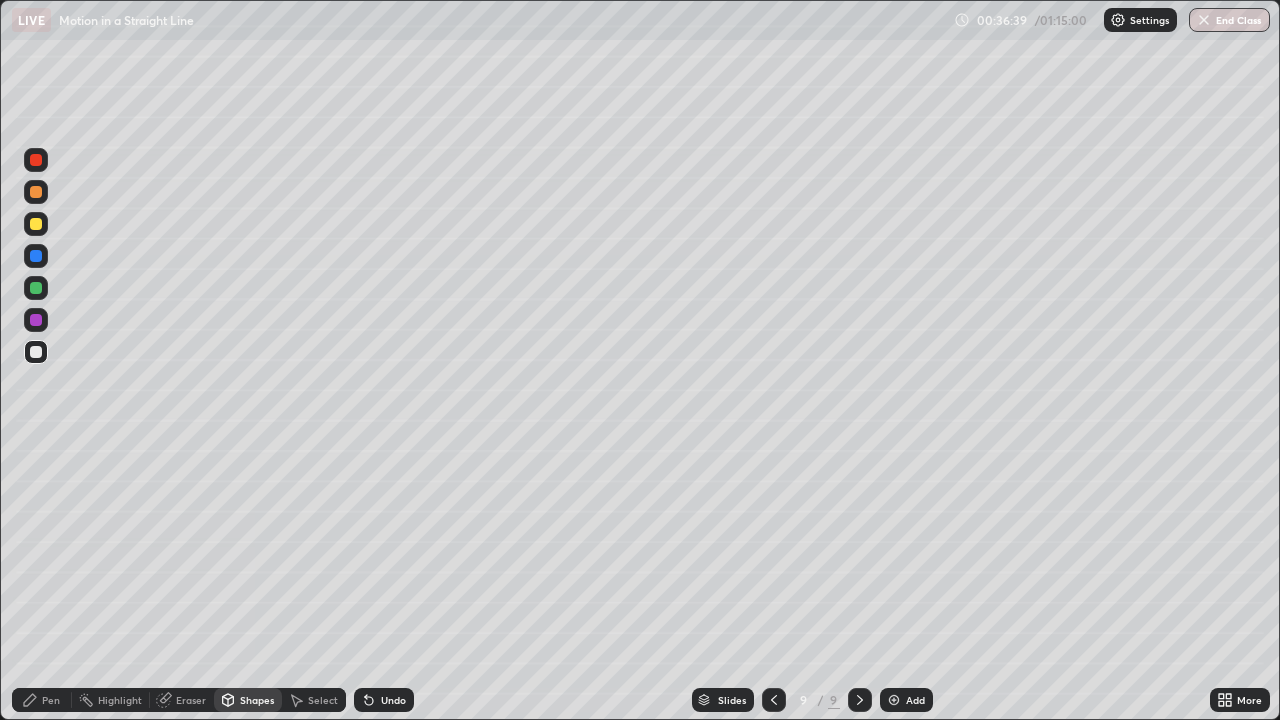 click on "Pen" at bounding box center (42, 700) 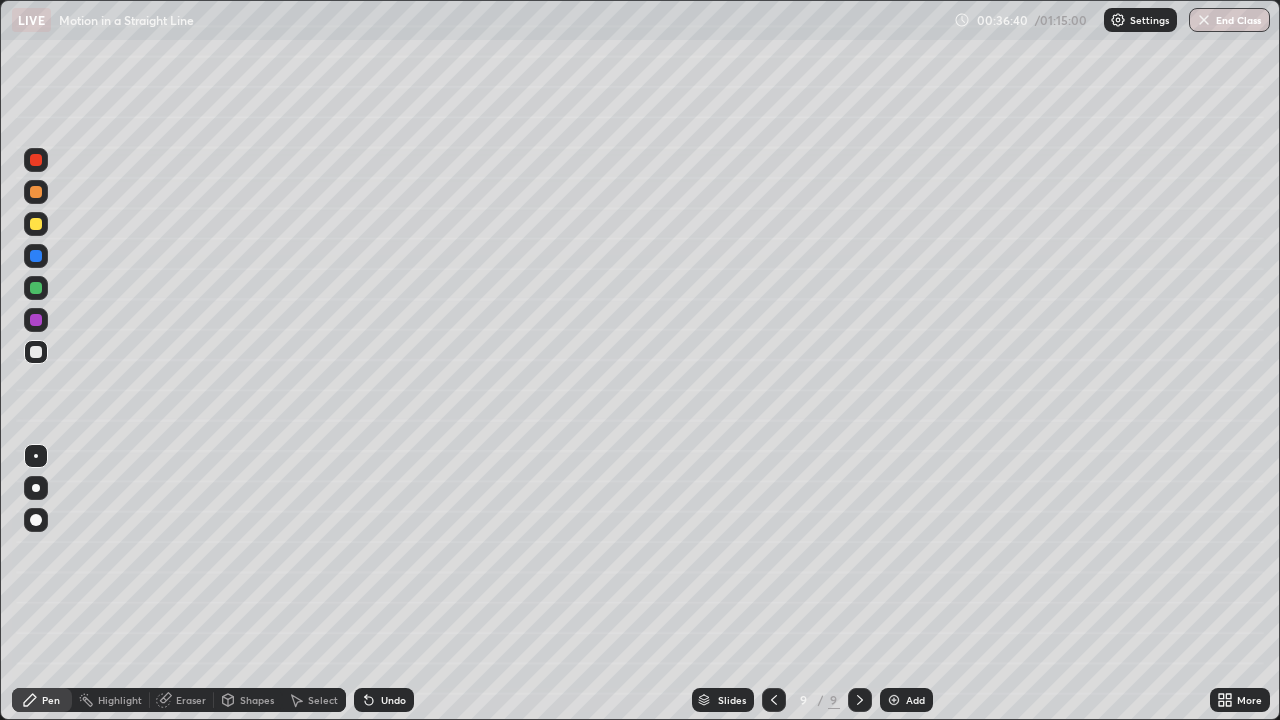 click at bounding box center [36, 520] 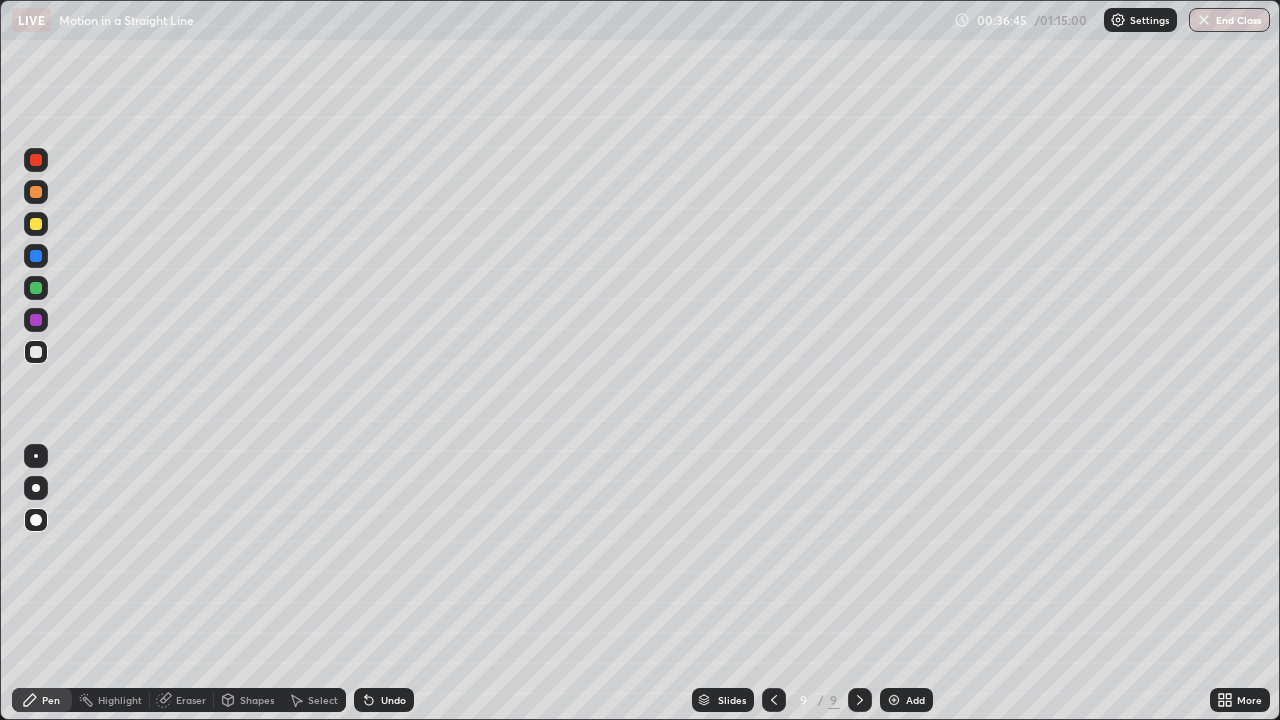 click at bounding box center (36, 456) 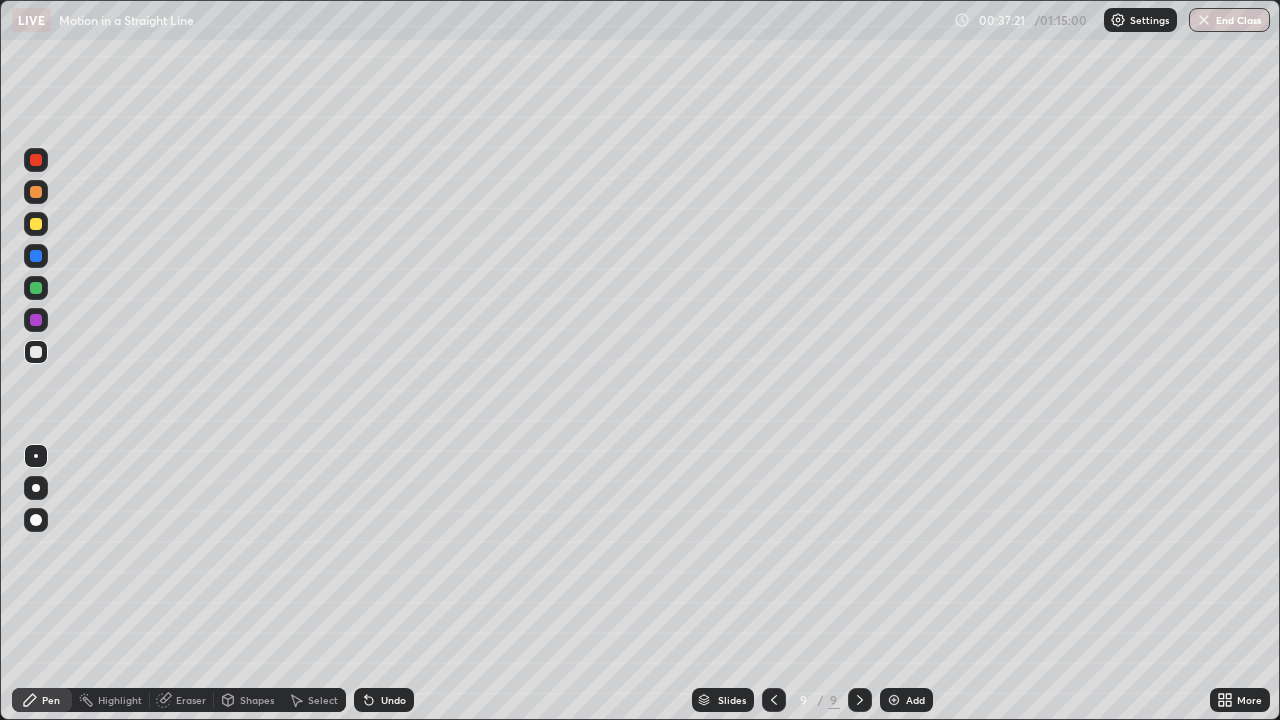 click at bounding box center (36, 224) 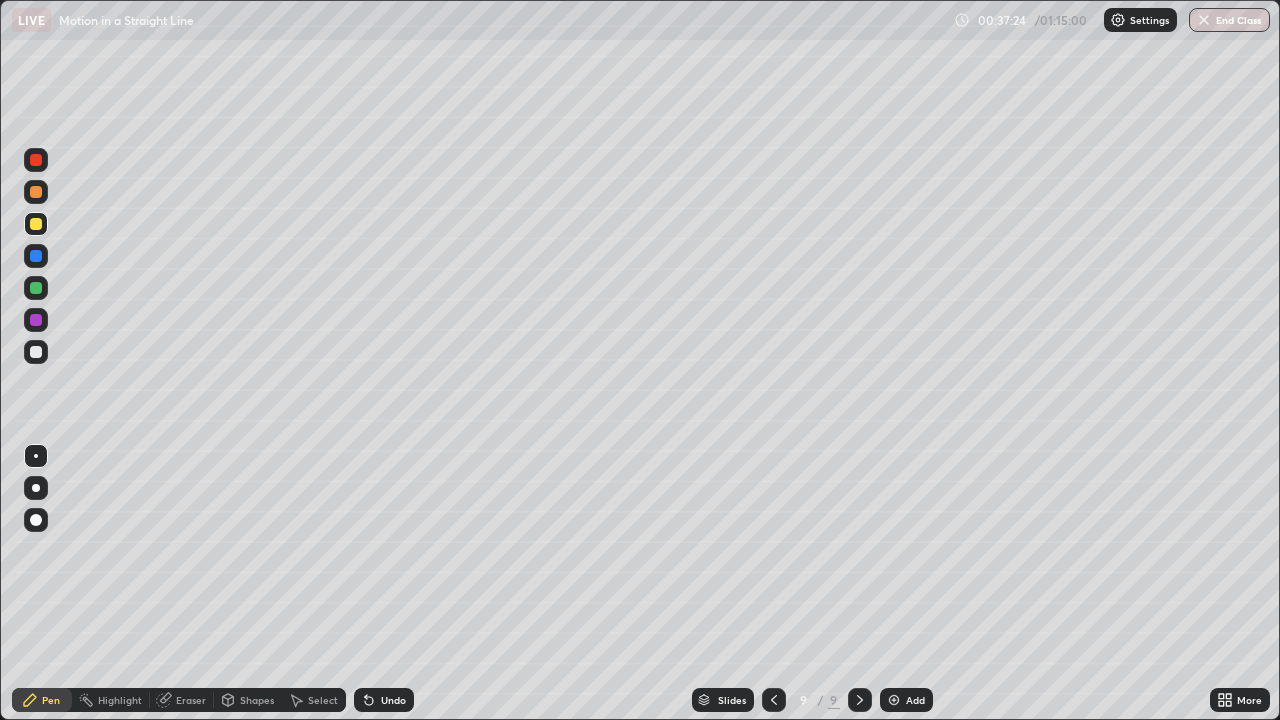 click on "Shapes" at bounding box center (248, 700) 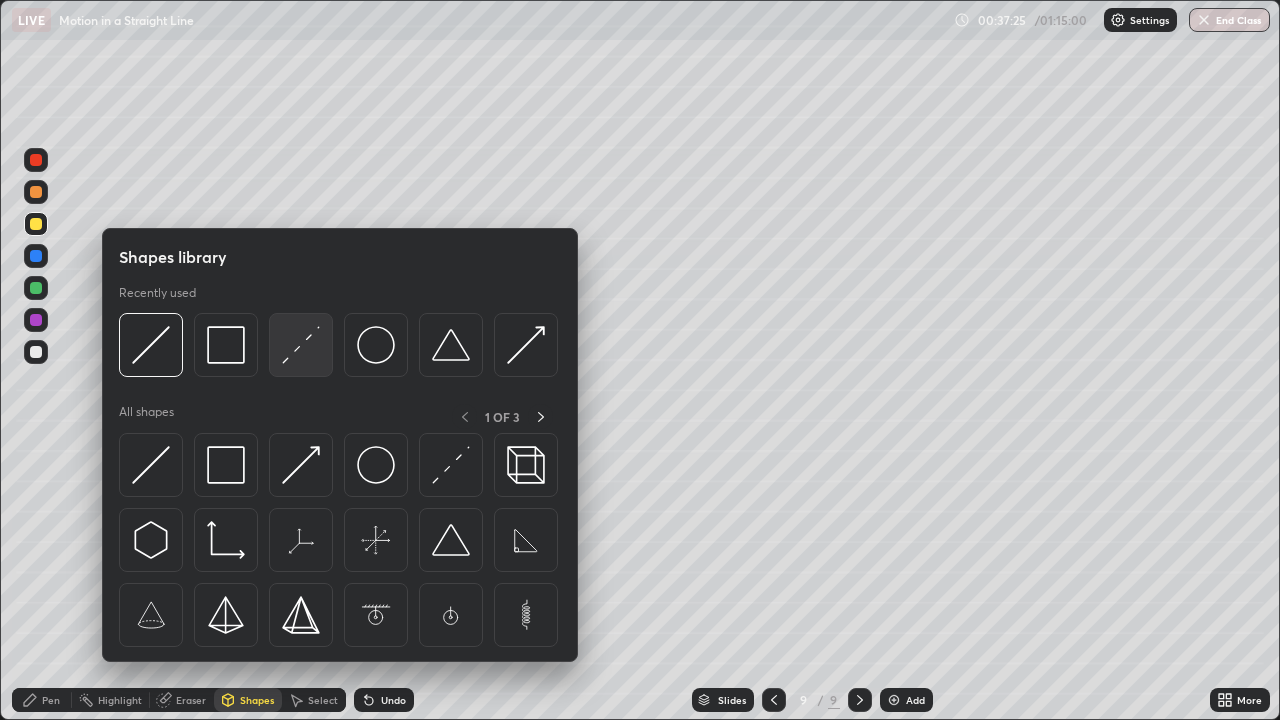 click at bounding box center (301, 345) 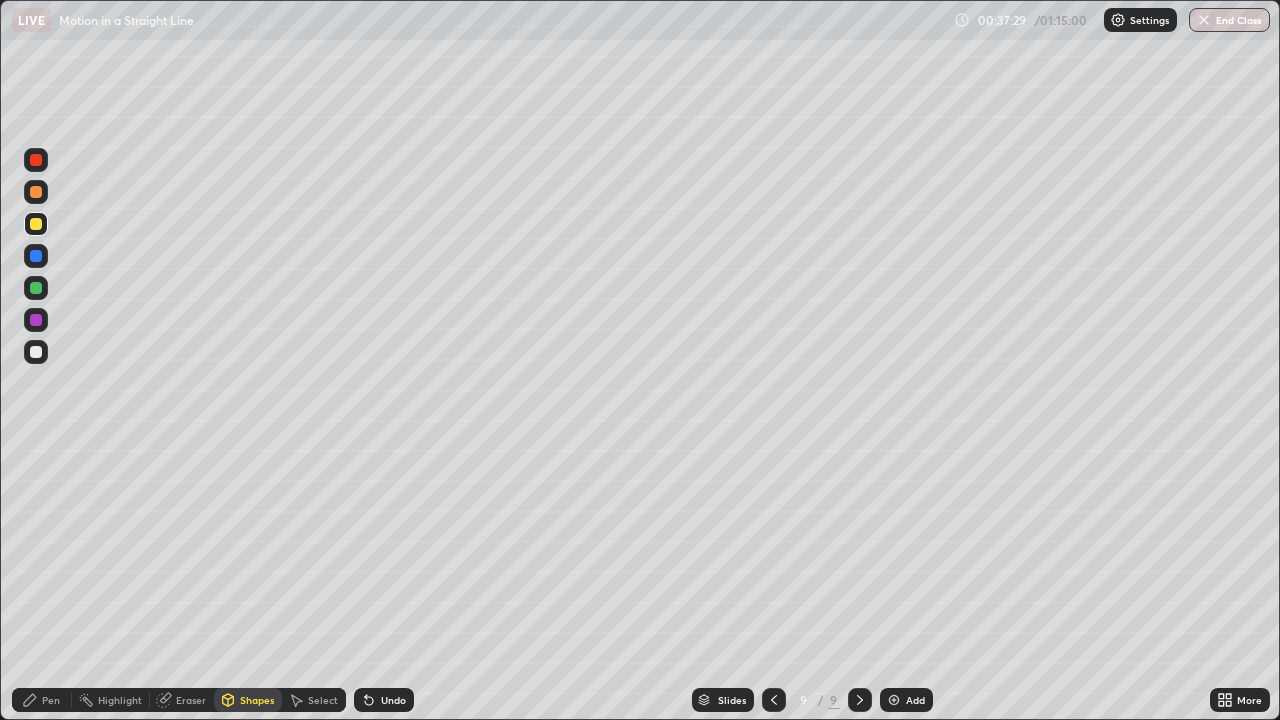click on "Undo" at bounding box center [384, 700] 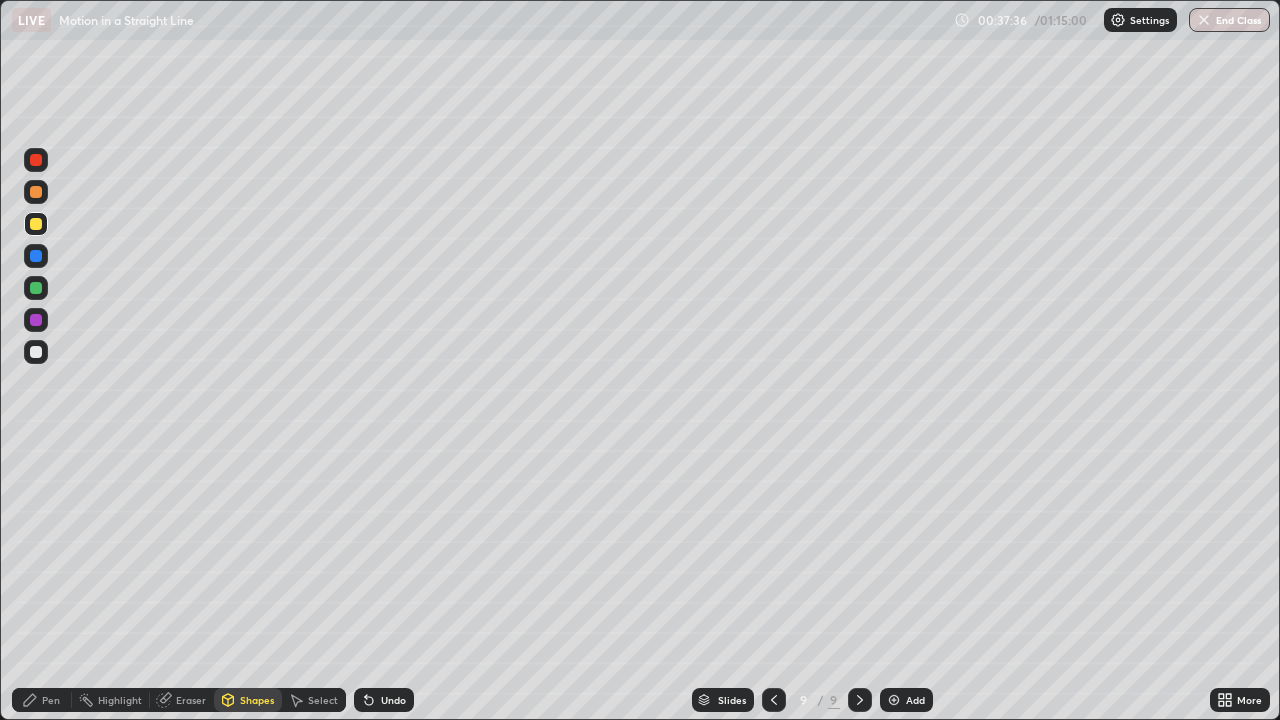 click on "Pen" at bounding box center (42, 700) 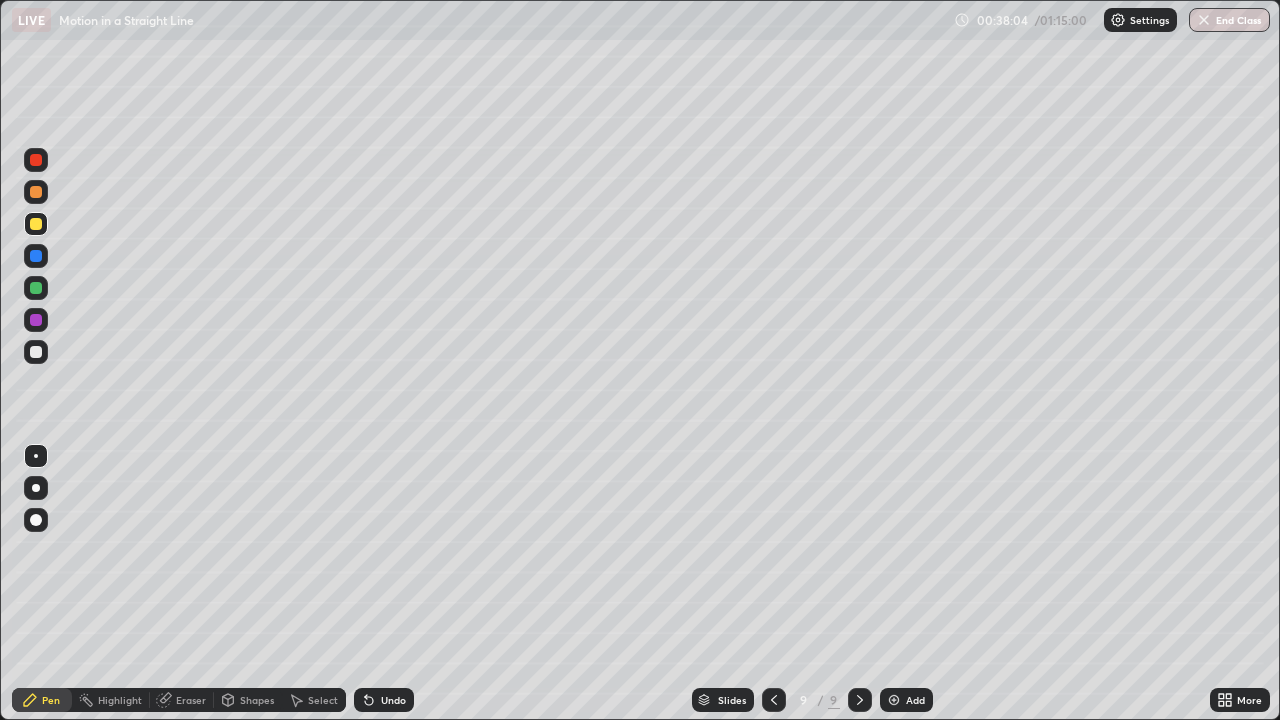 click at bounding box center (36, 352) 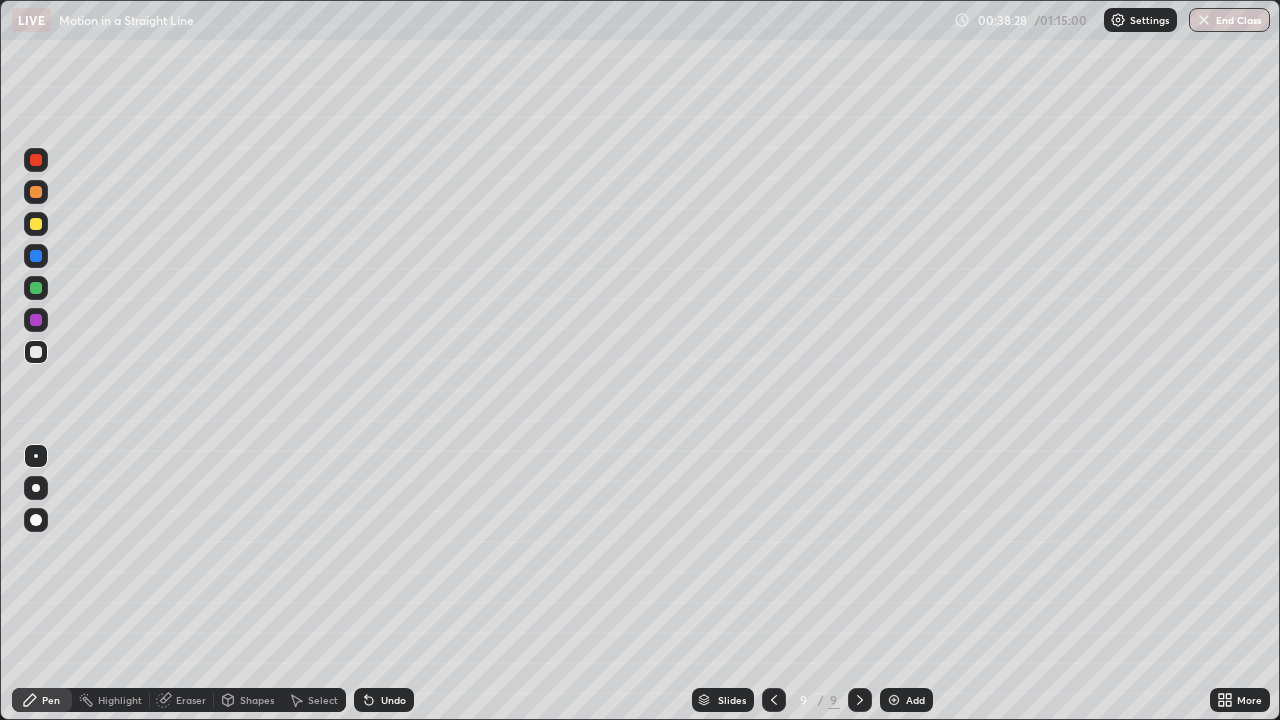 click on "Add" at bounding box center (906, 700) 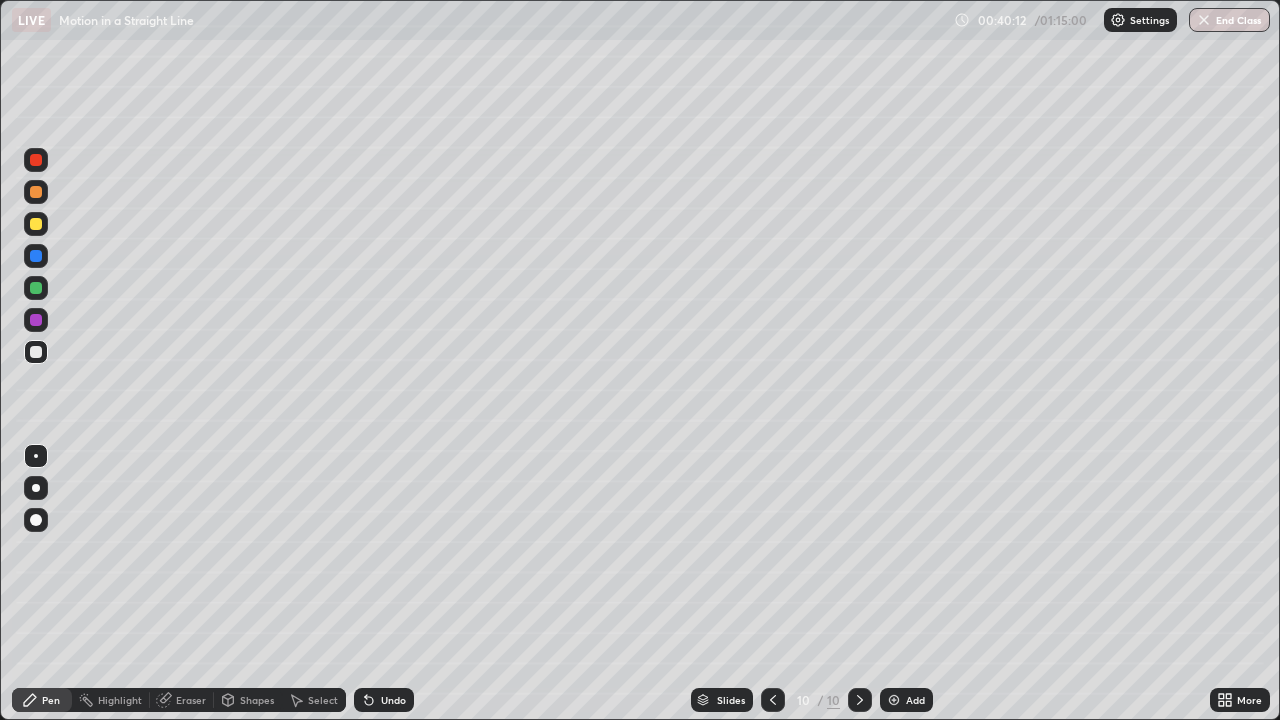 click at bounding box center (36, 224) 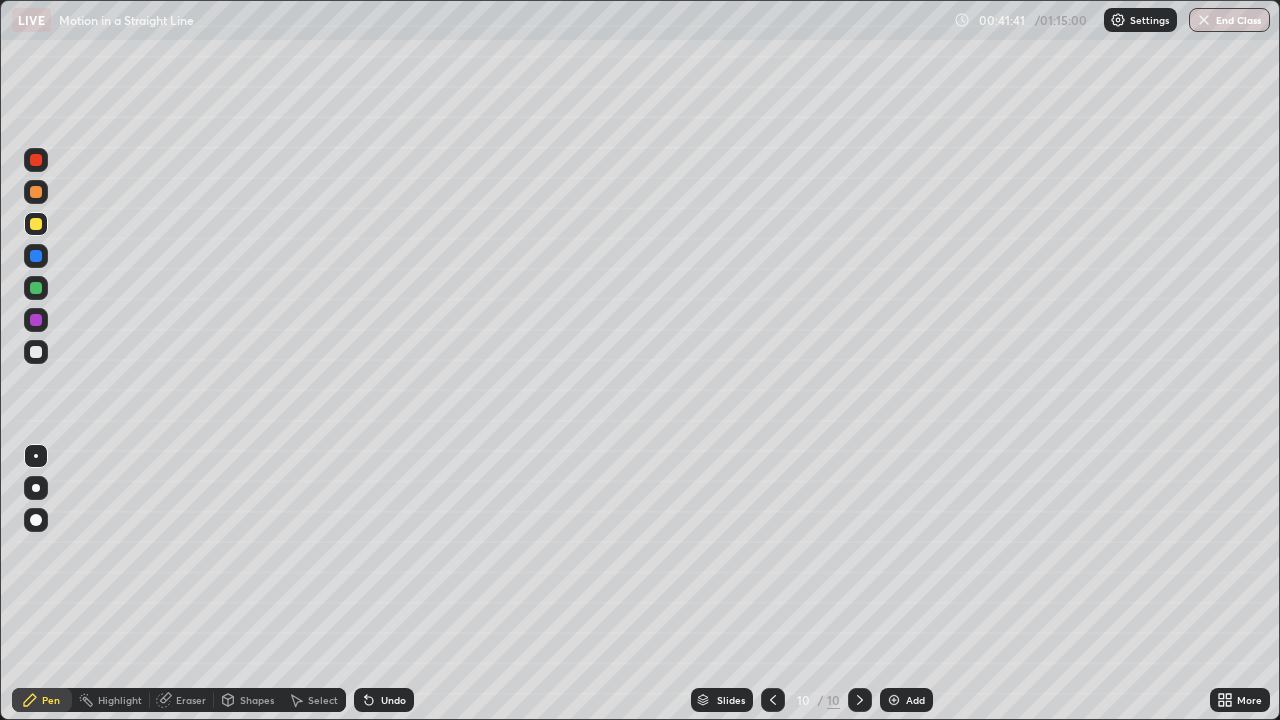 click at bounding box center (773, 700) 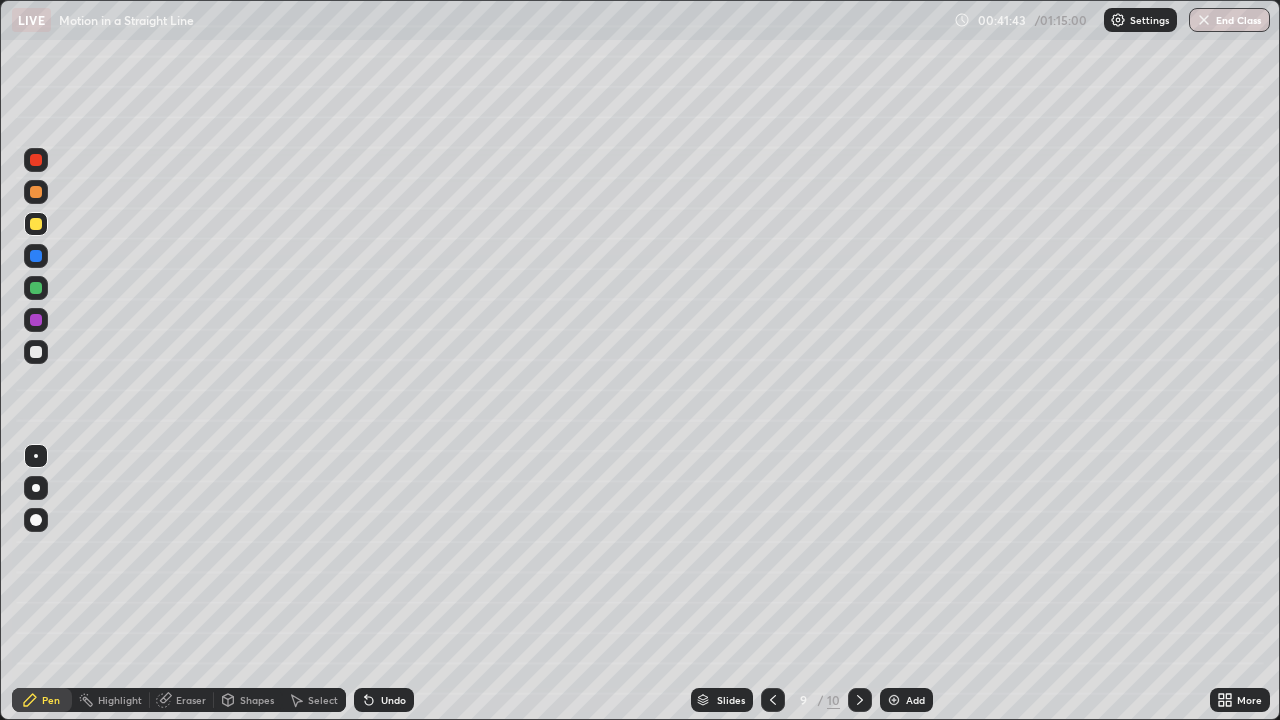 click 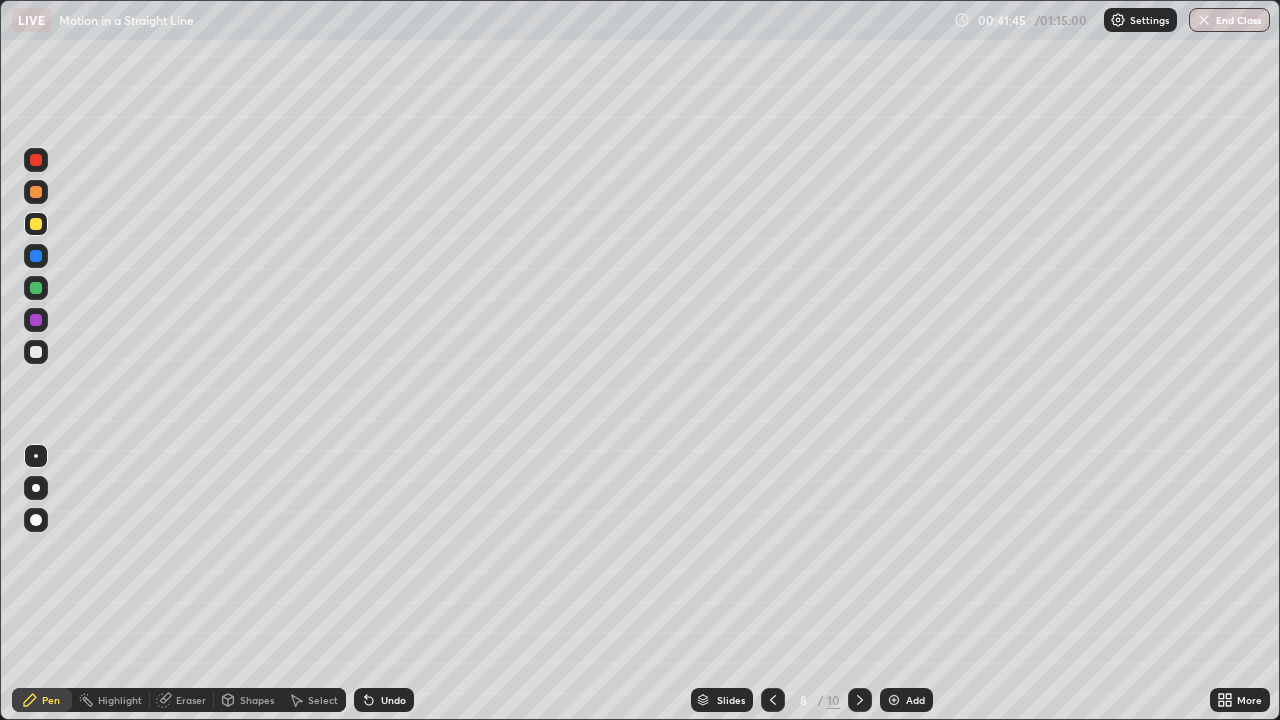 click 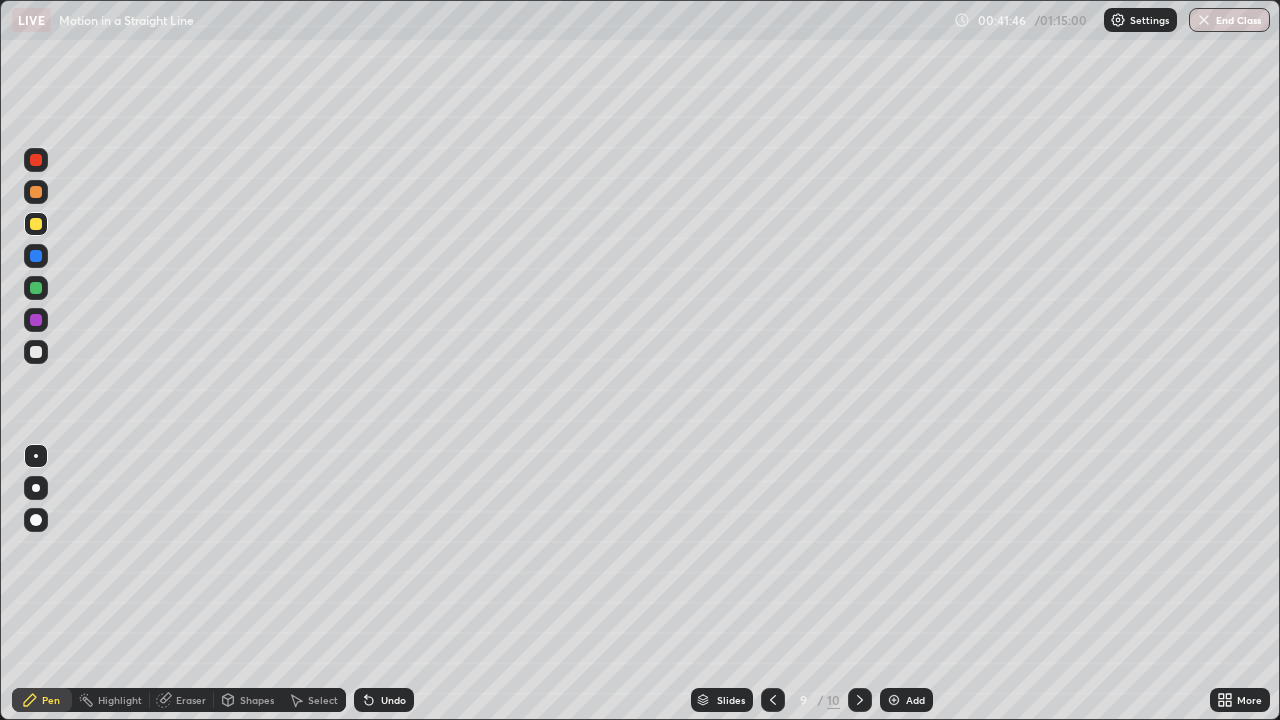 click 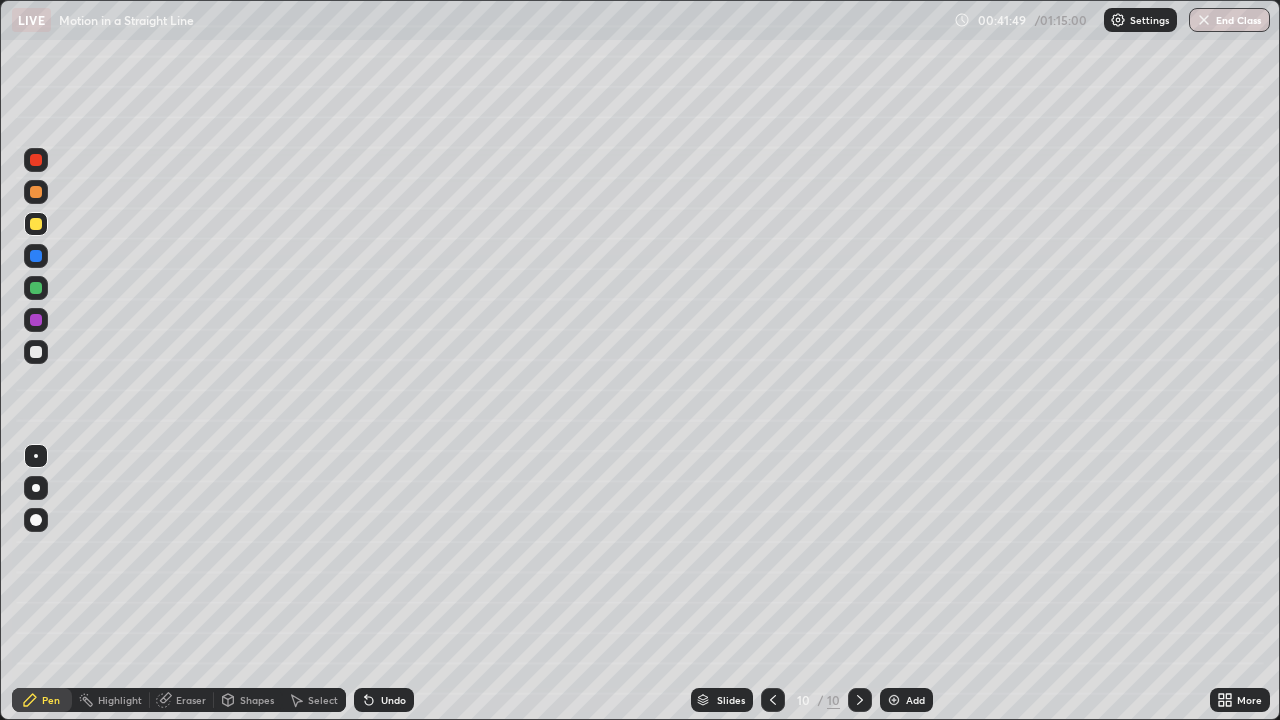 click at bounding box center [36, 352] 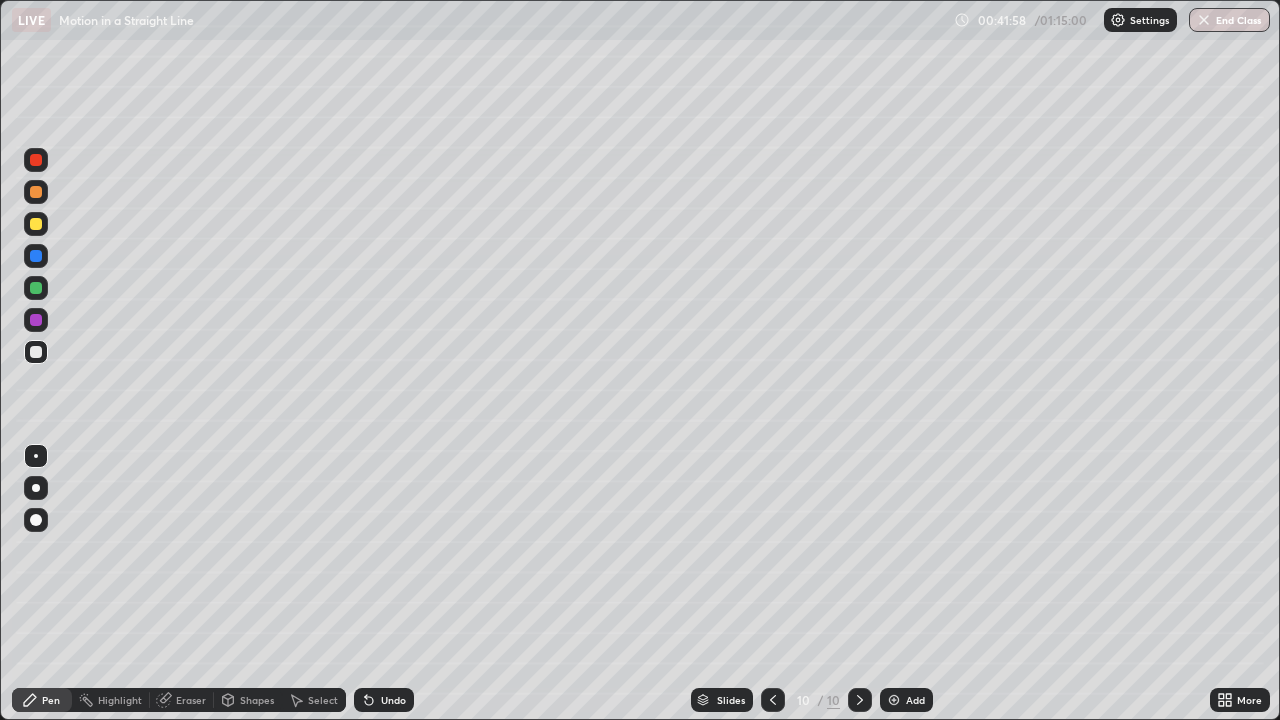 click on "Shapes" at bounding box center (257, 700) 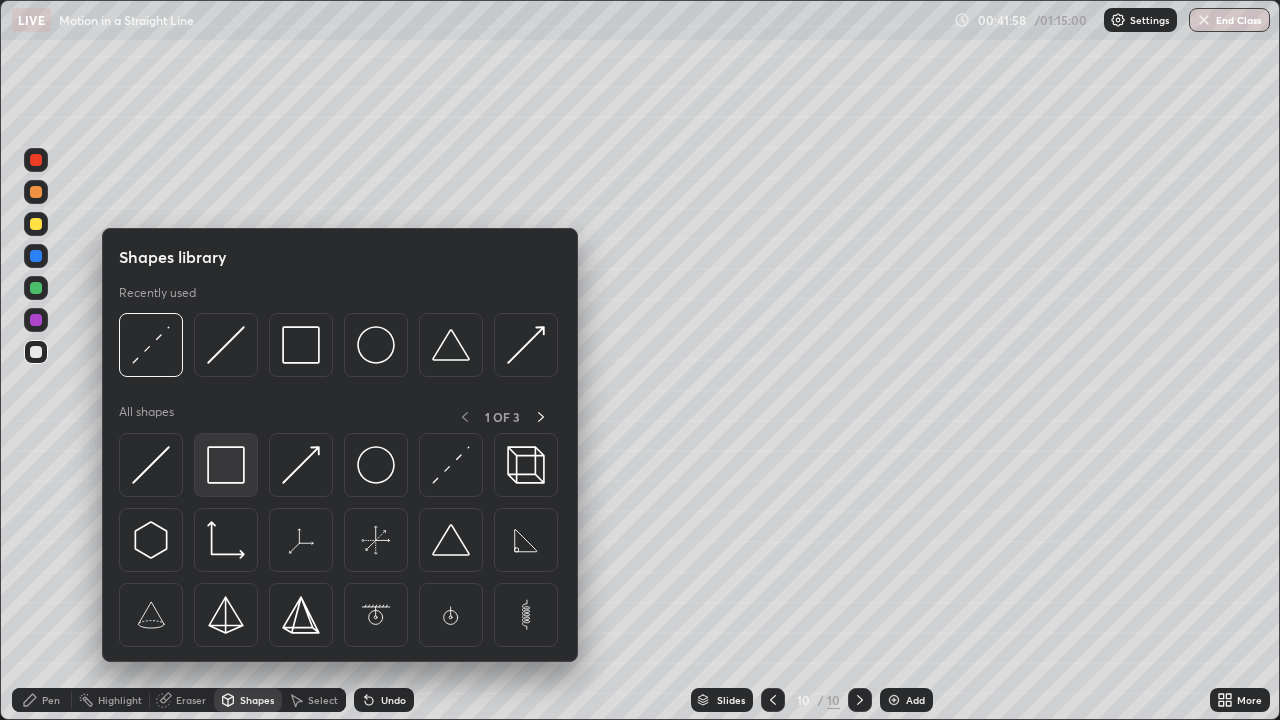 click at bounding box center (226, 465) 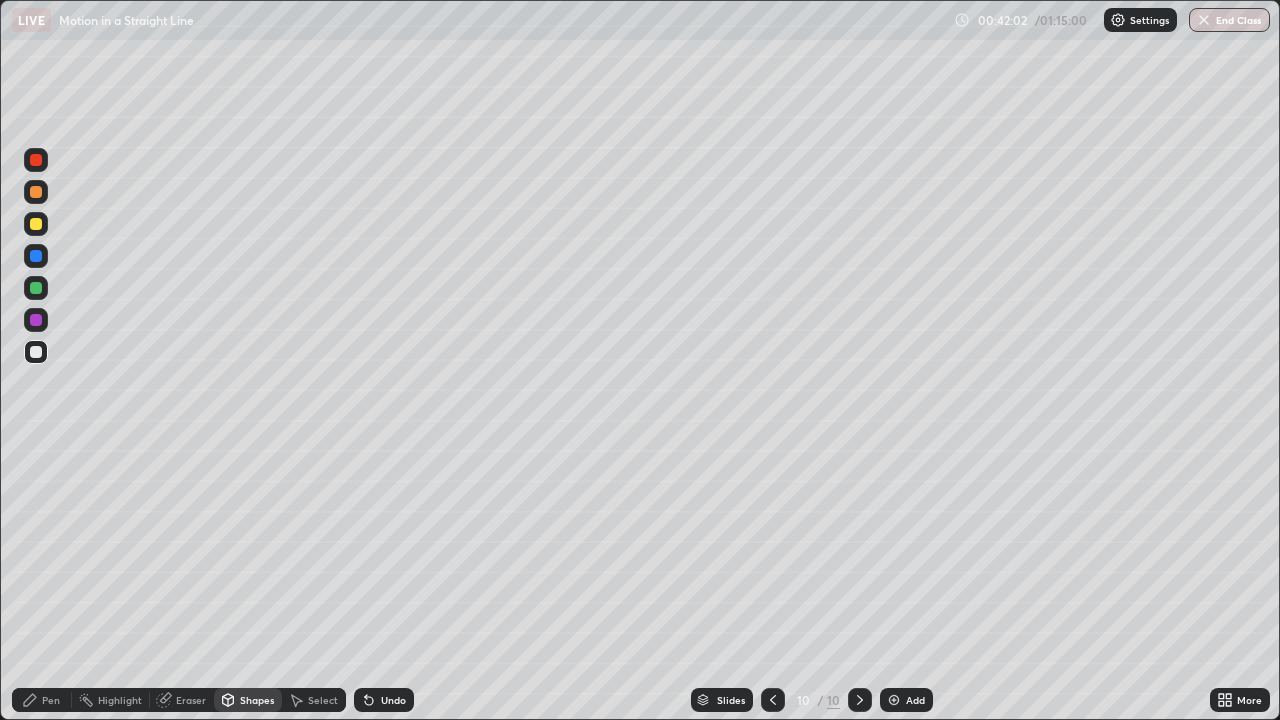 click on "Pen" at bounding box center [51, 700] 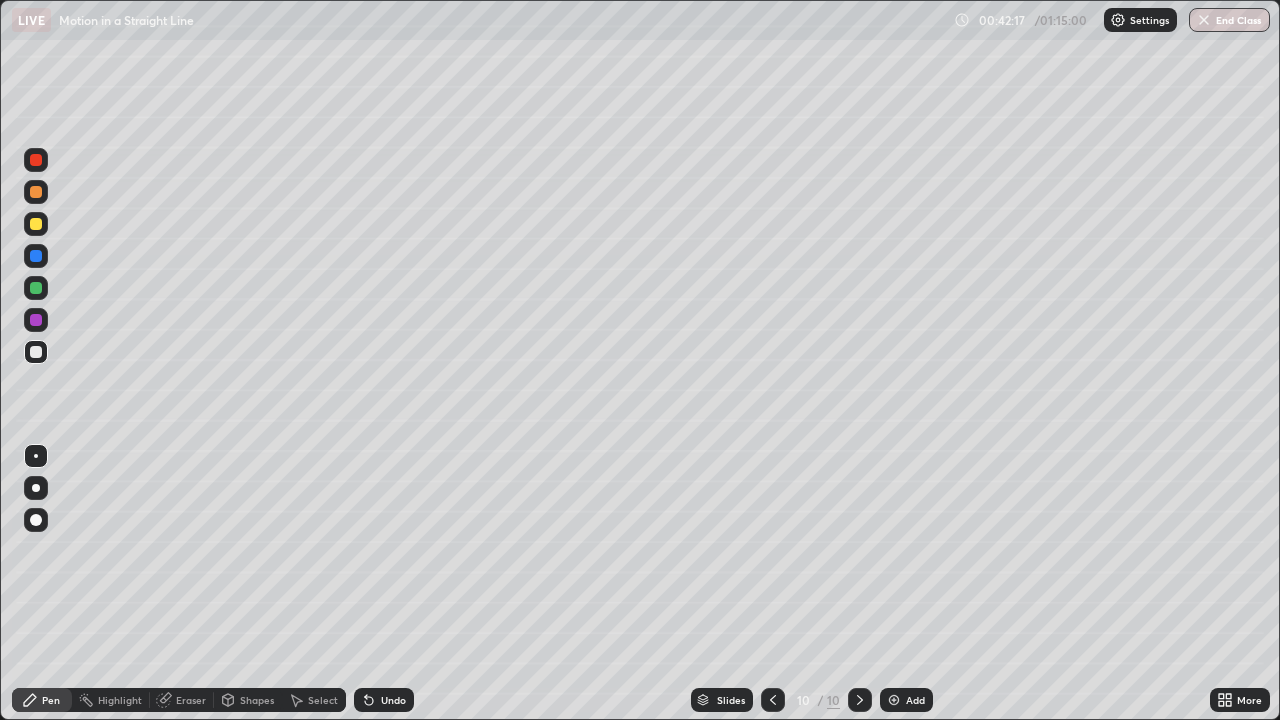 click at bounding box center [36, 224] 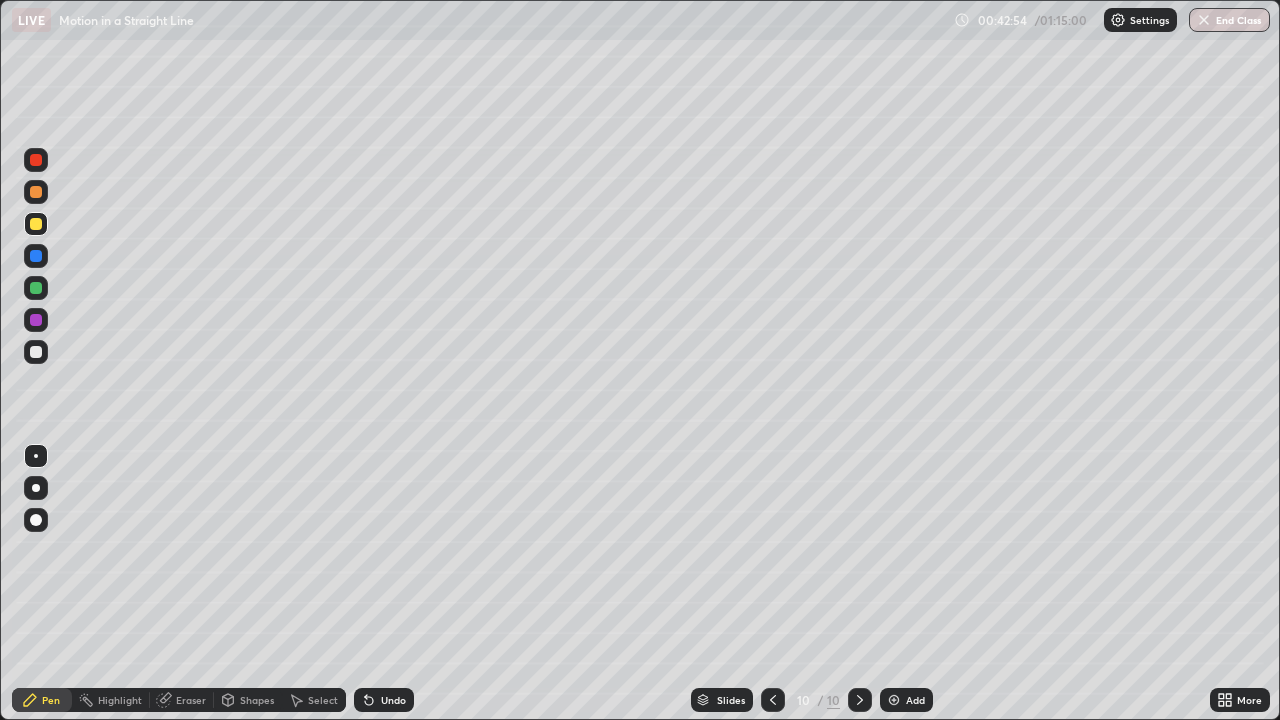 click 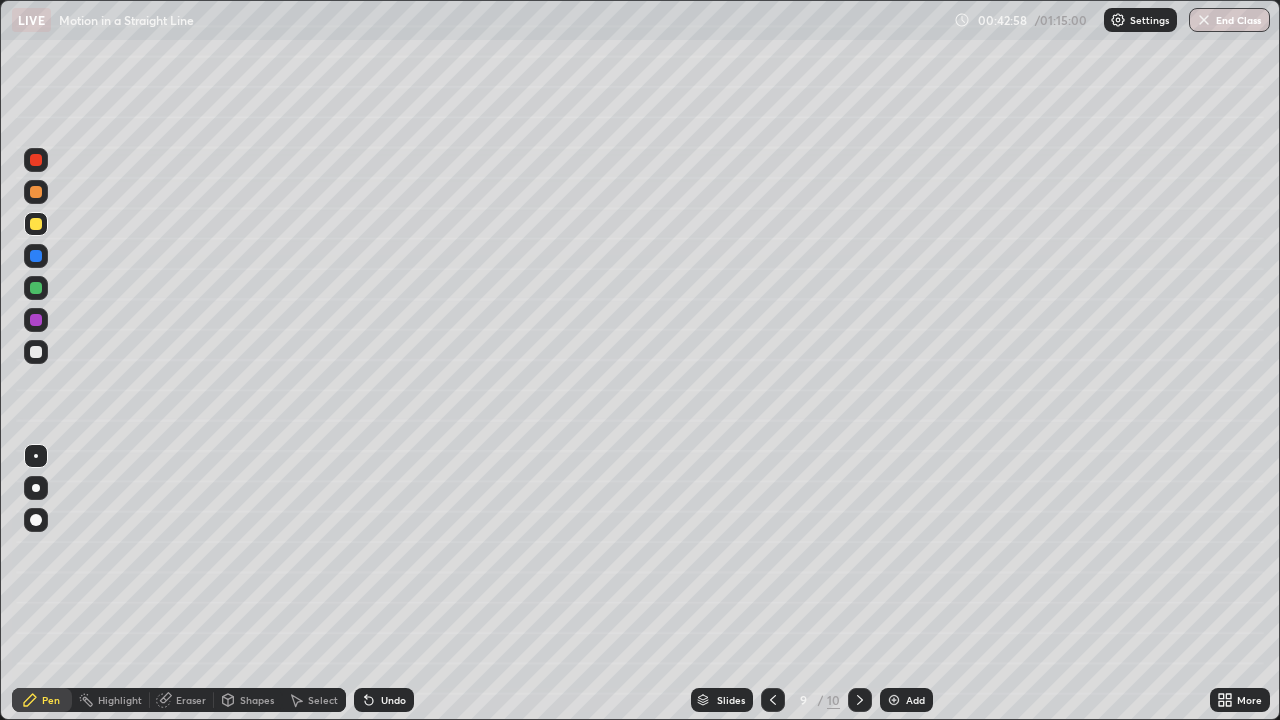 click on "Shapes" at bounding box center (257, 700) 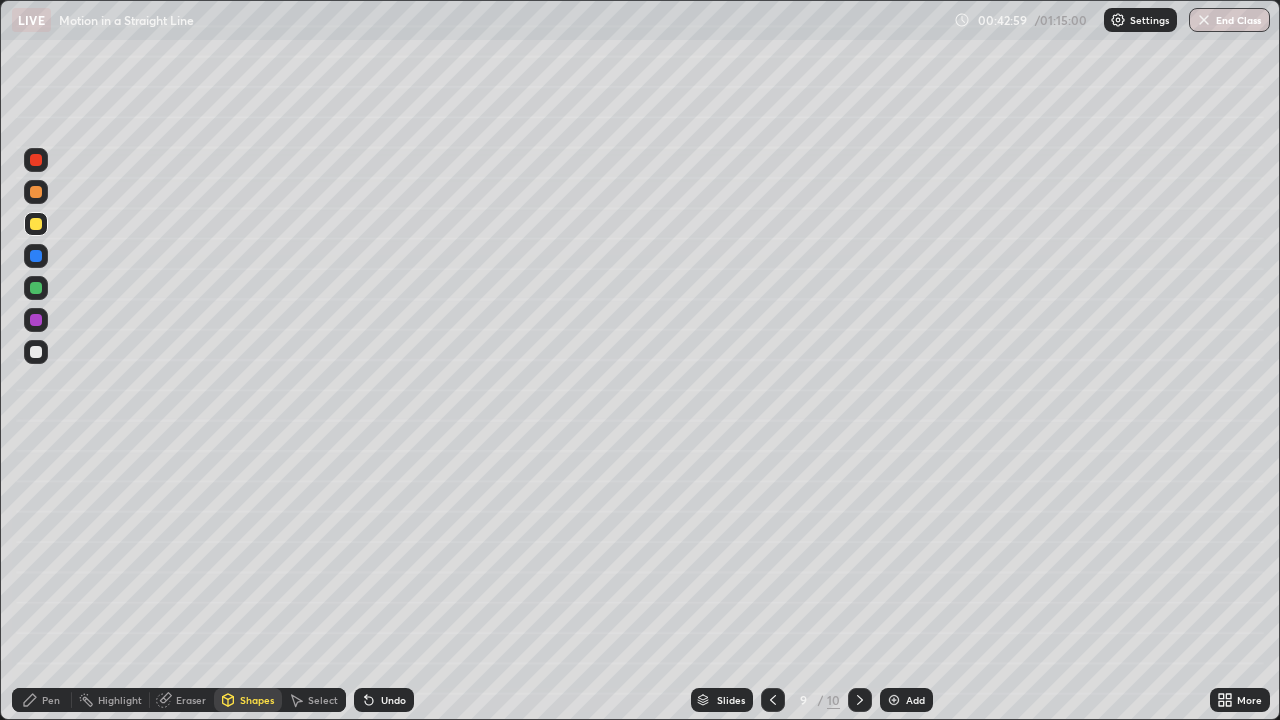 click on "Eraser" at bounding box center (191, 700) 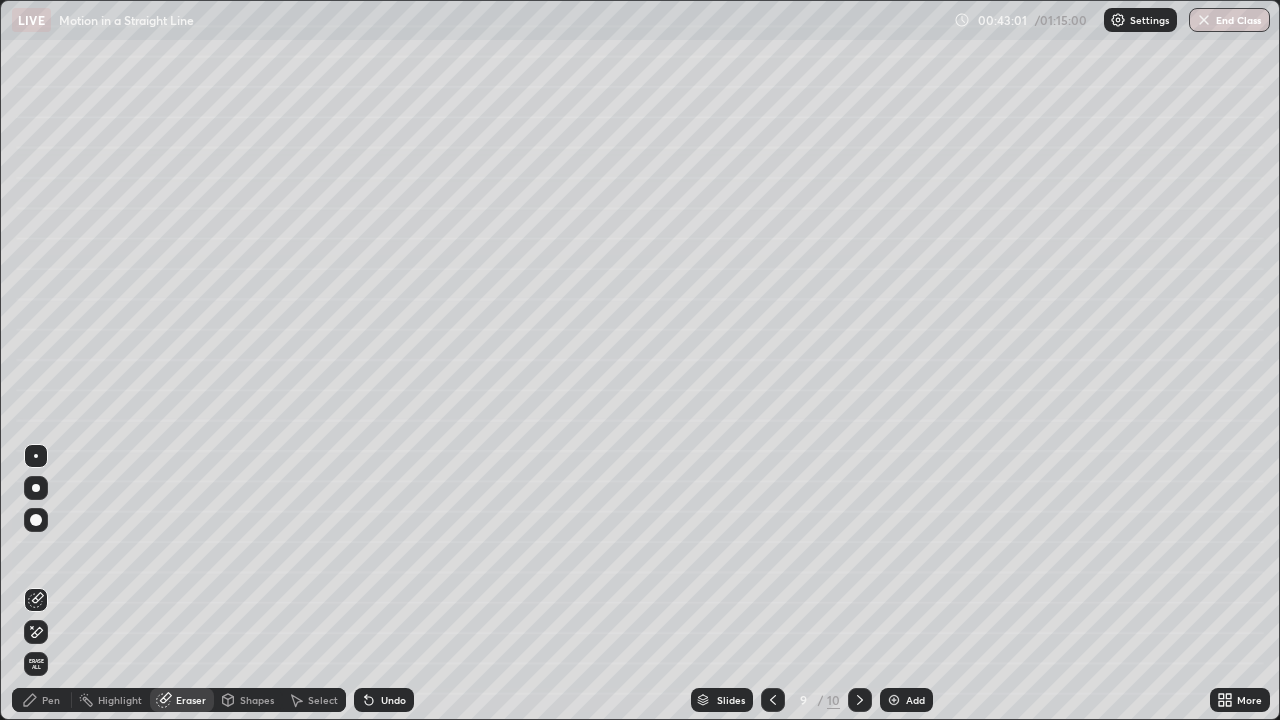 click on "Pen" at bounding box center (51, 700) 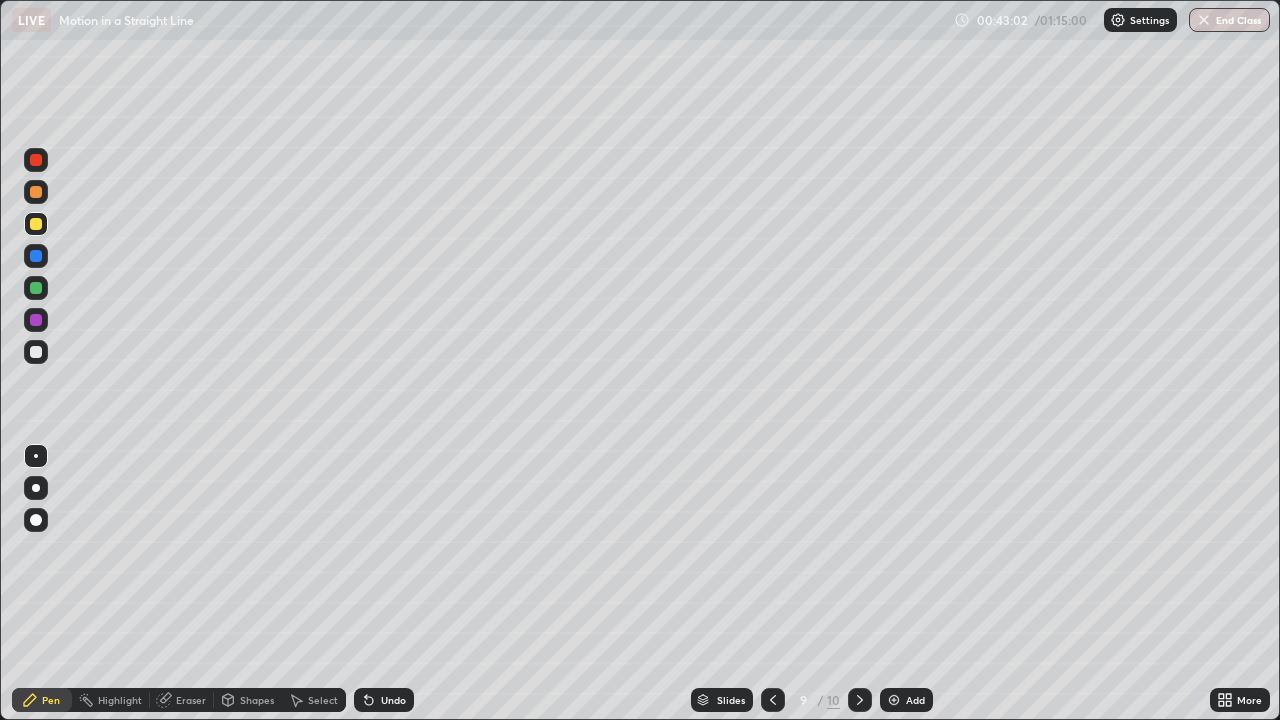 click at bounding box center [36, 352] 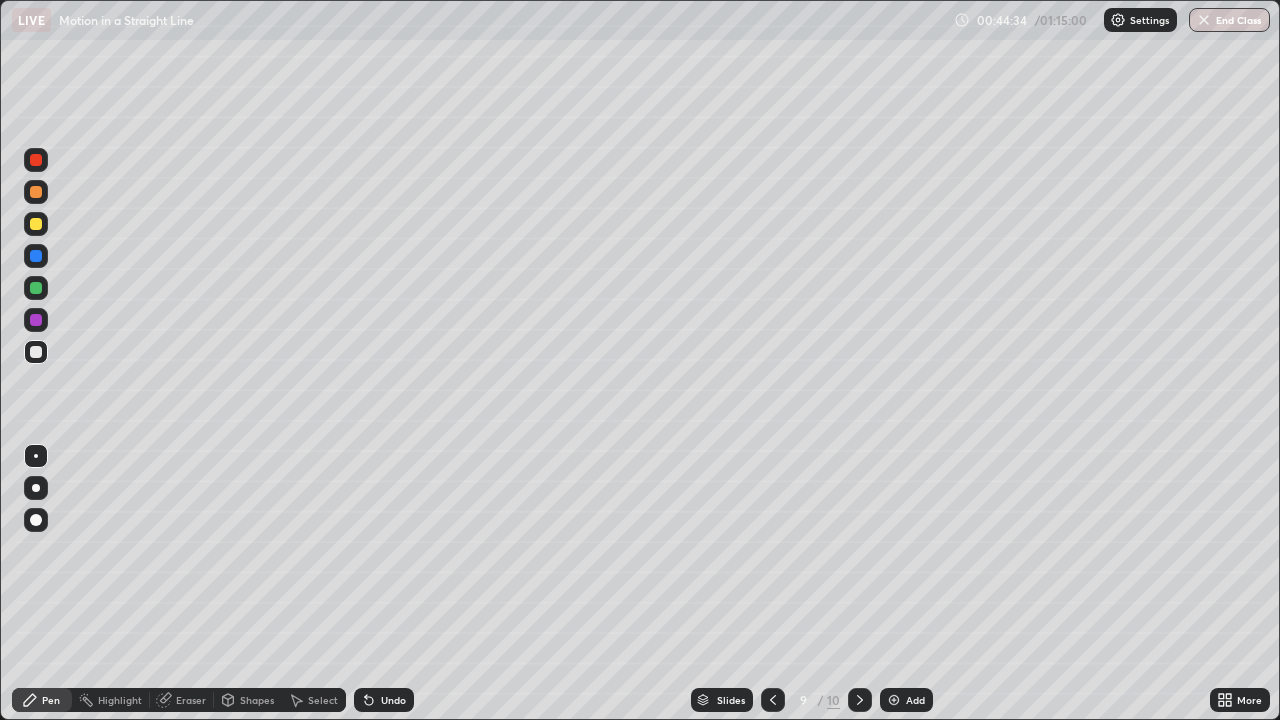 click 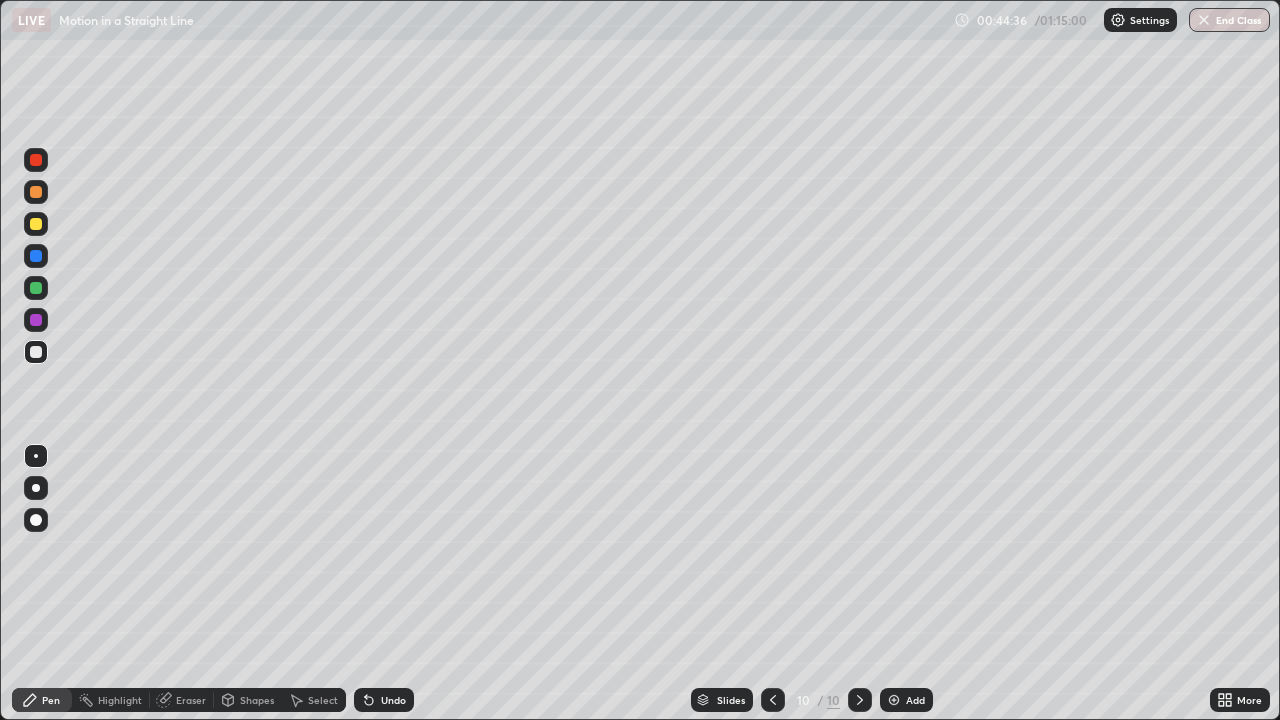click at bounding box center [36, 288] 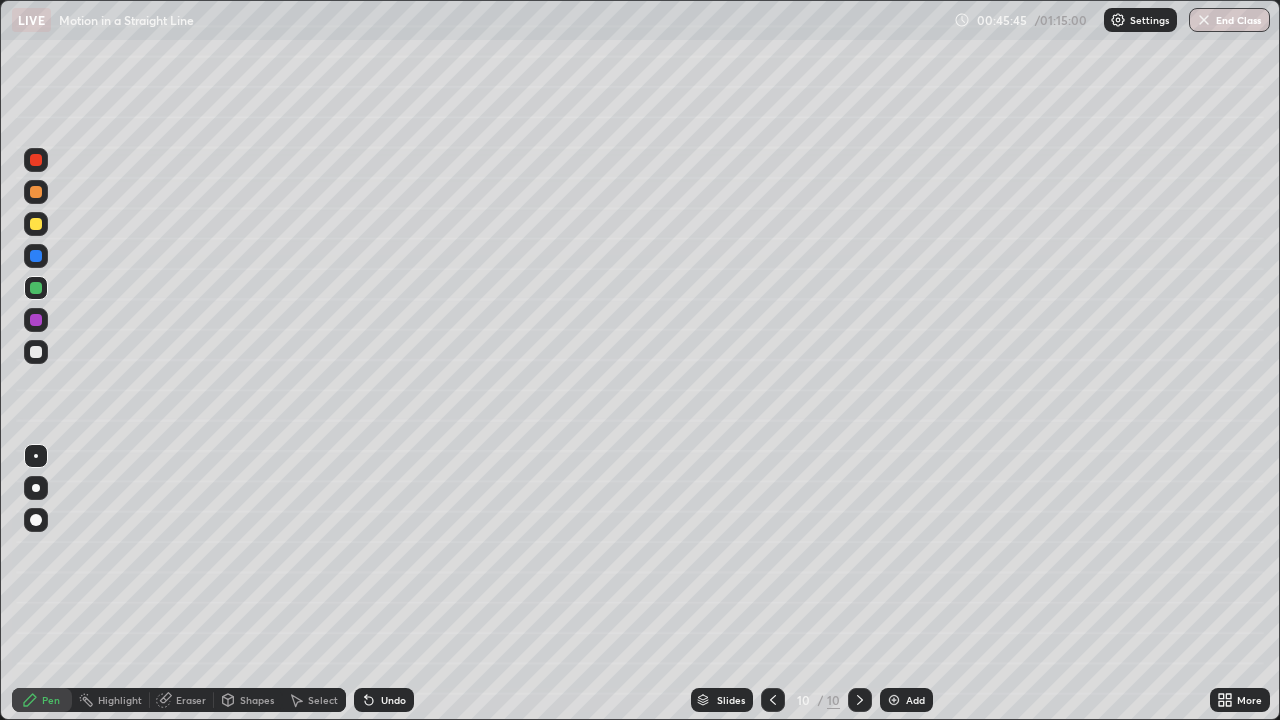 click 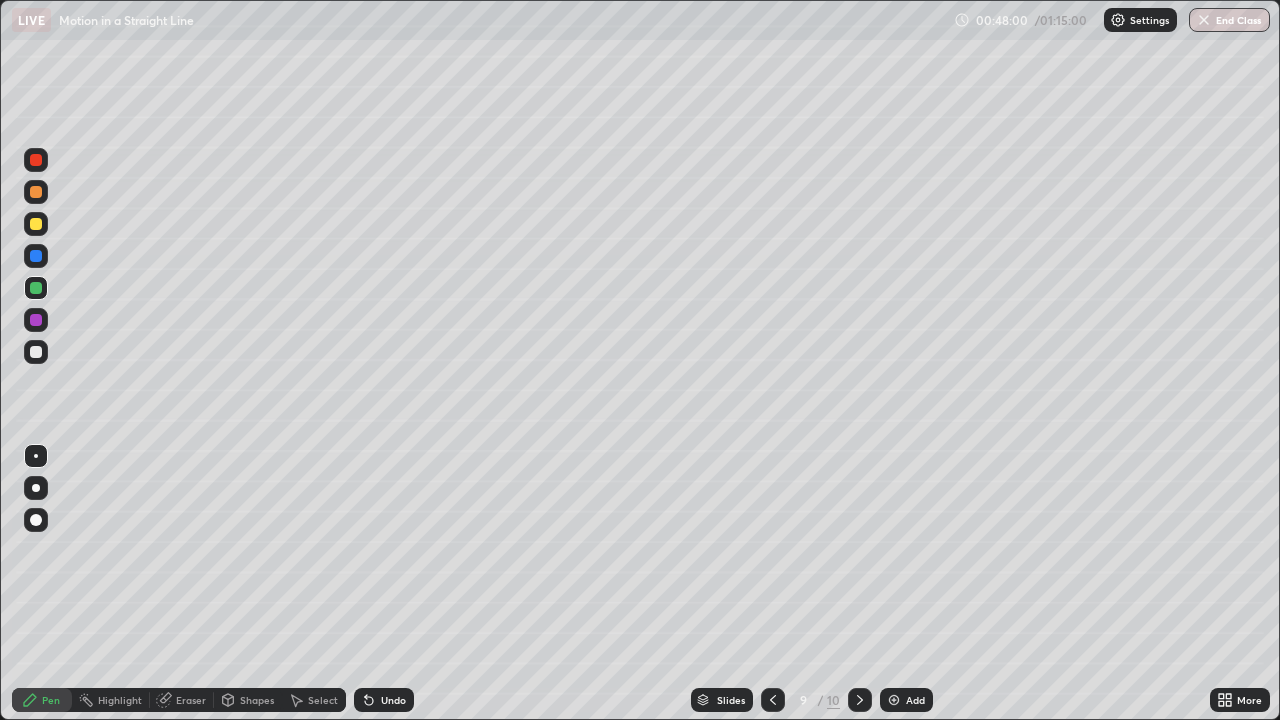 click 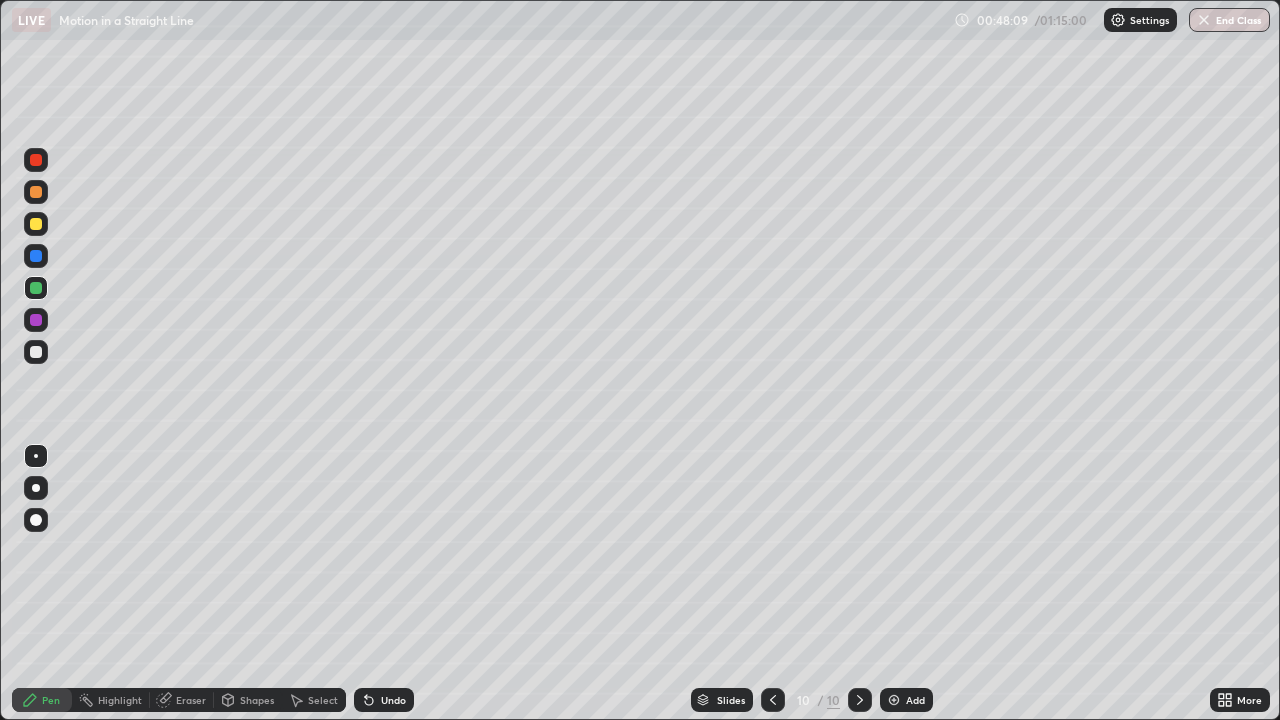 click on "Add" at bounding box center [906, 700] 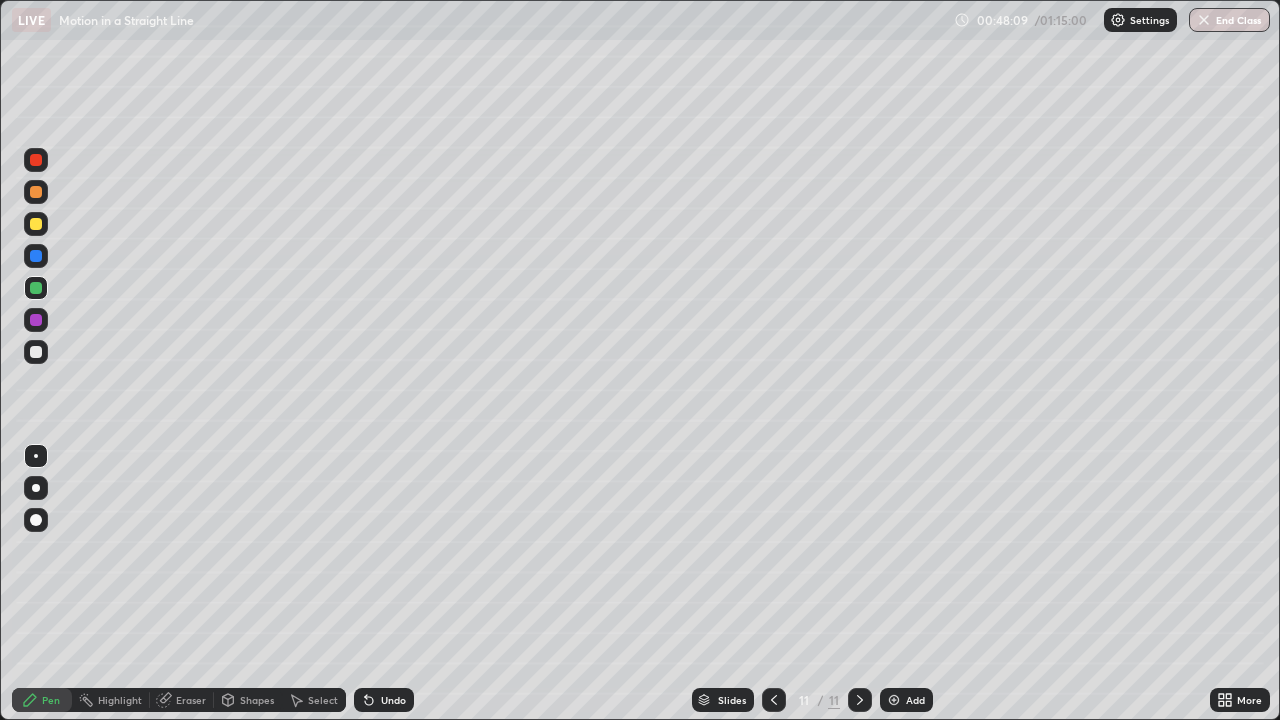 click 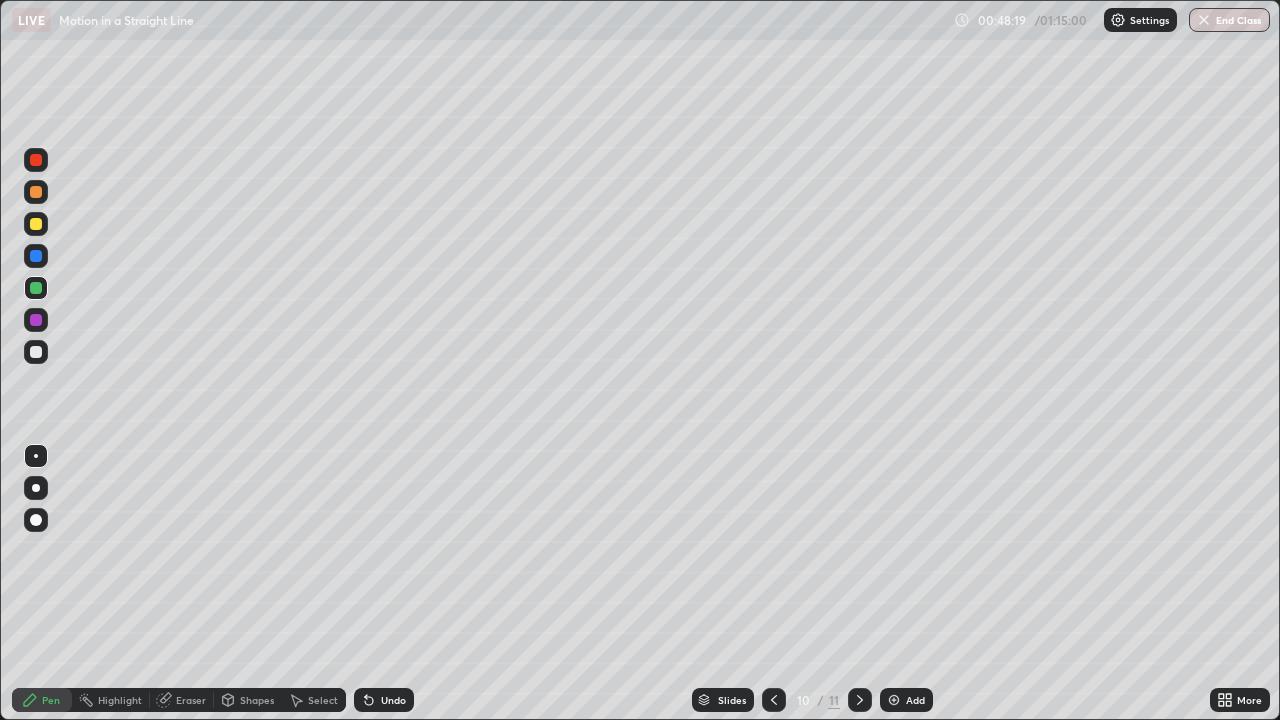 click 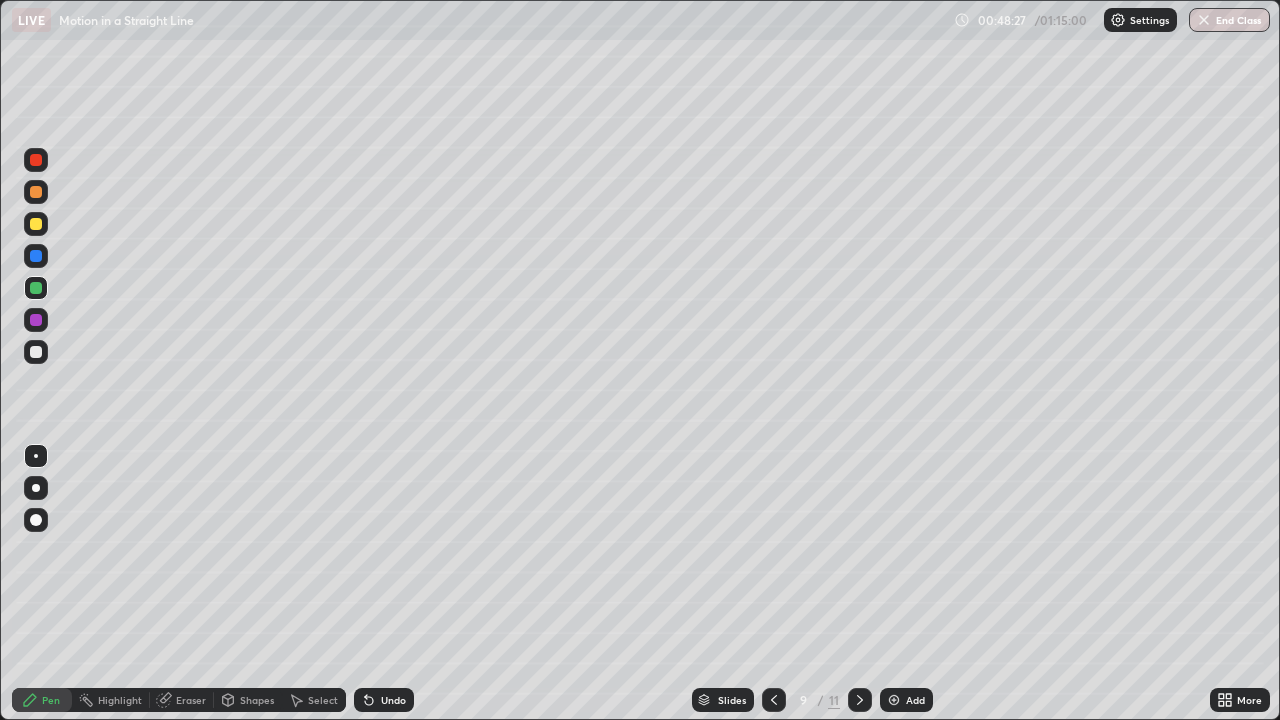click at bounding box center (860, 700) 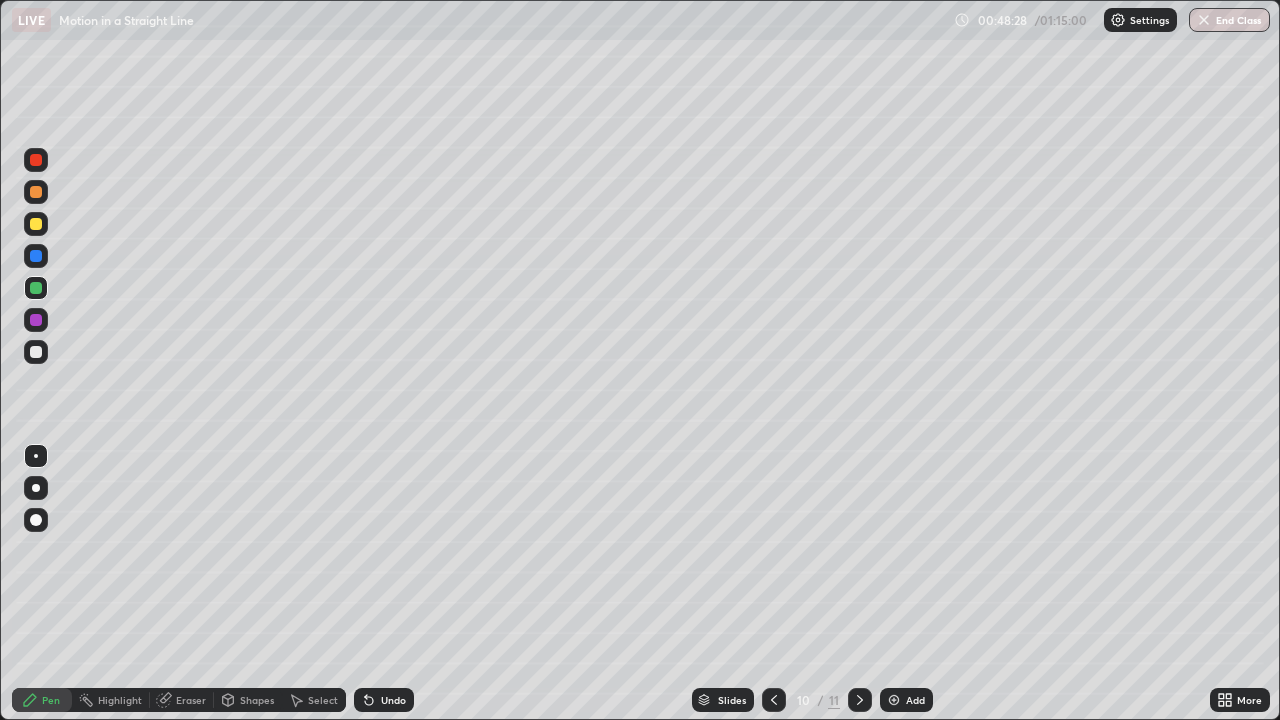 click 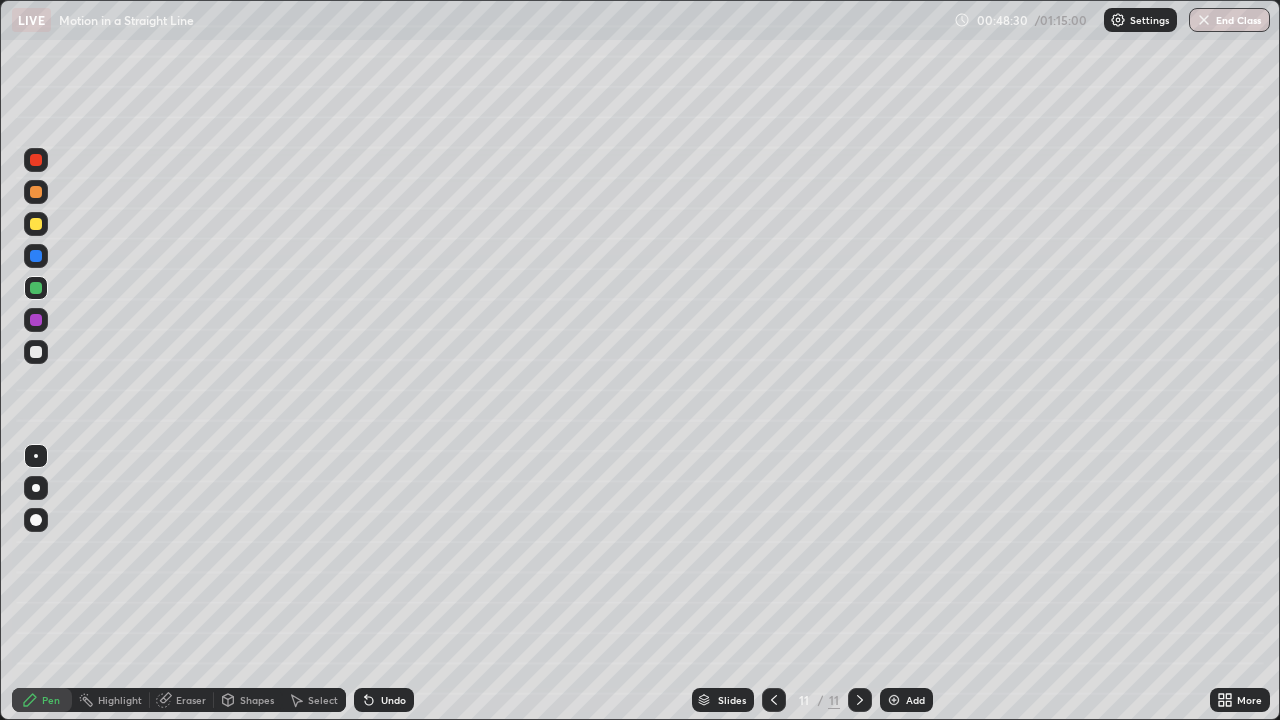 click at bounding box center [36, 352] 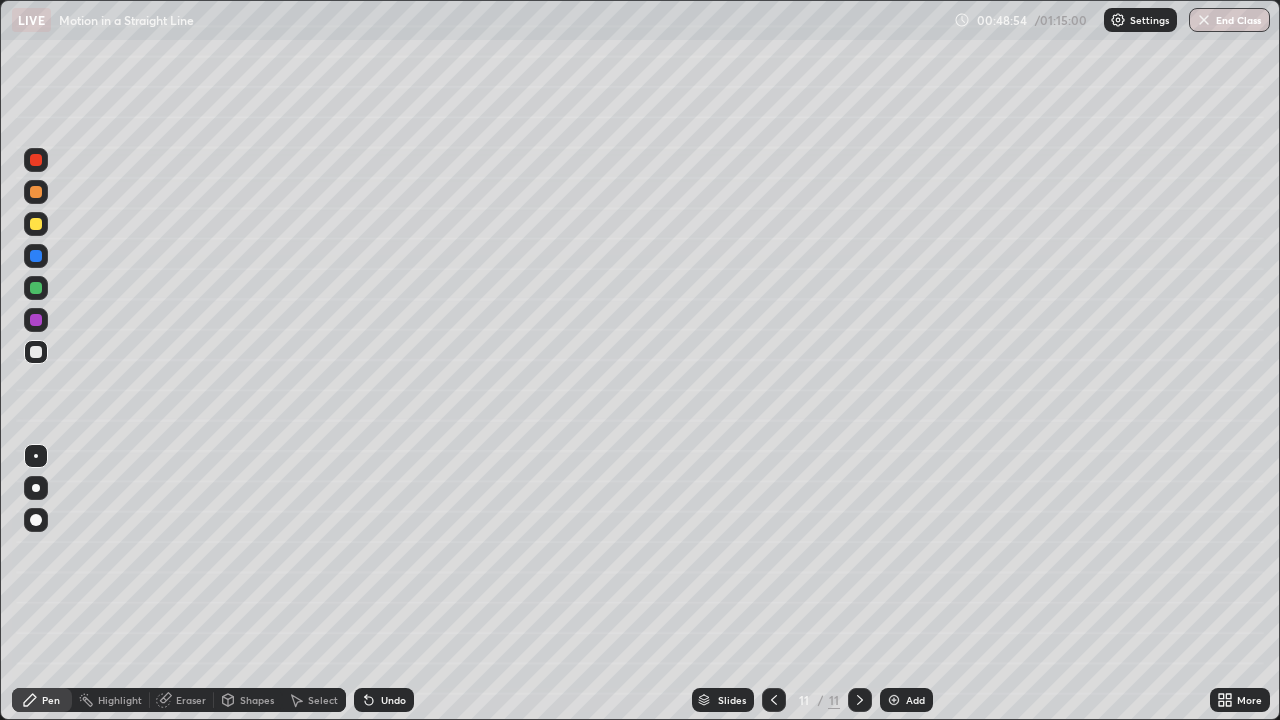 click on "Shapes" at bounding box center (257, 700) 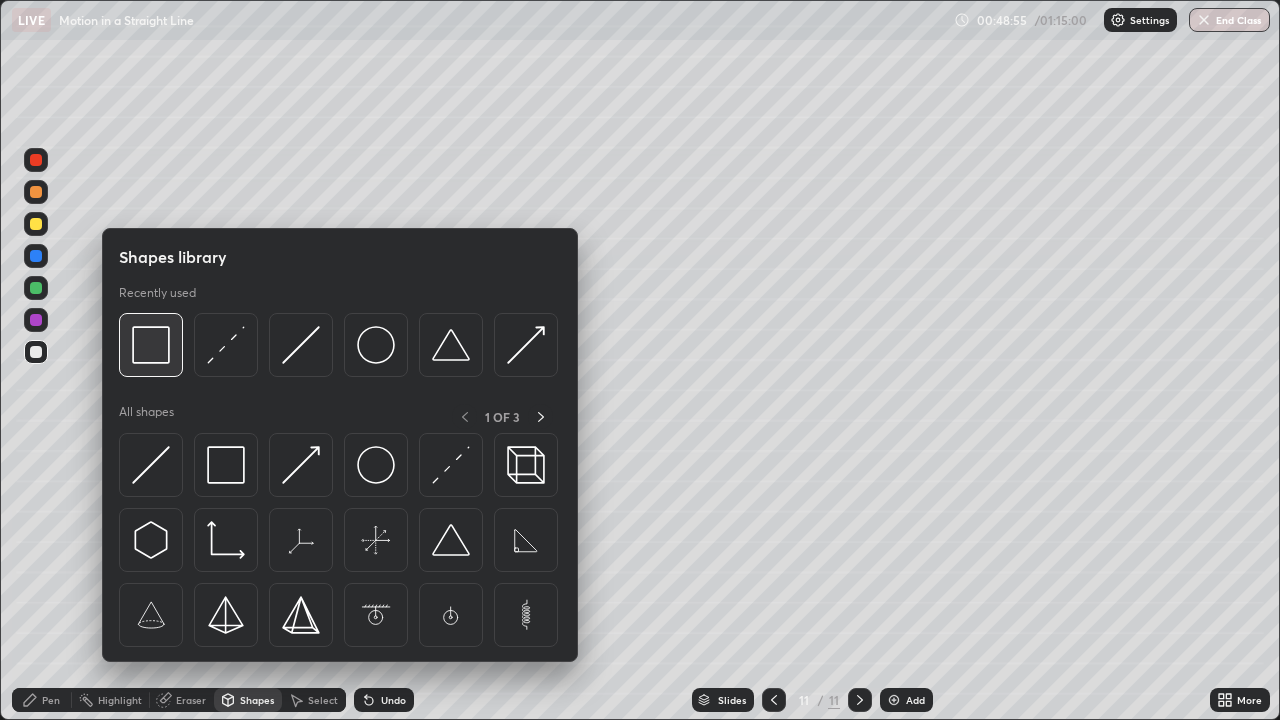 click at bounding box center (151, 345) 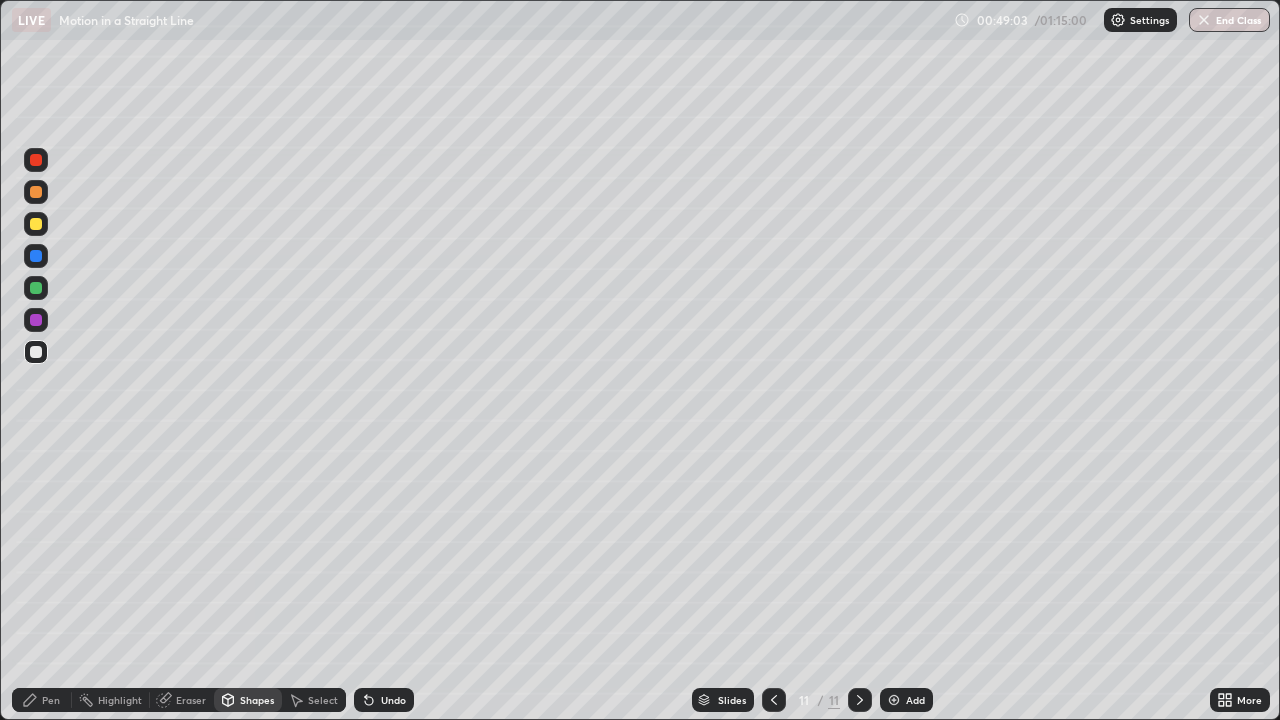 click 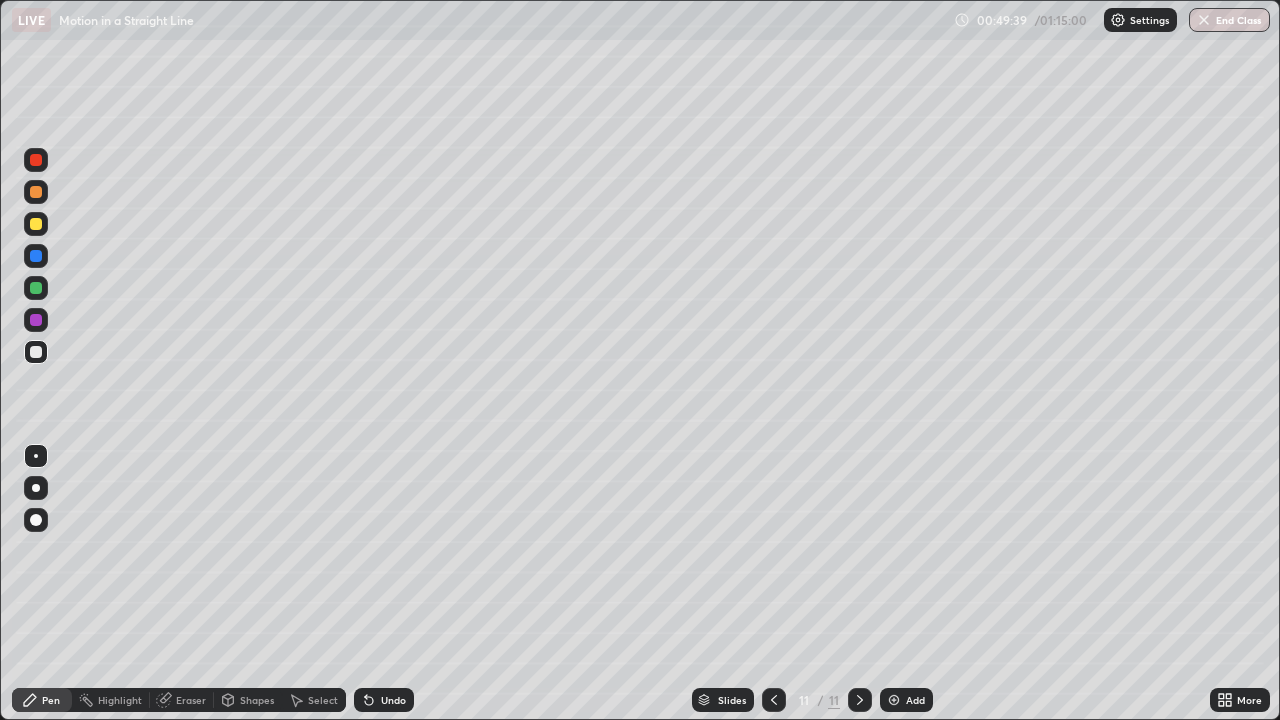 click at bounding box center (36, 224) 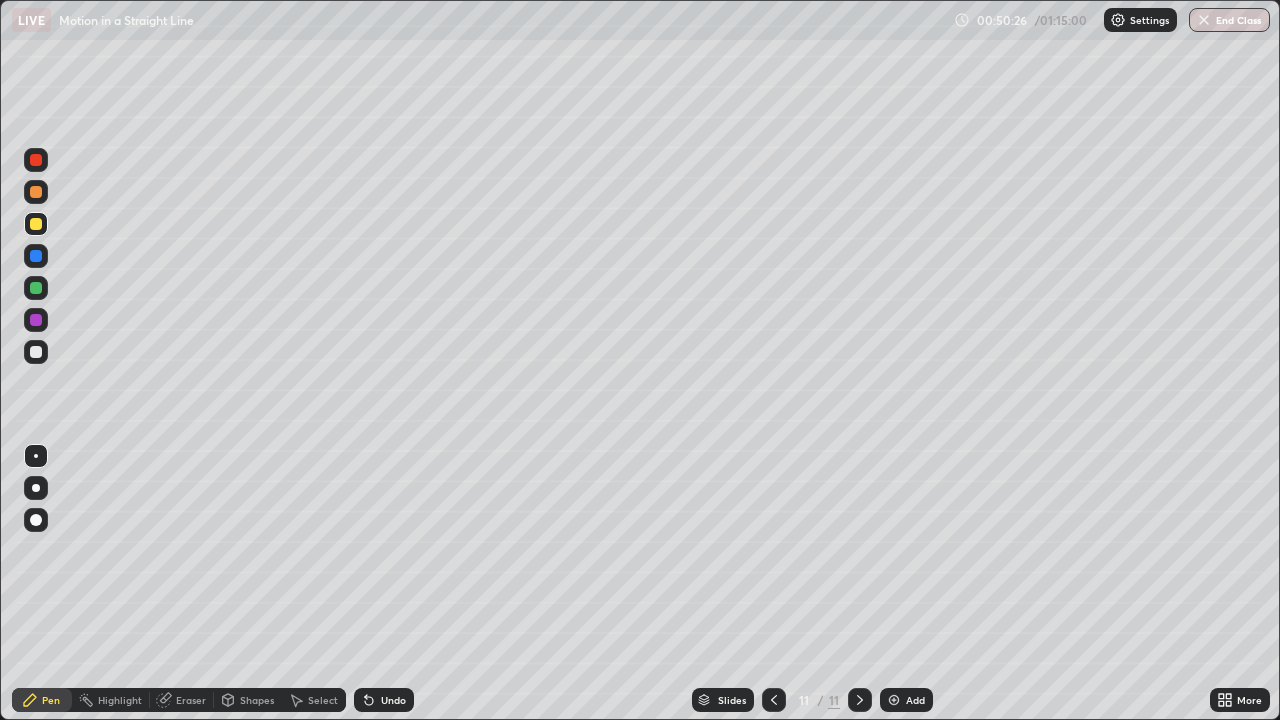 click 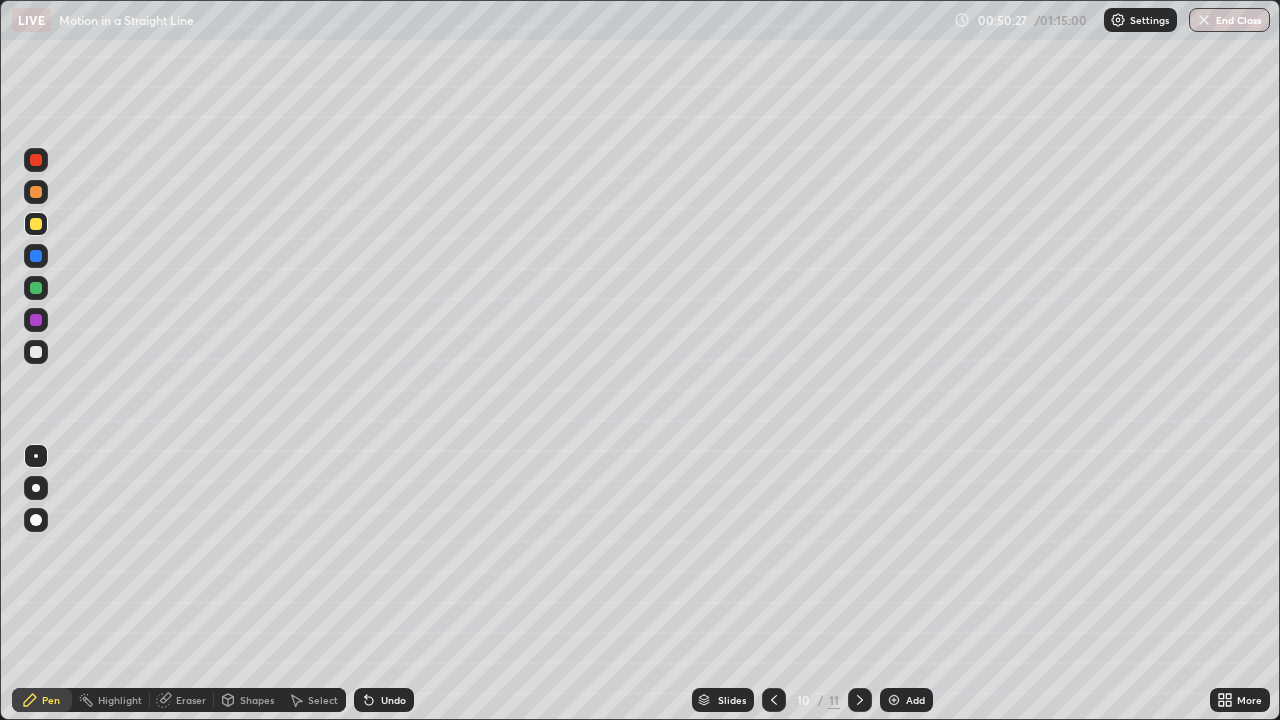 click 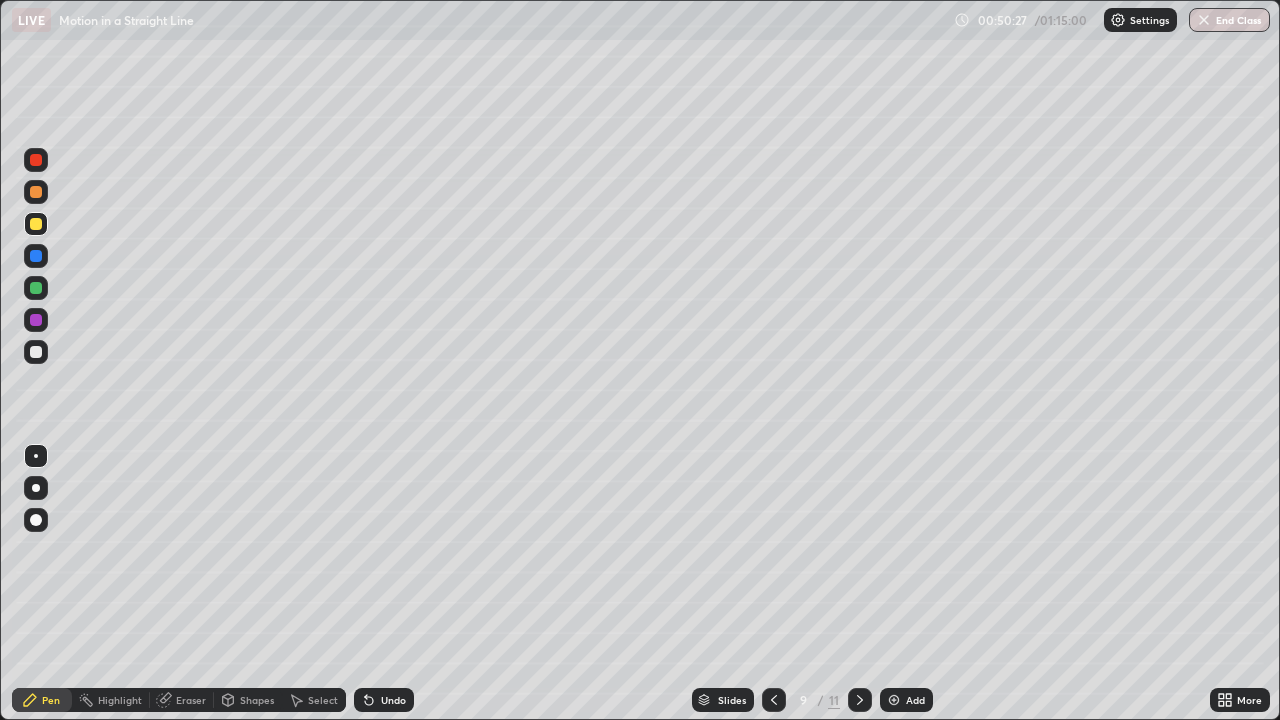 click 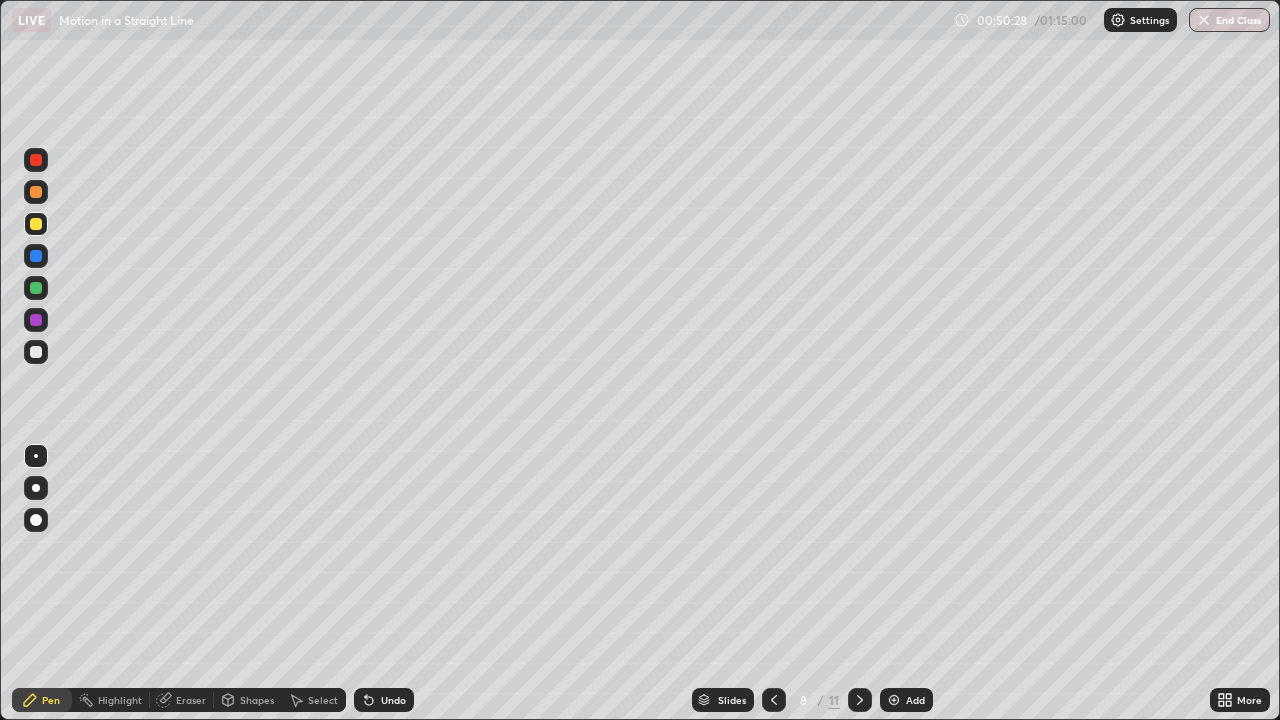 click 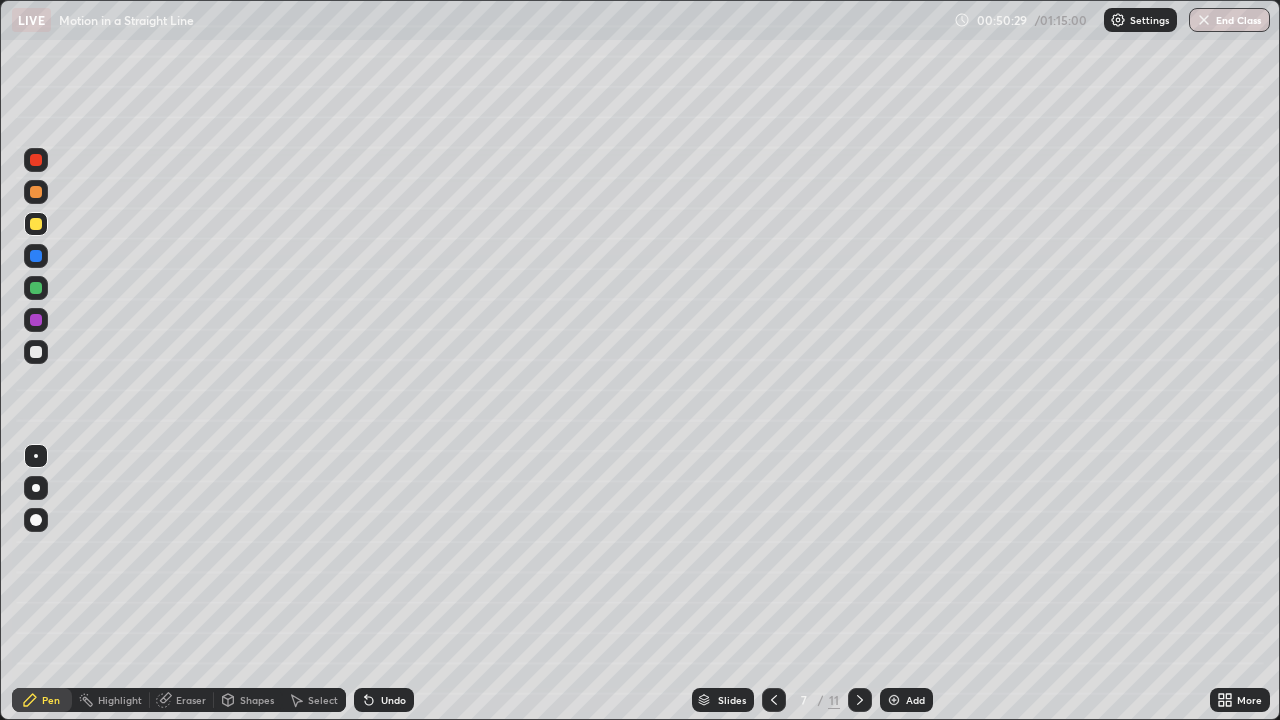 click 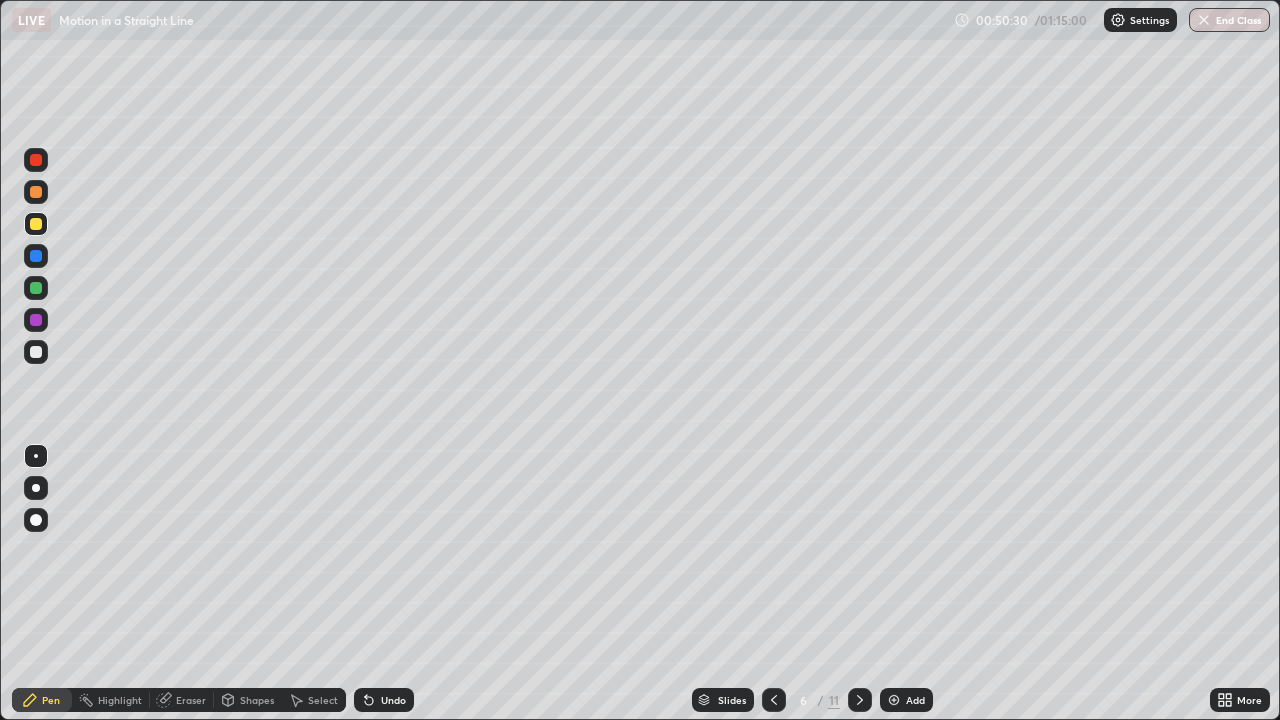 click at bounding box center (774, 700) 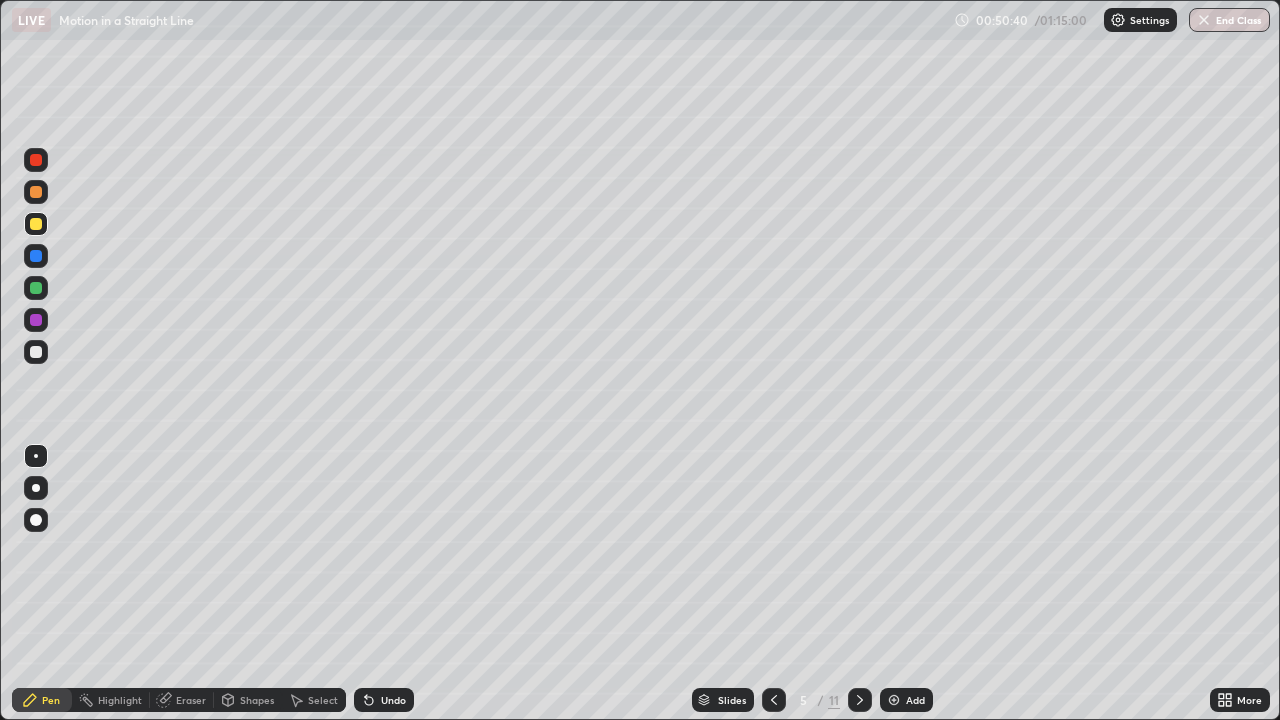 click at bounding box center [860, 700] 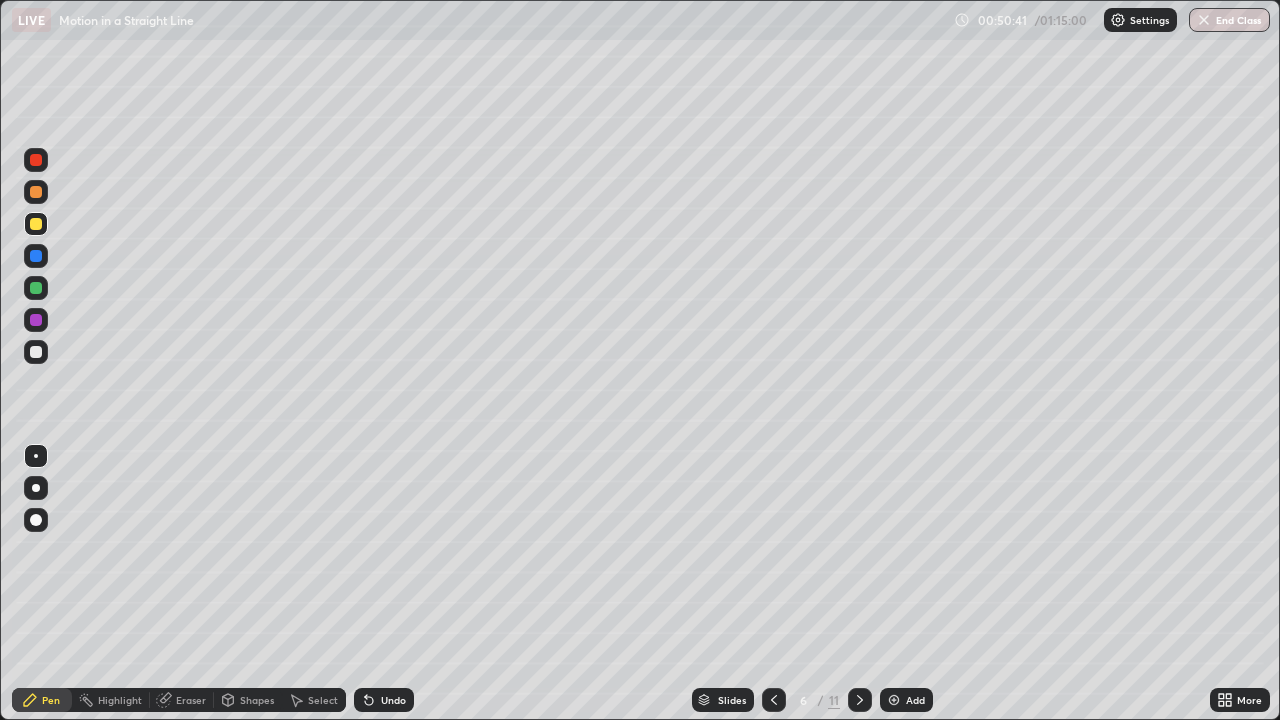 click 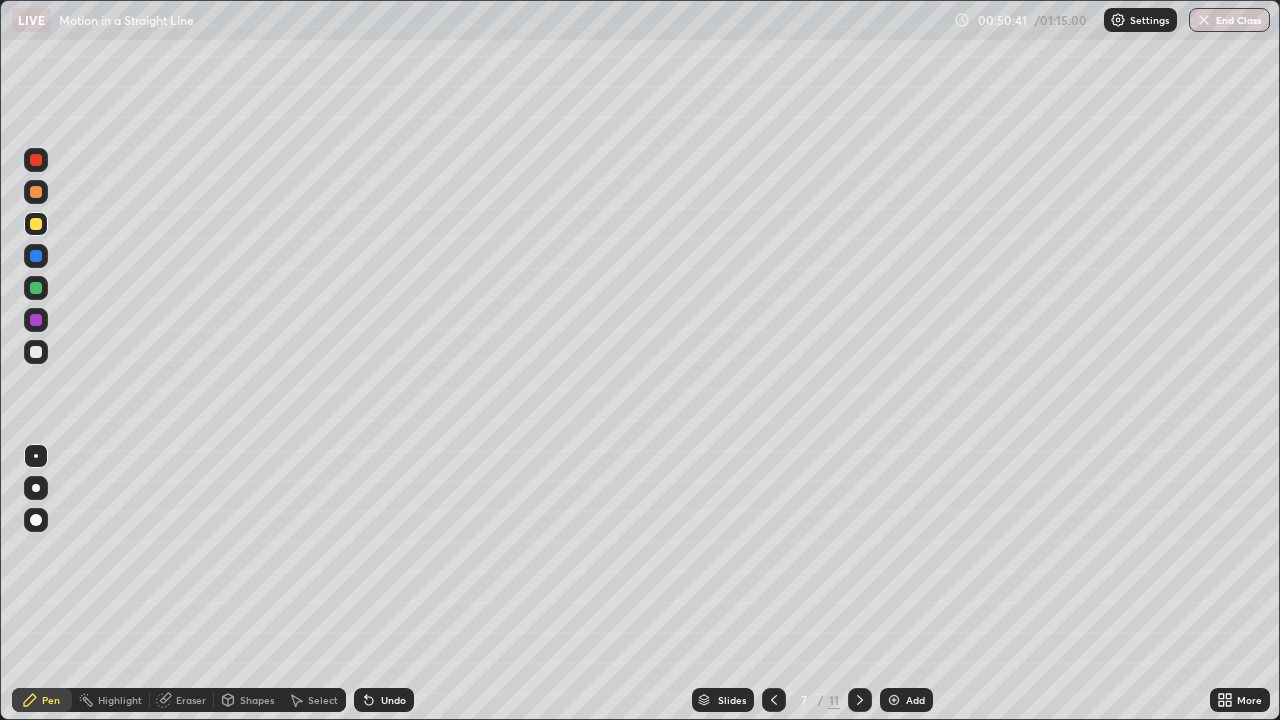 click 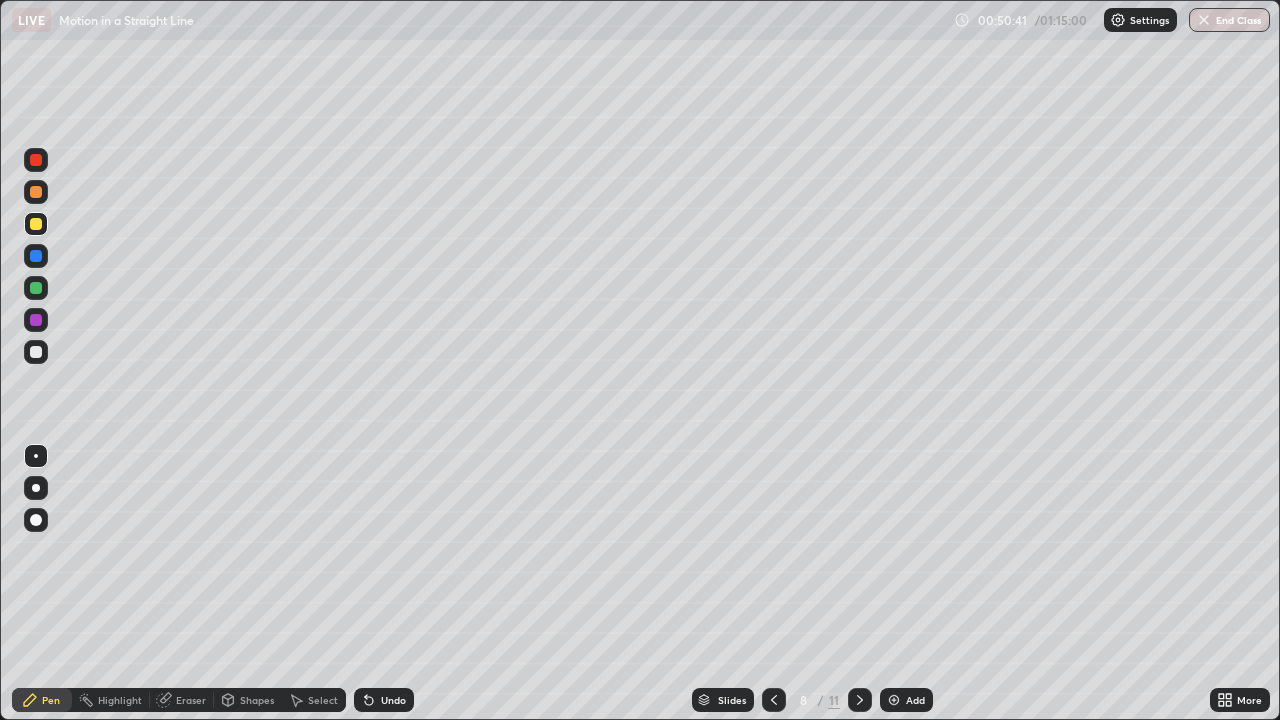 click 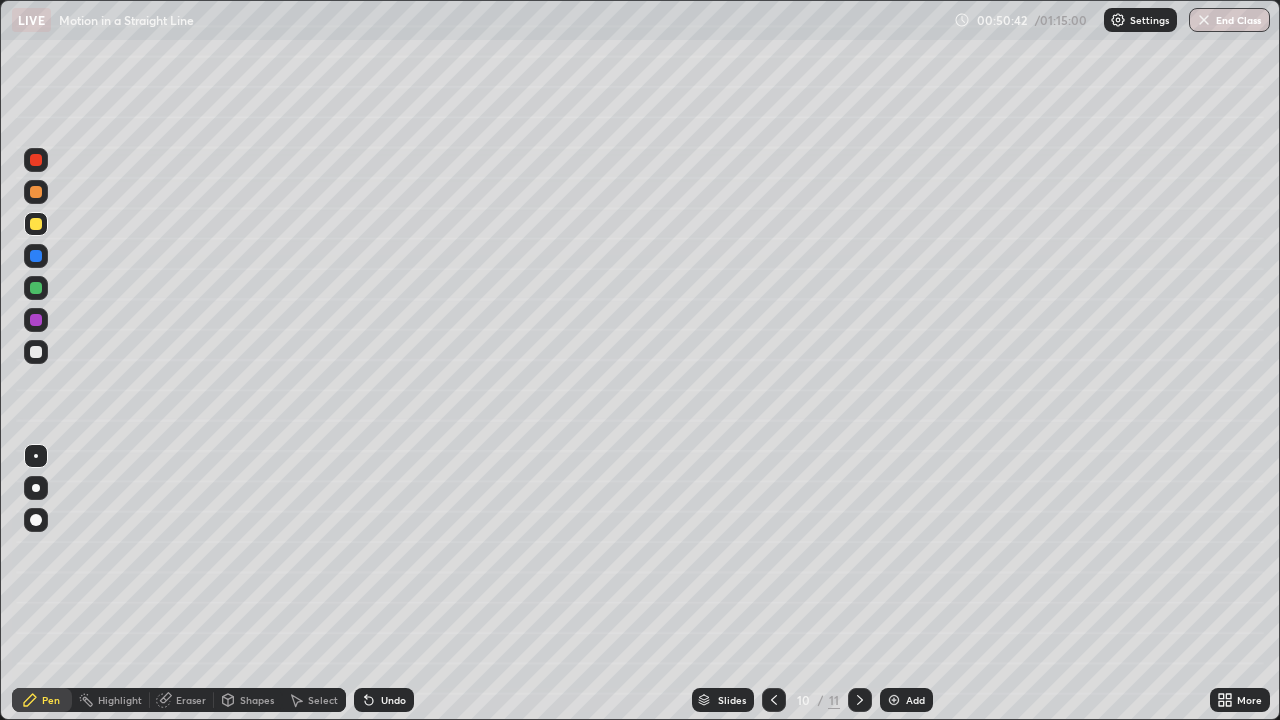 click 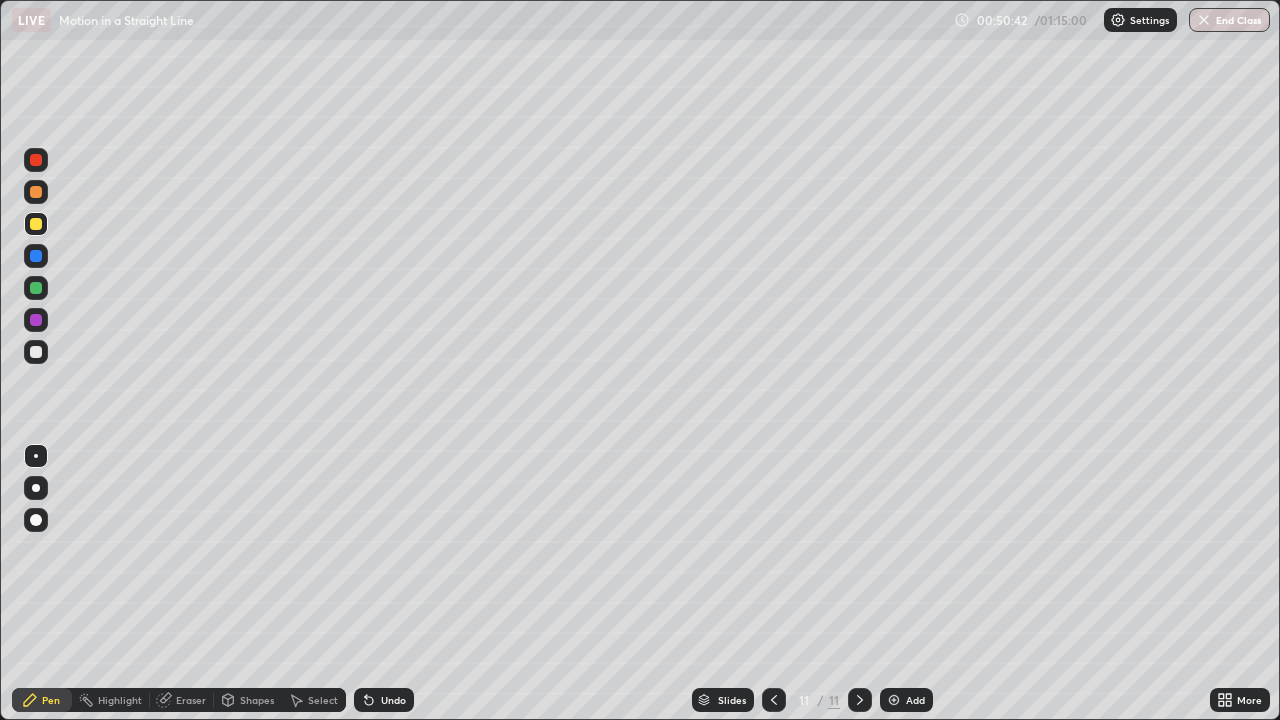 click 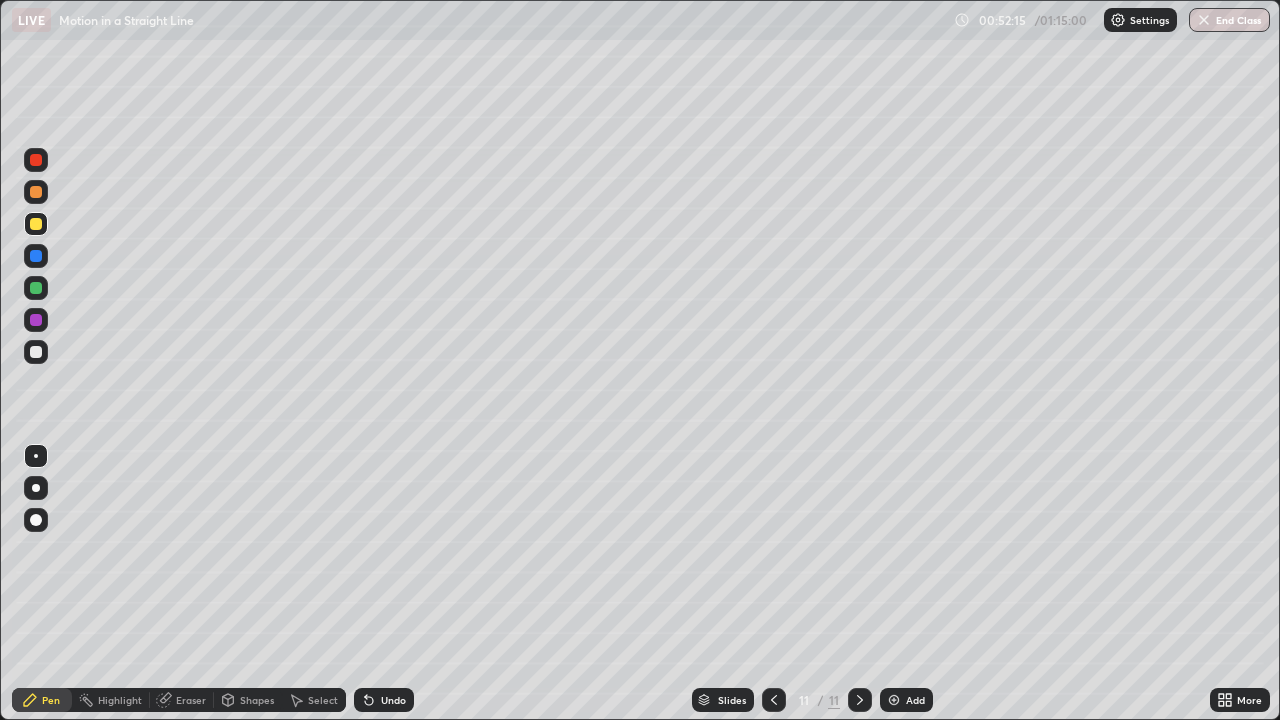 click on "Undo" at bounding box center (384, 700) 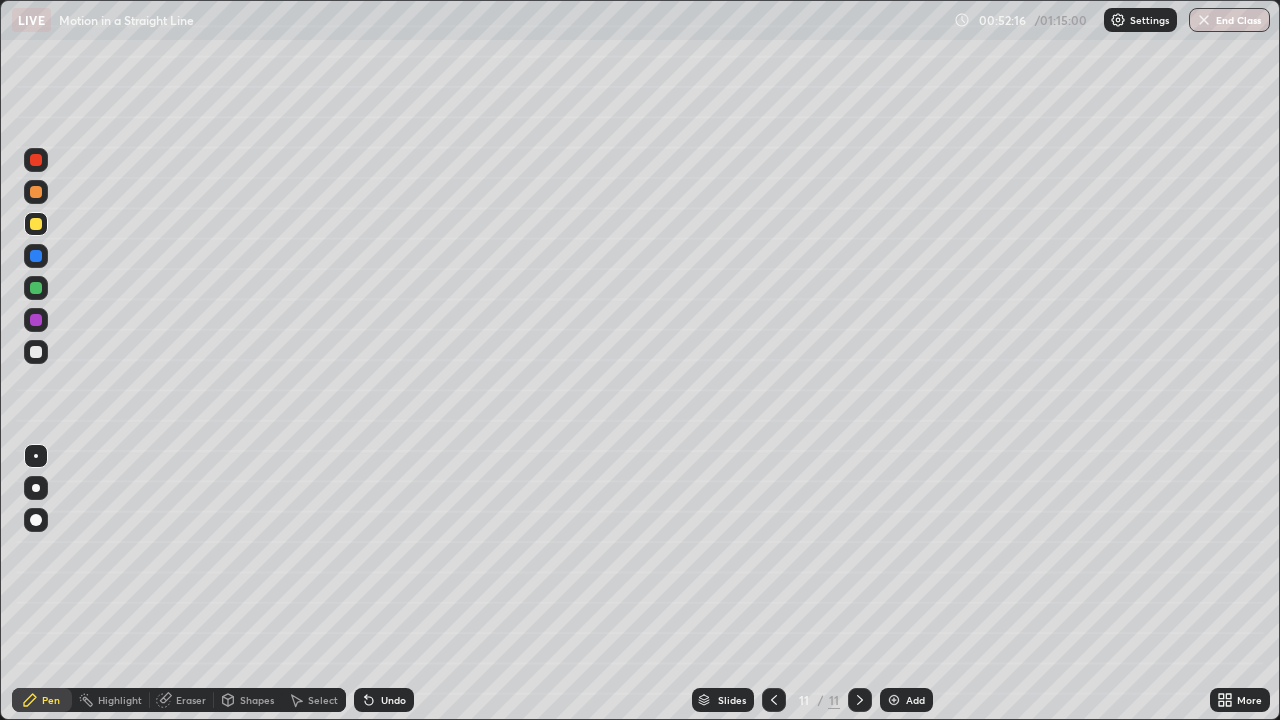 click 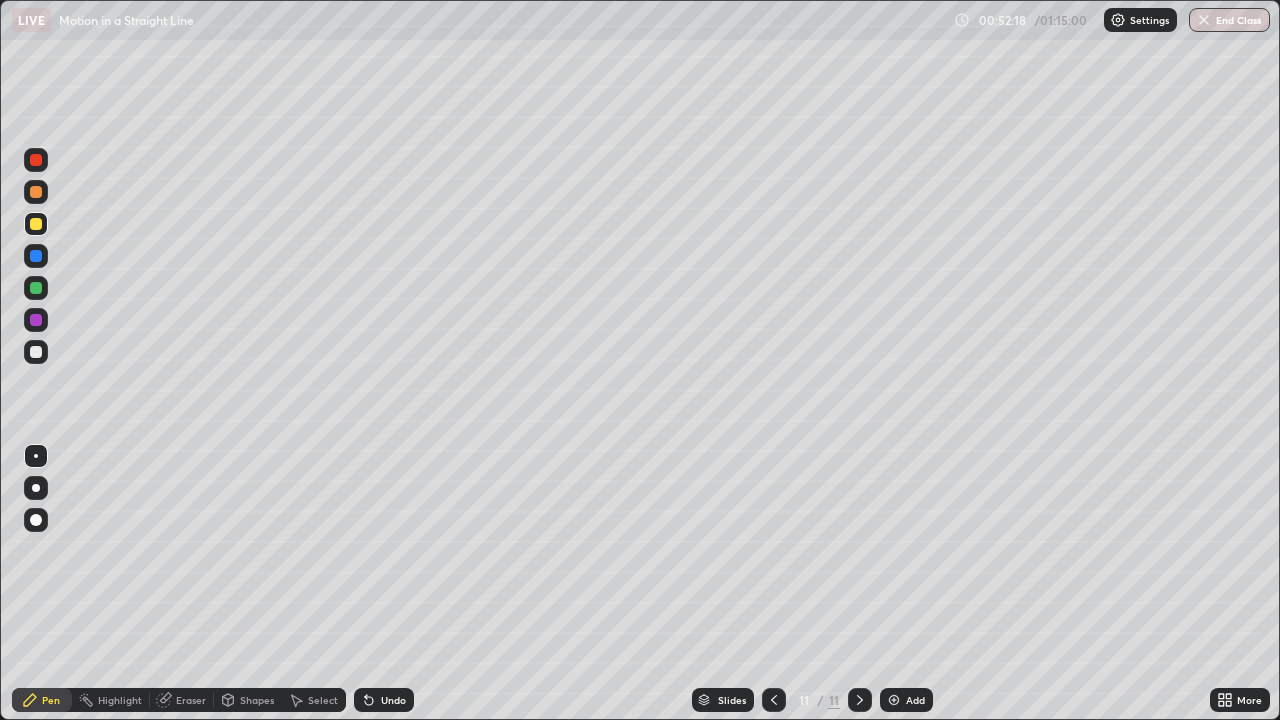 click on "Undo" at bounding box center [384, 700] 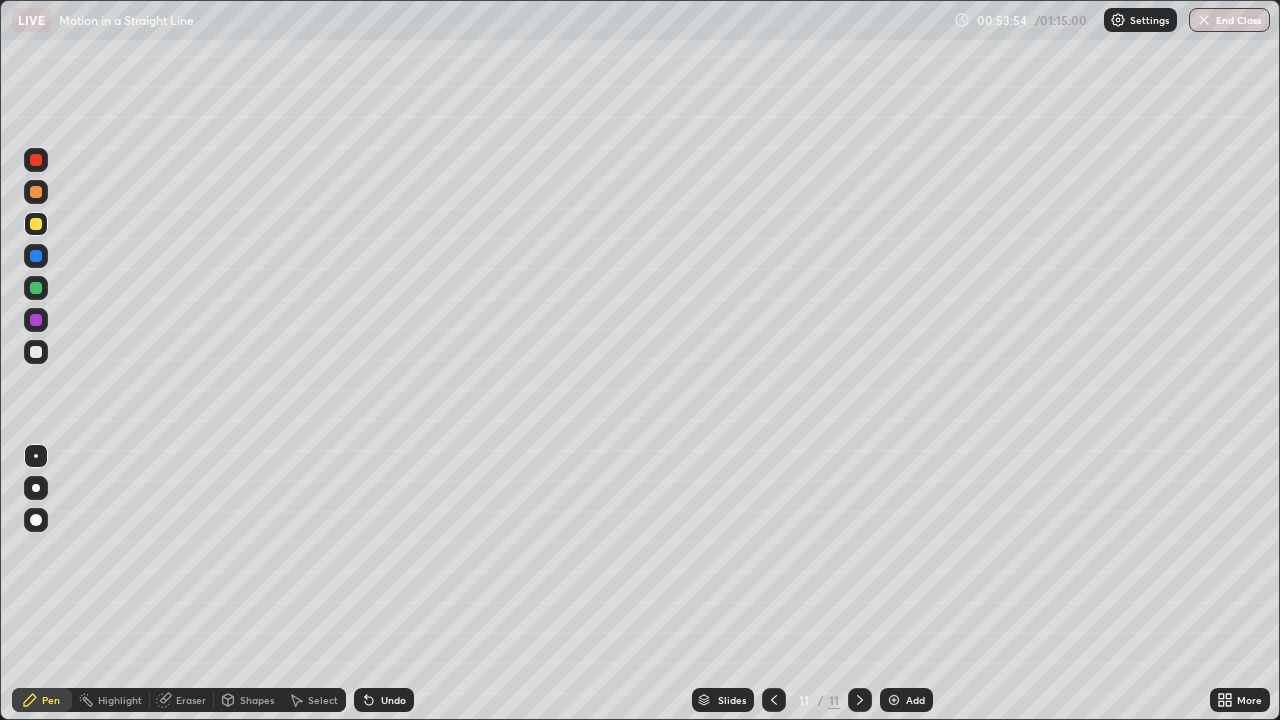 click at bounding box center [894, 700] 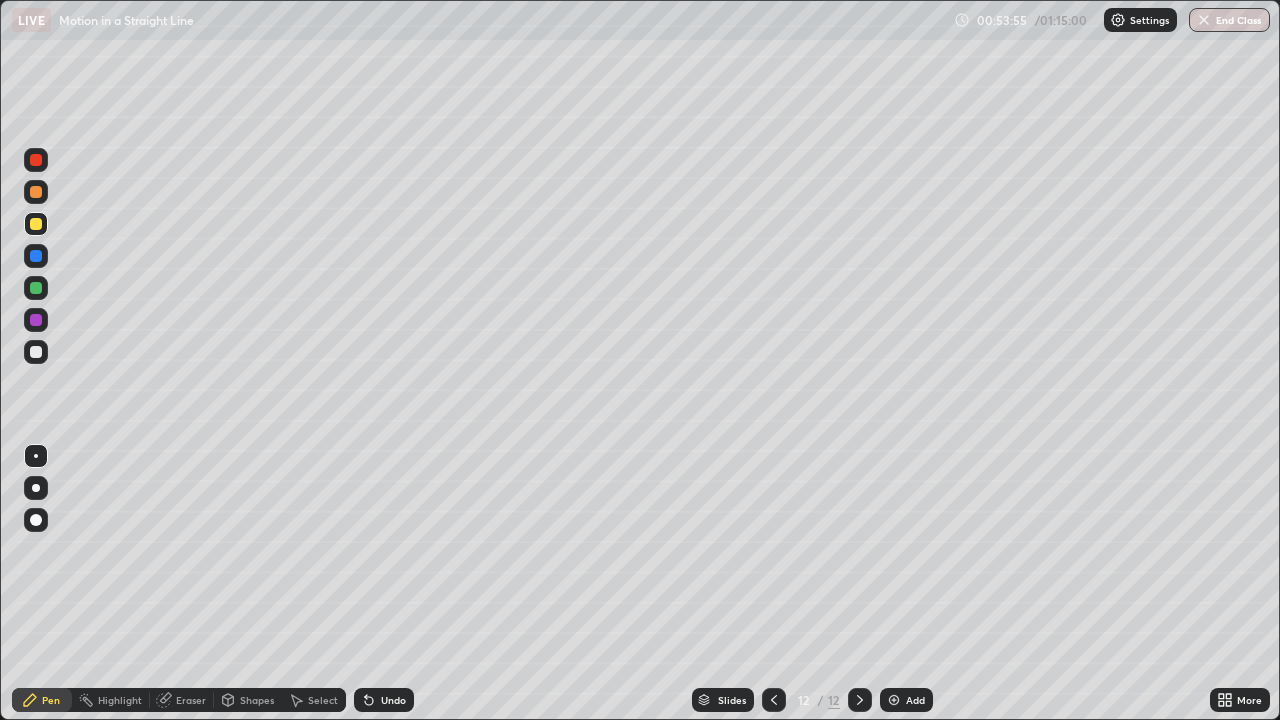 click at bounding box center [36, 352] 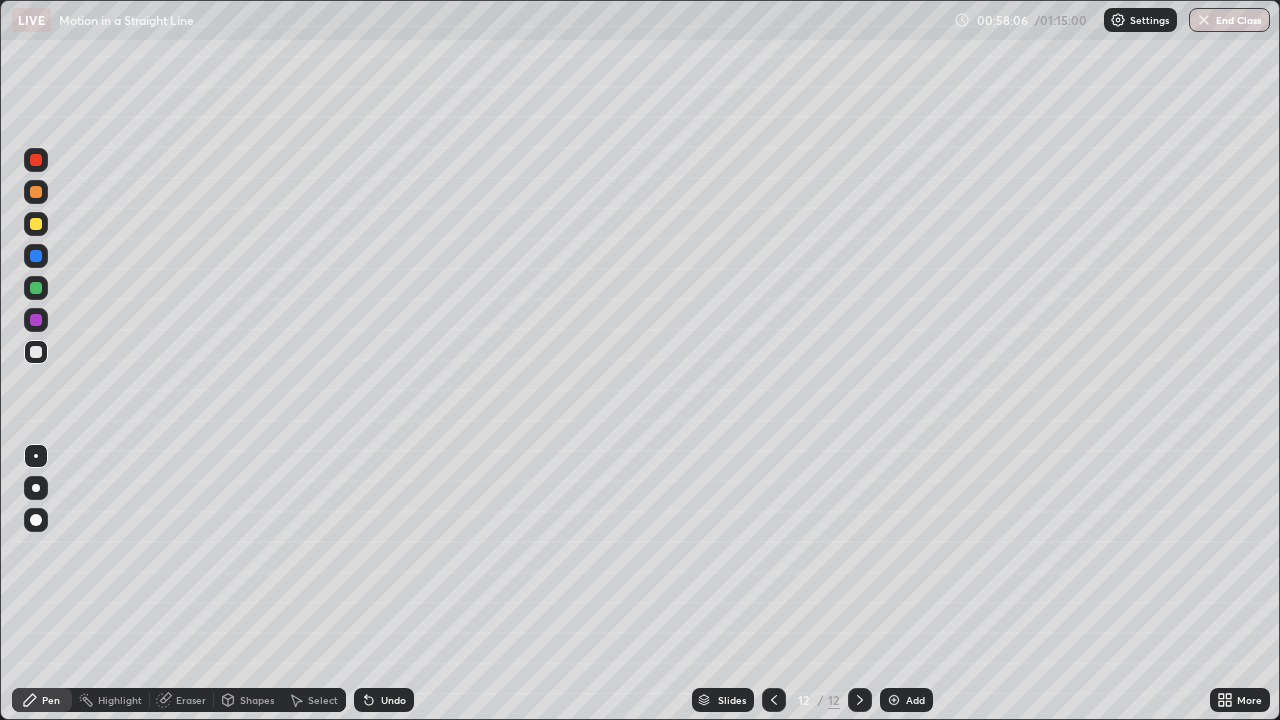 click on "Add" at bounding box center [915, 700] 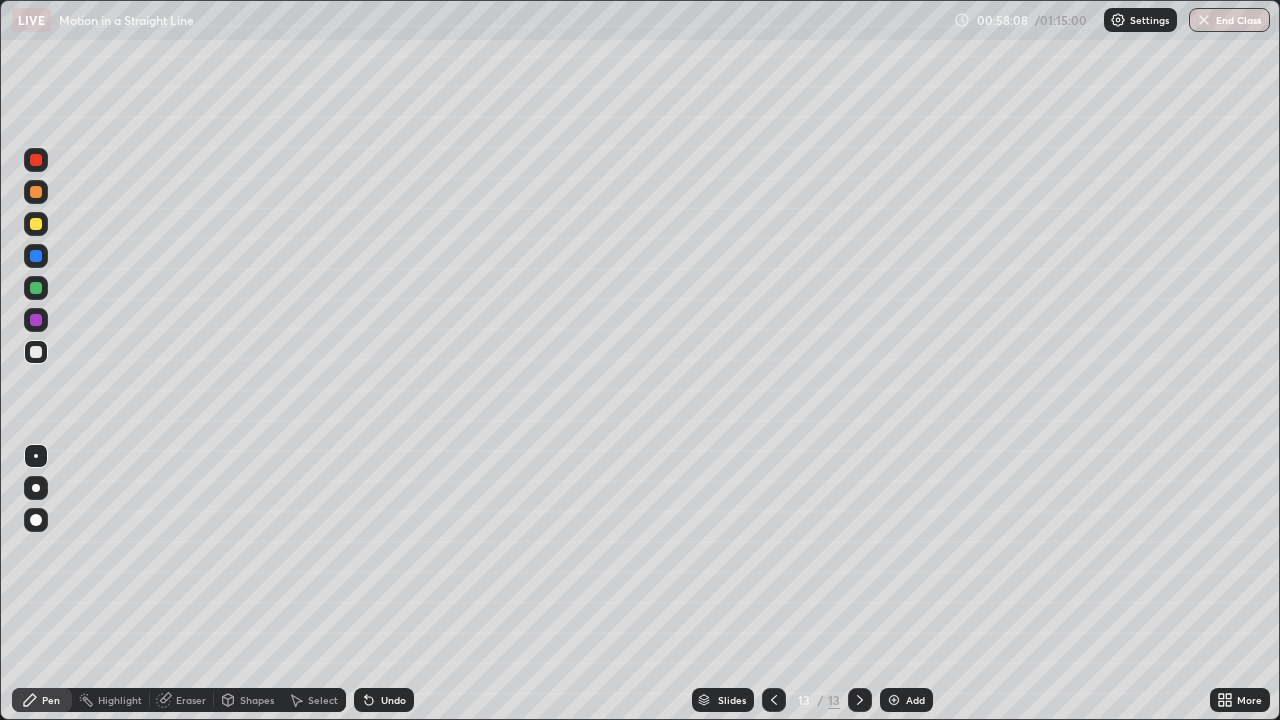 click at bounding box center [36, 352] 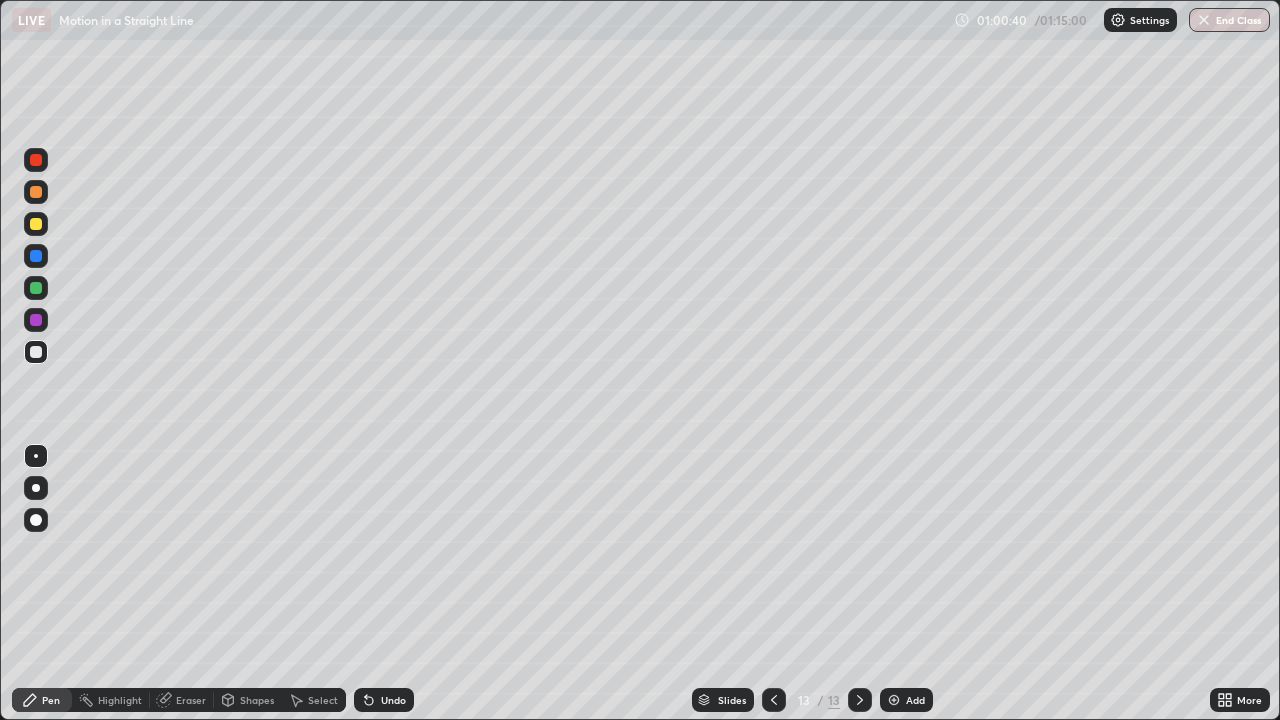 click on "Eraser" at bounding box center (191, 700) 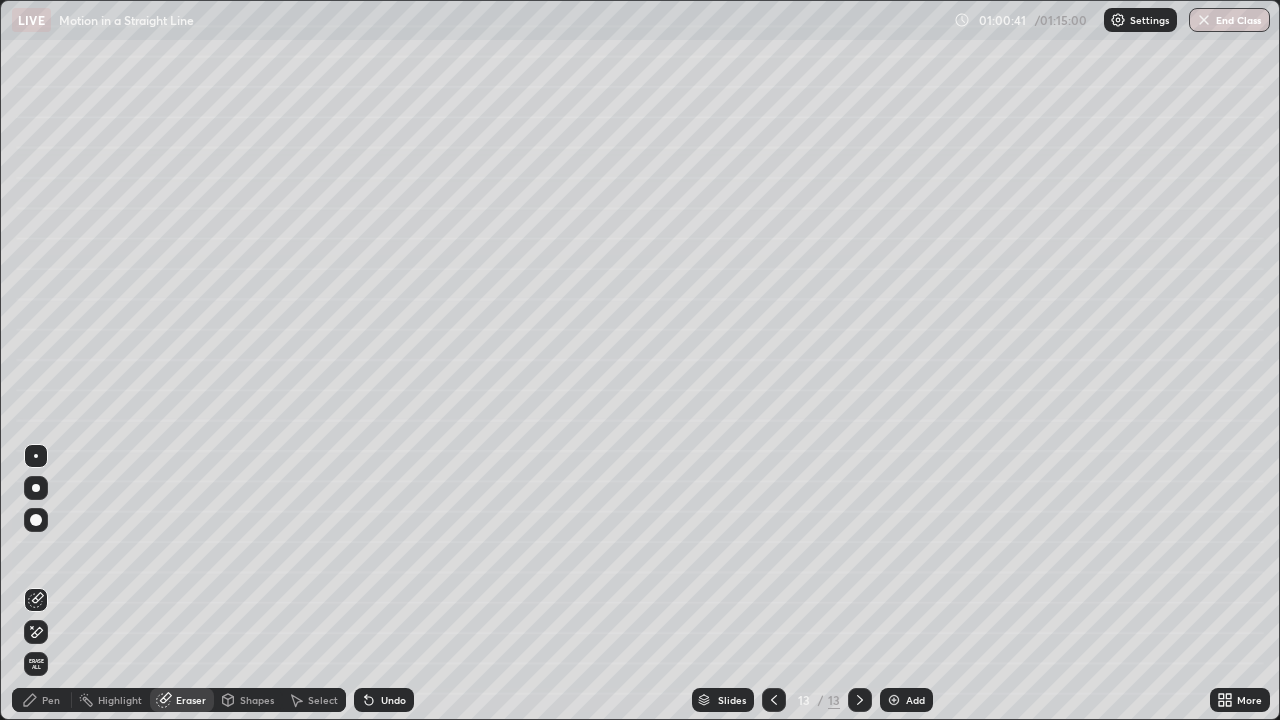 click on "Shapes" at bounding box center (257, 700) 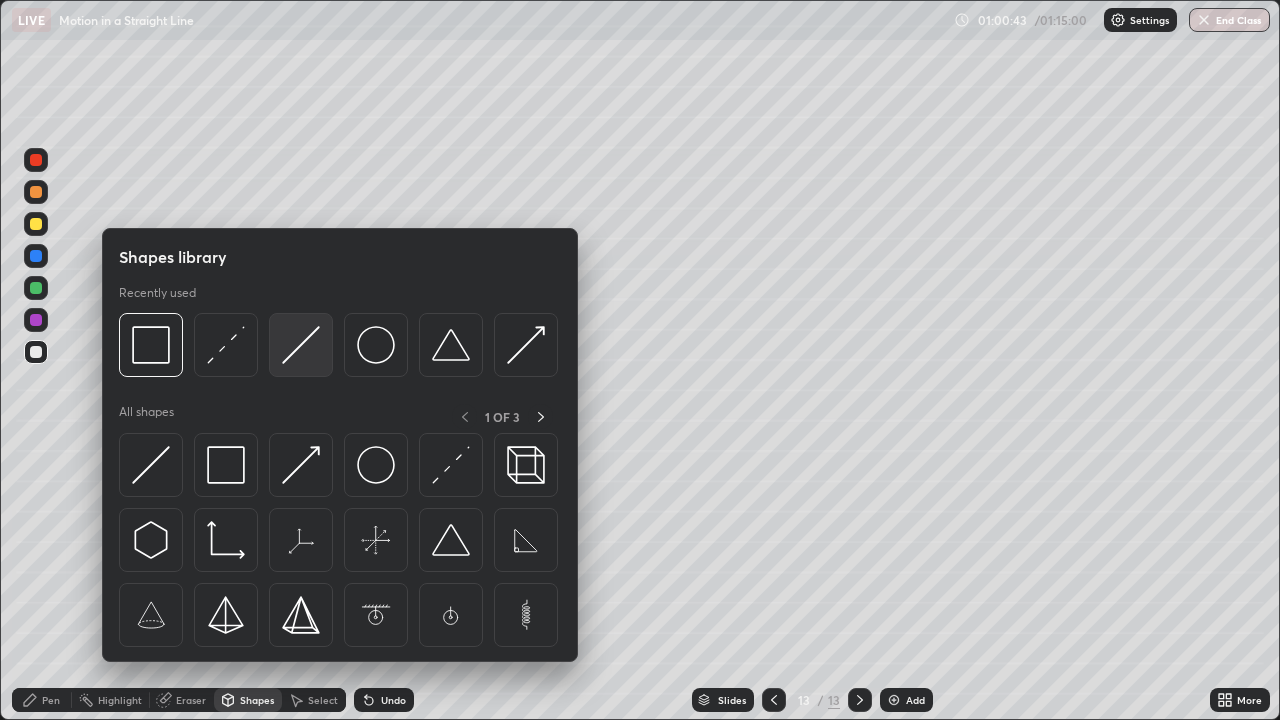 click at bounding box center (301, 345) 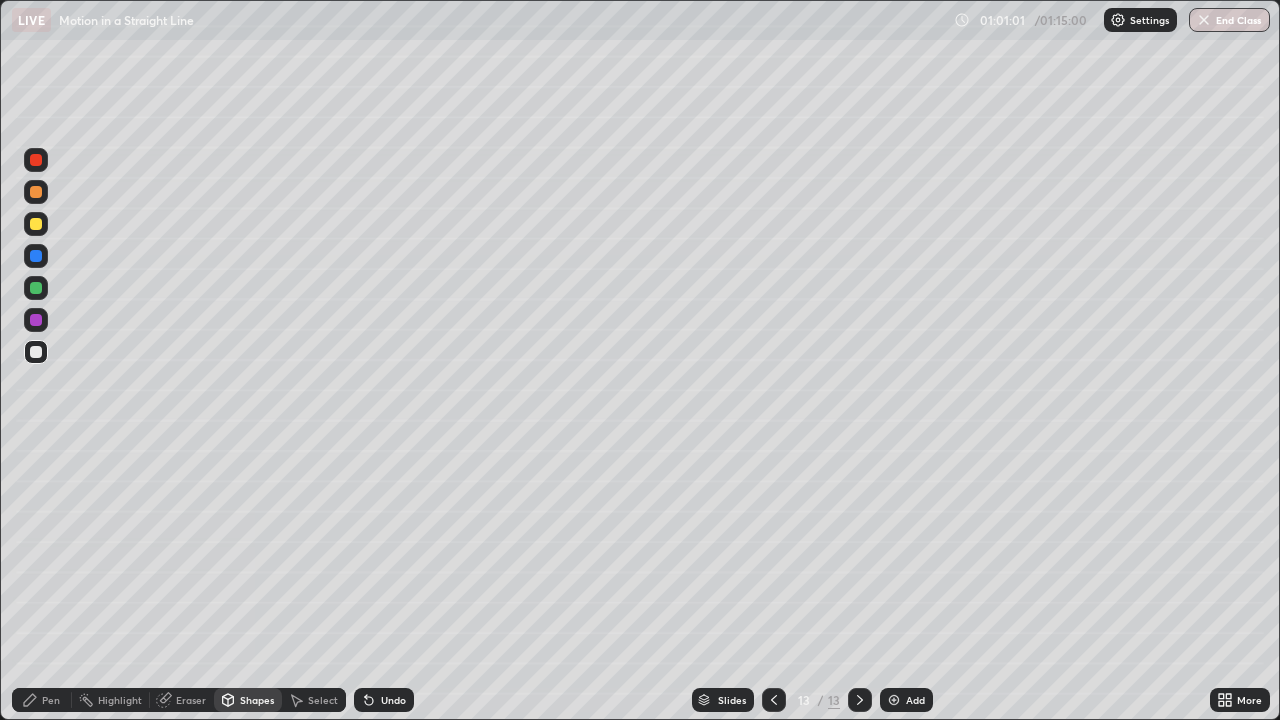 click on "Pen" at bounding box center [51, 700] 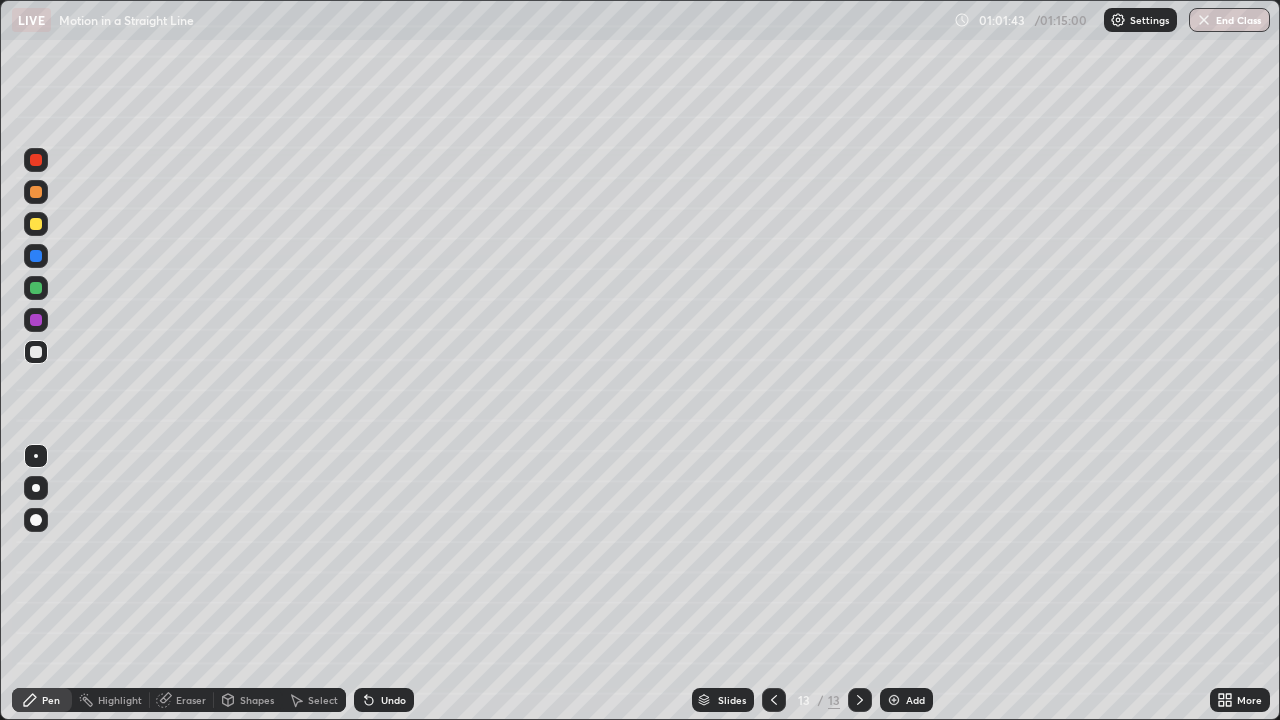 click at bounding box center [36, 224] 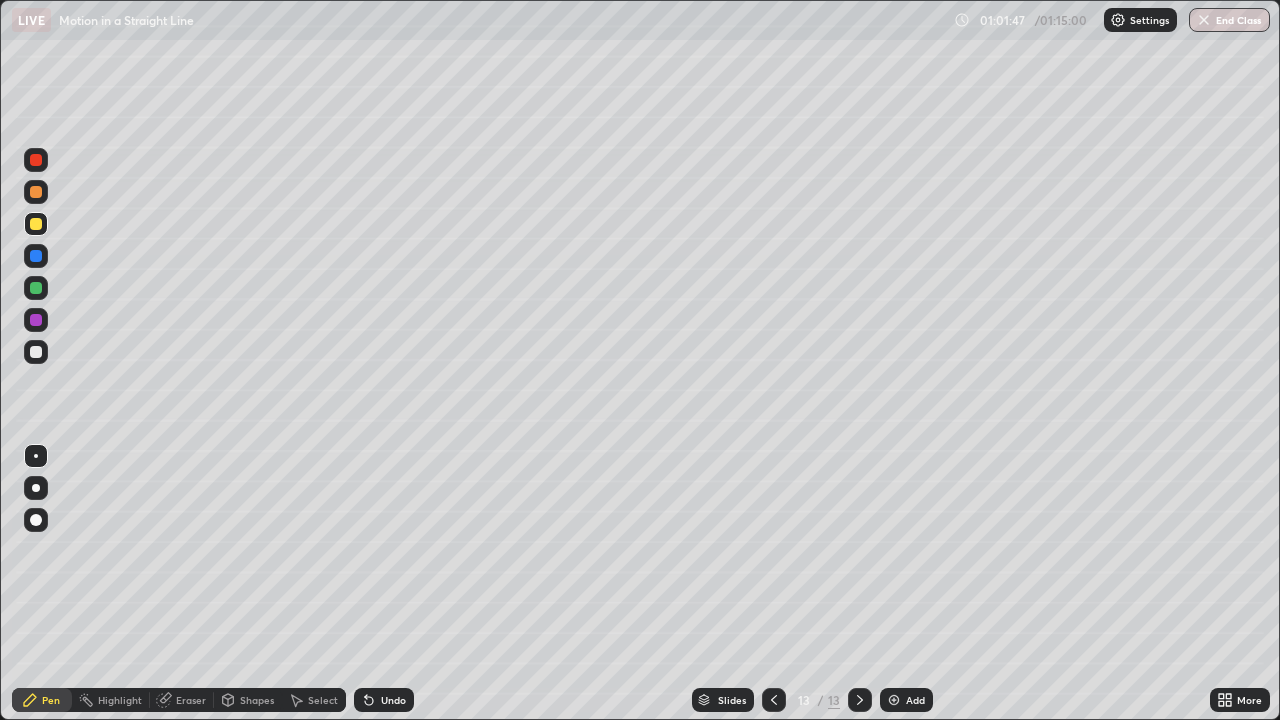 click at bounding box center (36, 352) 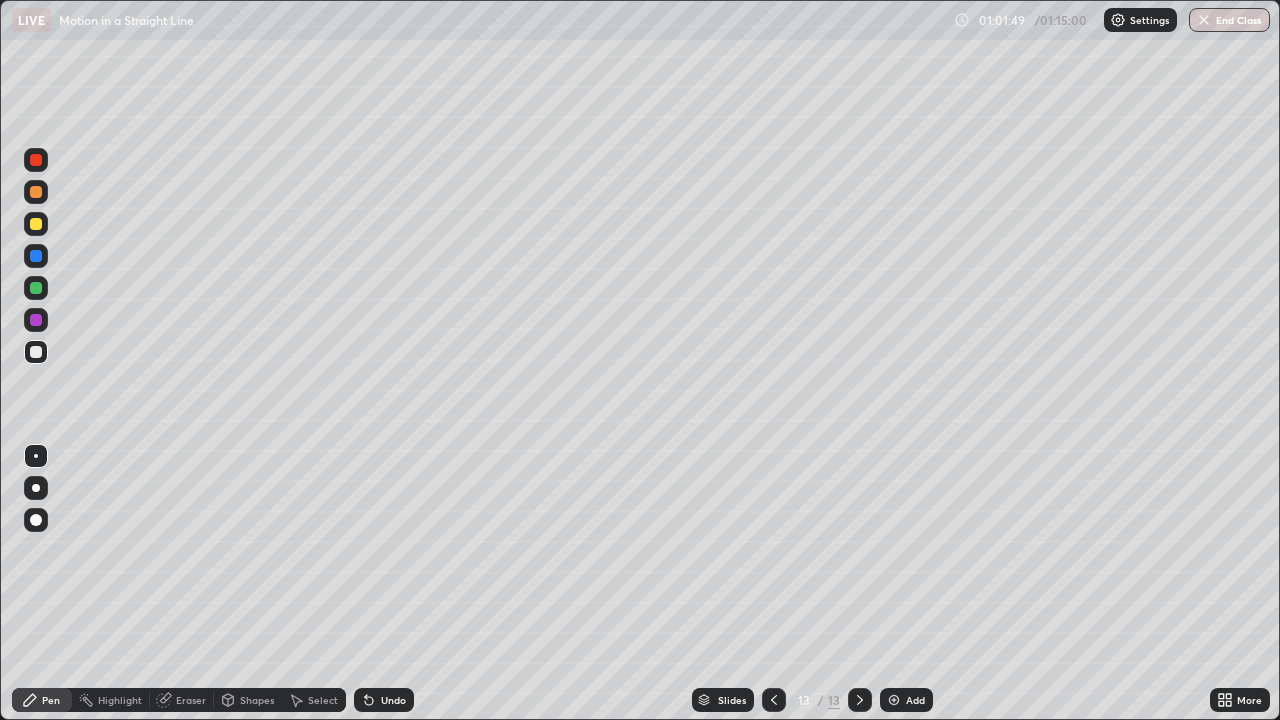 click at bounding box center [36, 288] 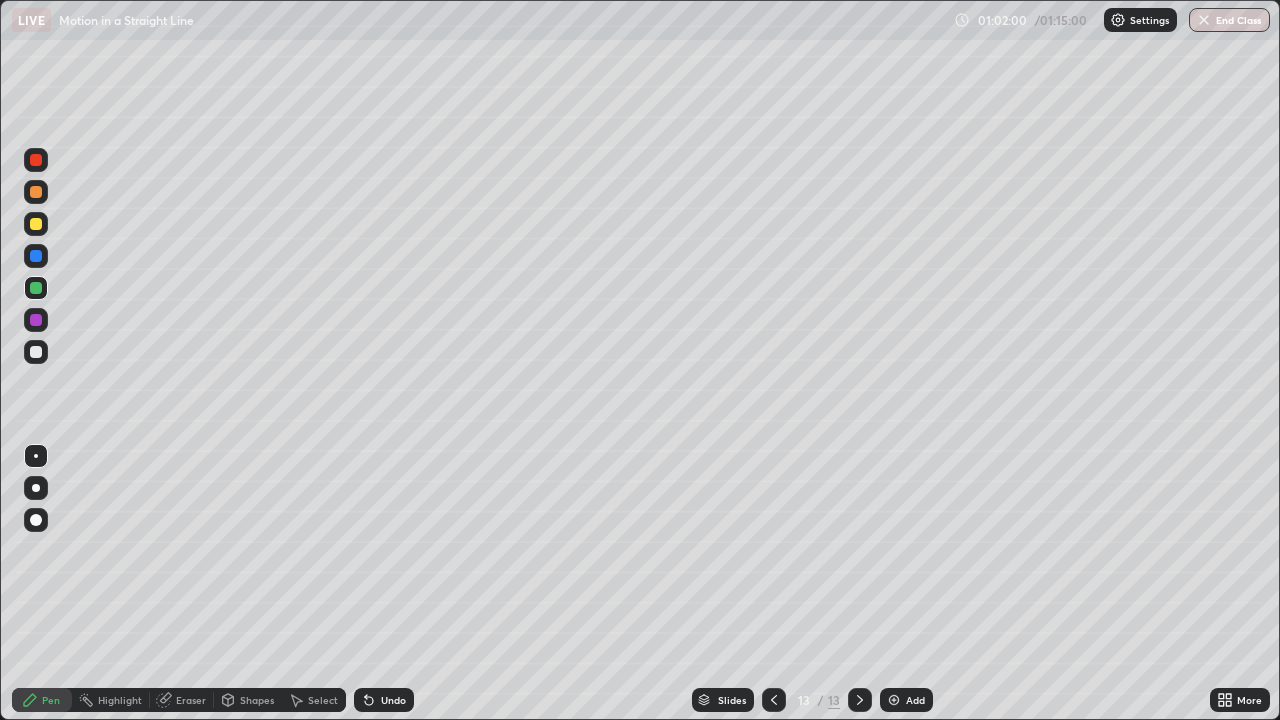 click at bounding box center [36, 224] 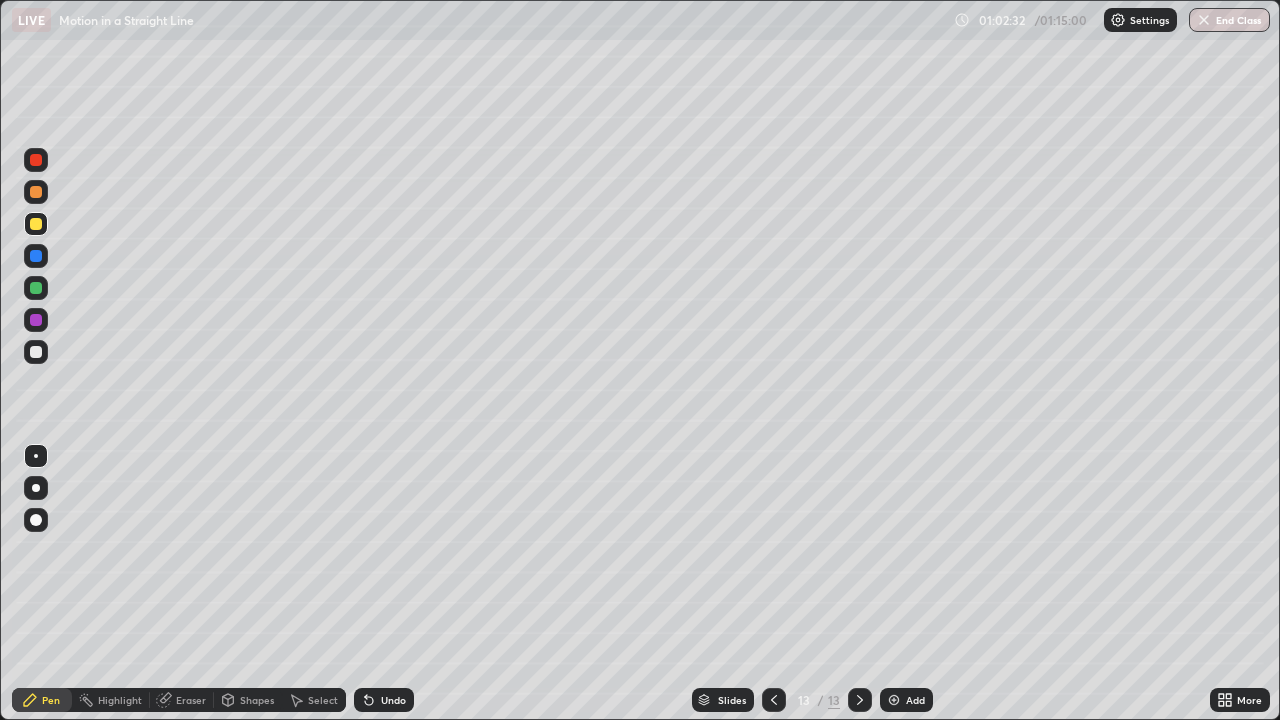click on "Undo" at bounding box center [393, 700] 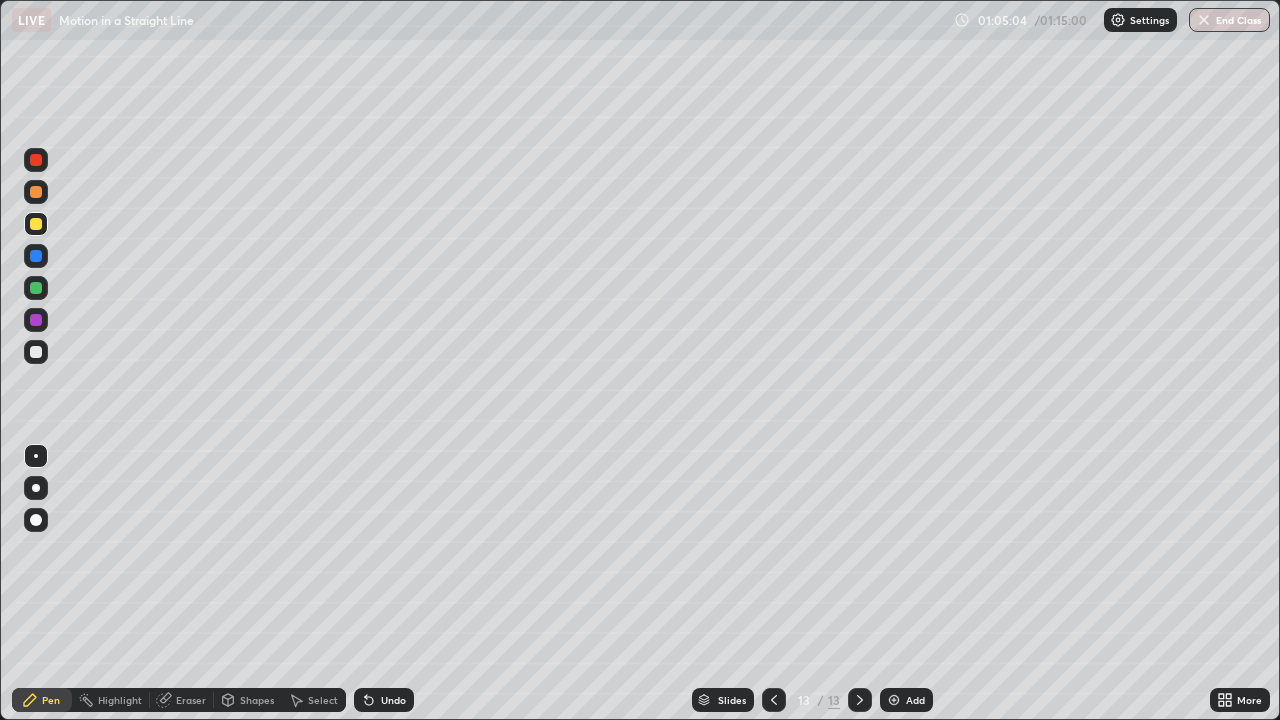 click at bounding box center (894, 700) 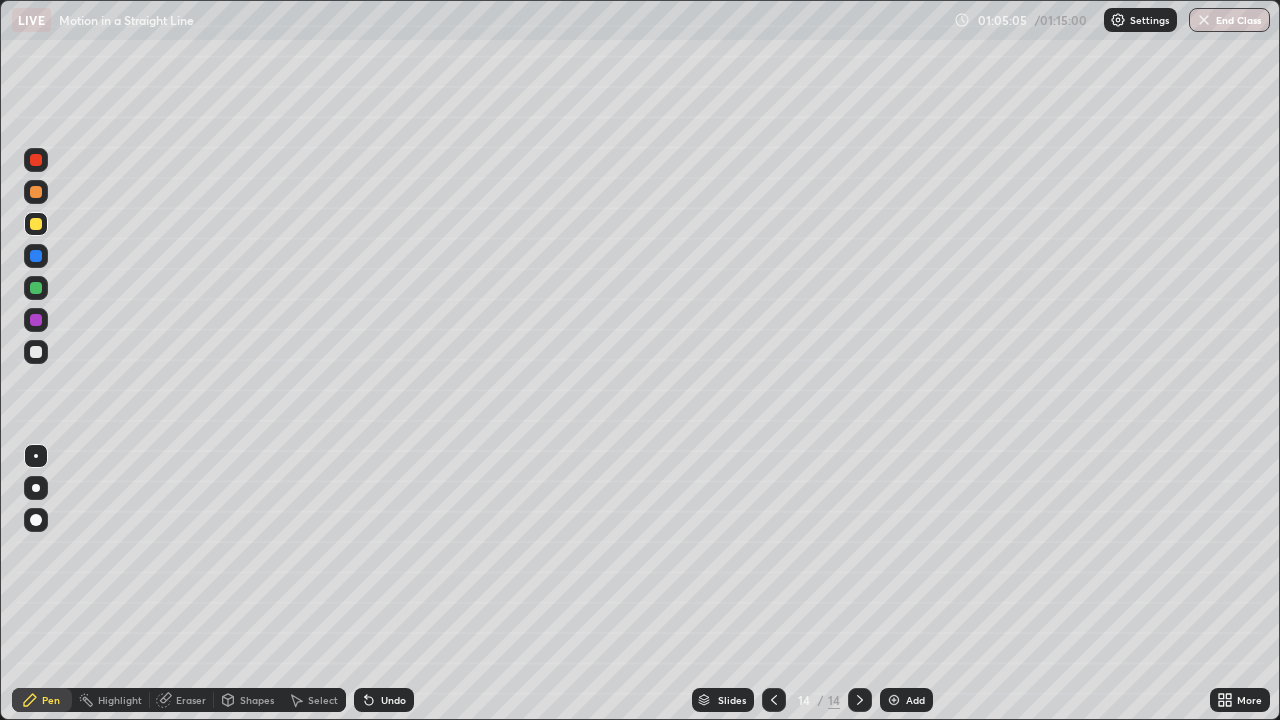 click at bounding box center (36, 352) 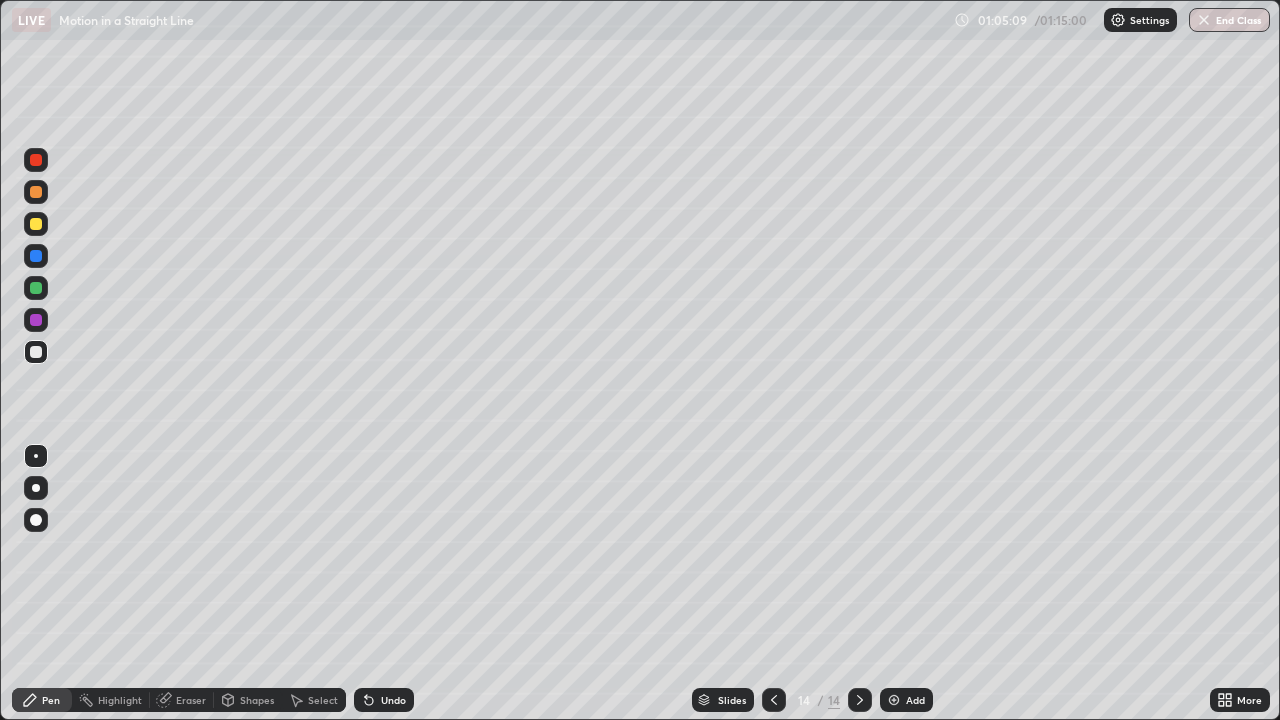 click on "Shapes" at bounding box center (257, 700) 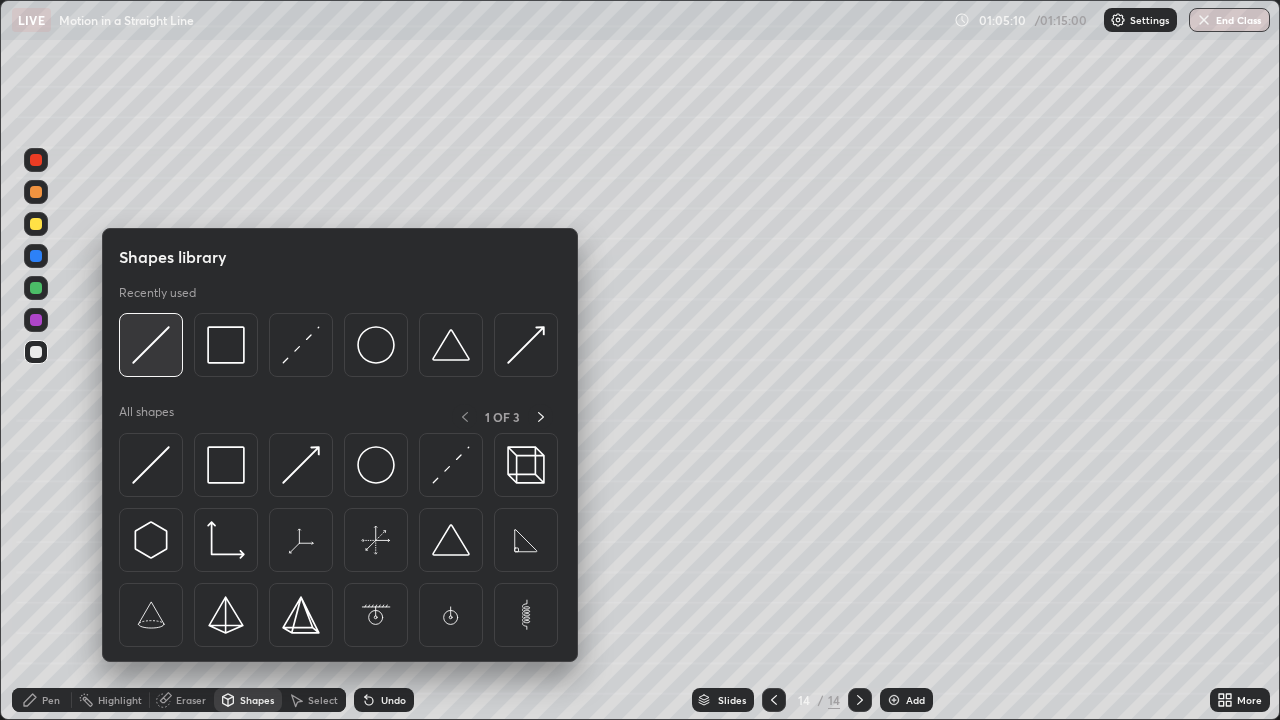 click at bounding box center [151, 345] 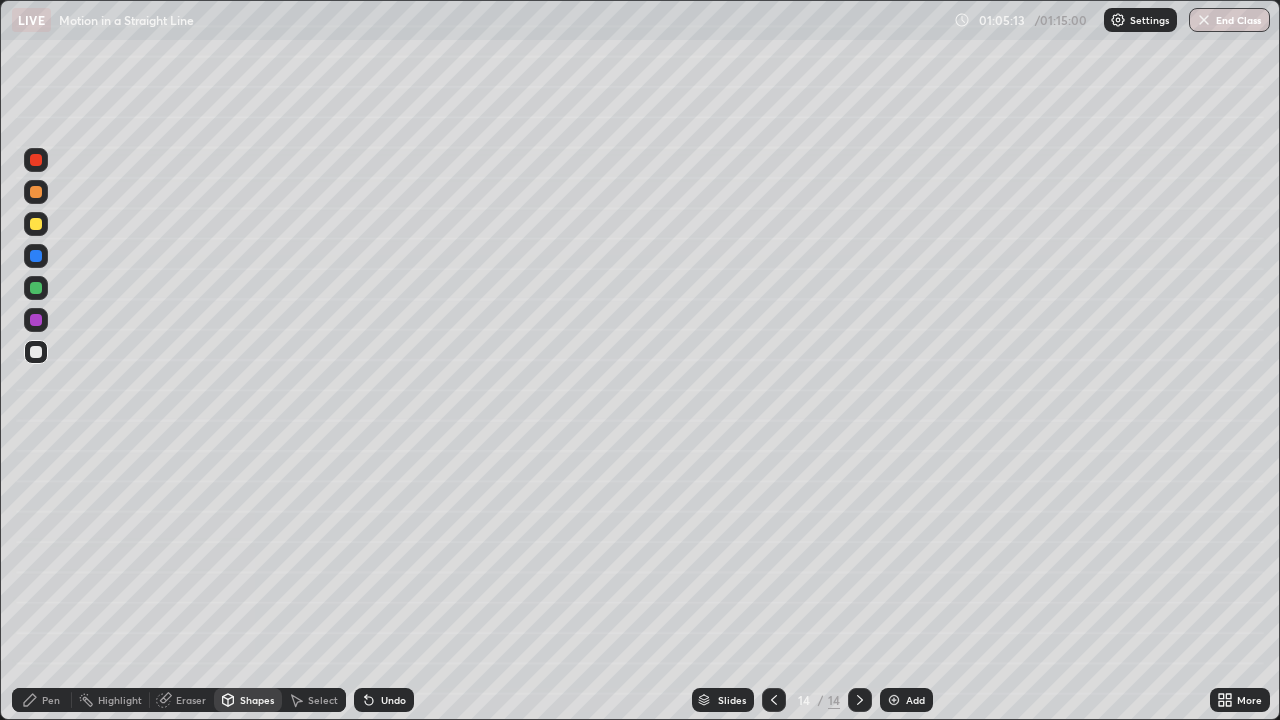 click on "Pen" at bounding box center (42, 700) 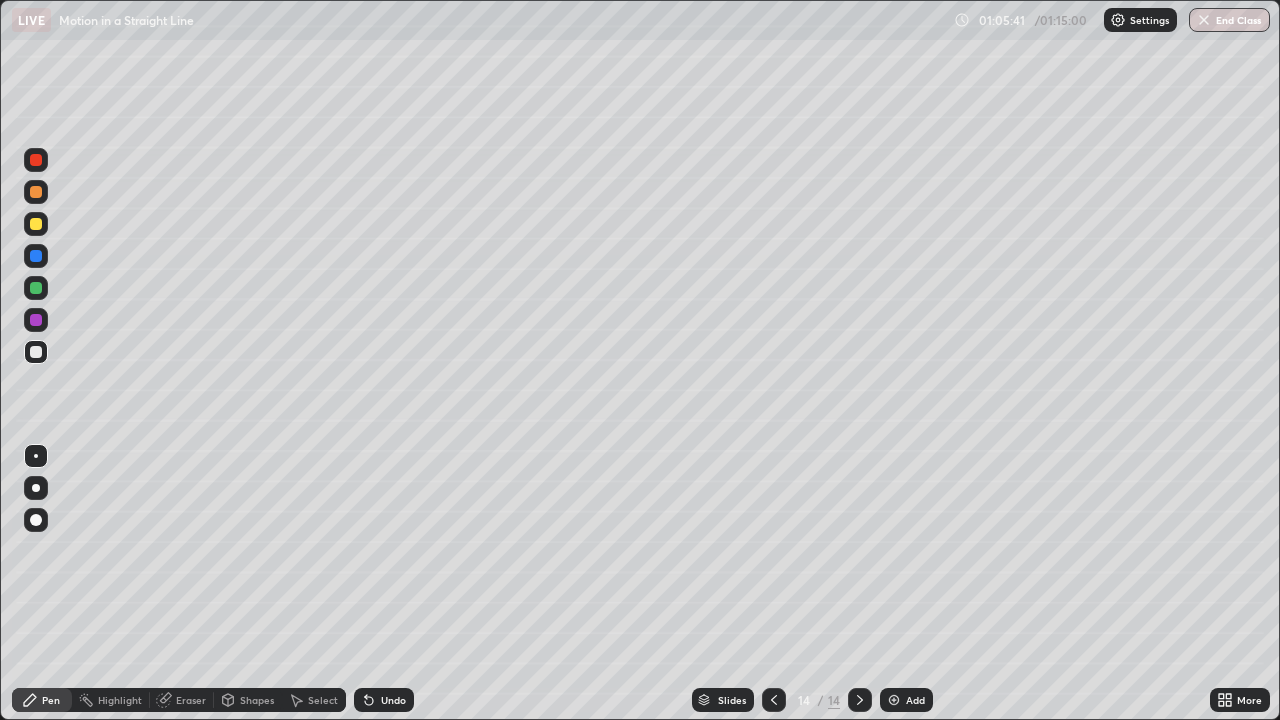 click on "Shapes" at bounding box center (257, 700) 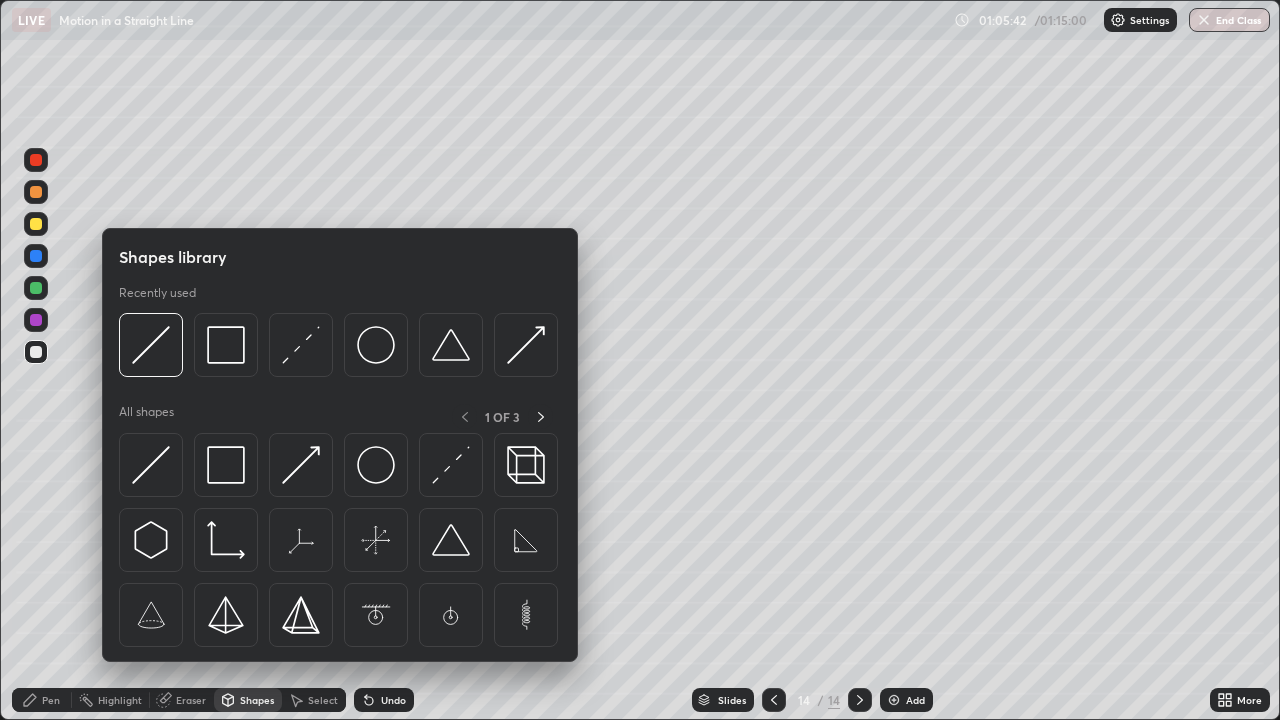 click on "Eraser" at bounding box center (191, 700) 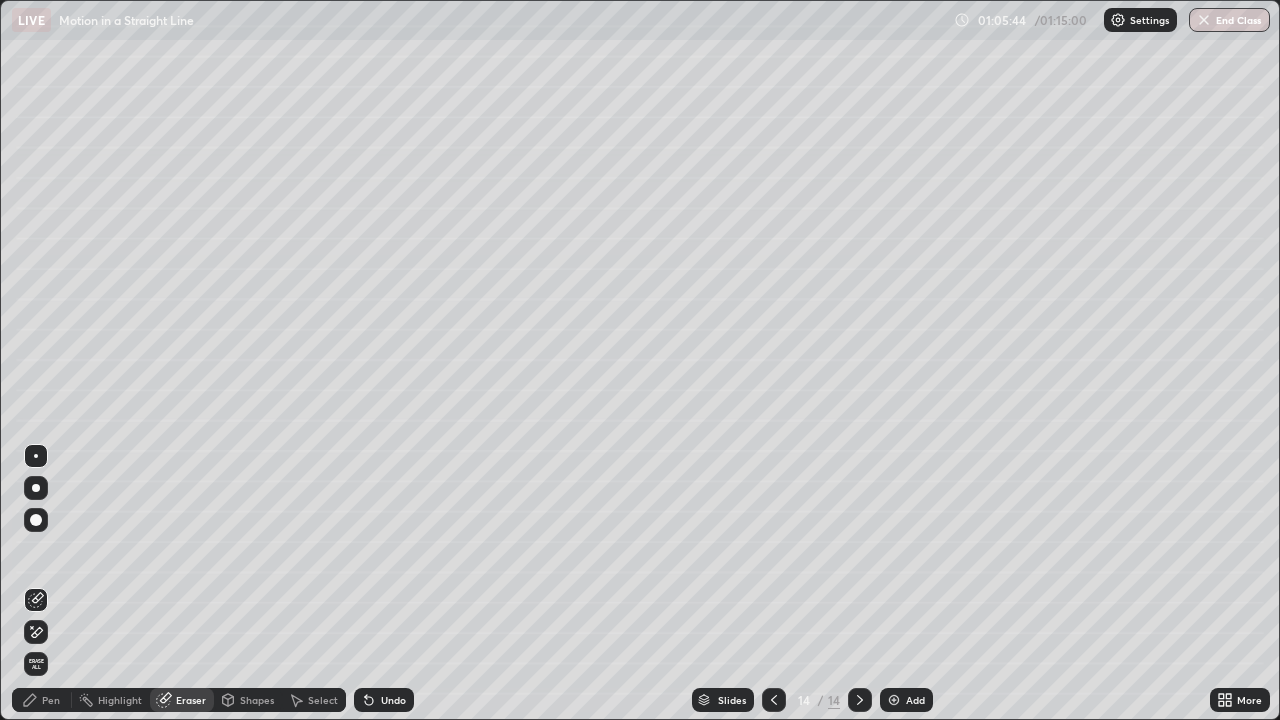click on "Pen" at bounding box center (51, 700) 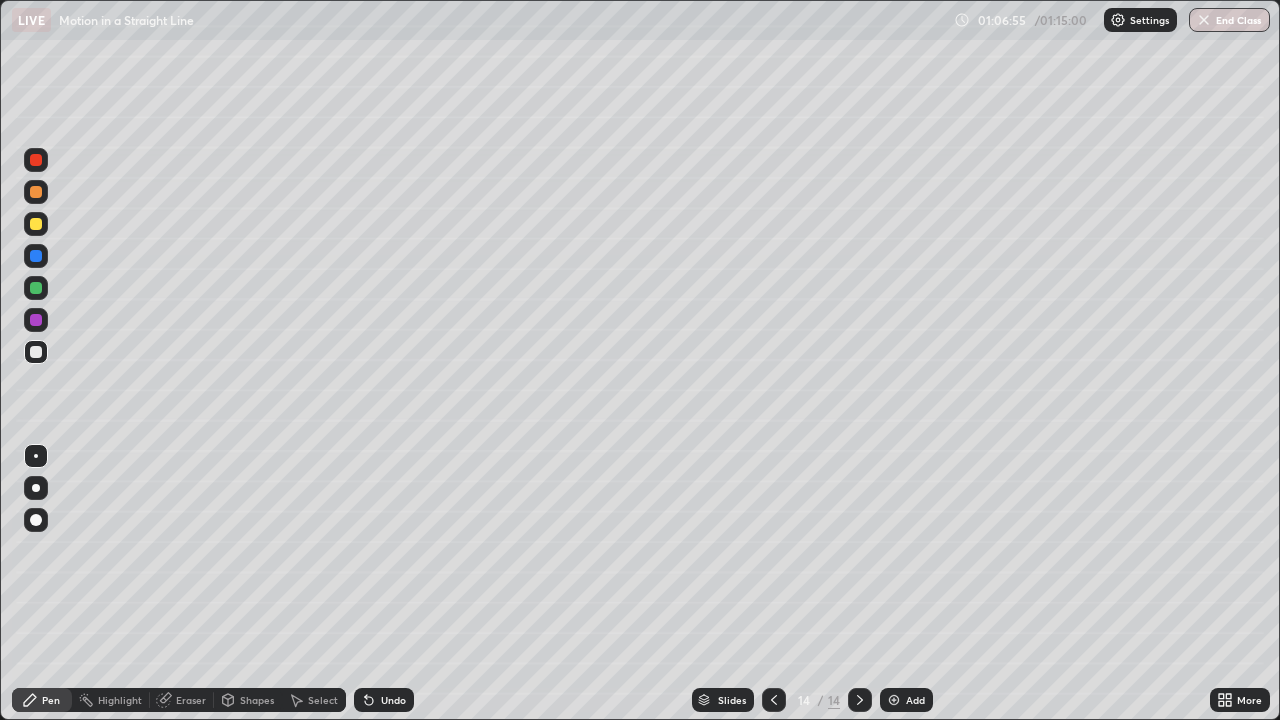 click at bounding box center [36, 224] 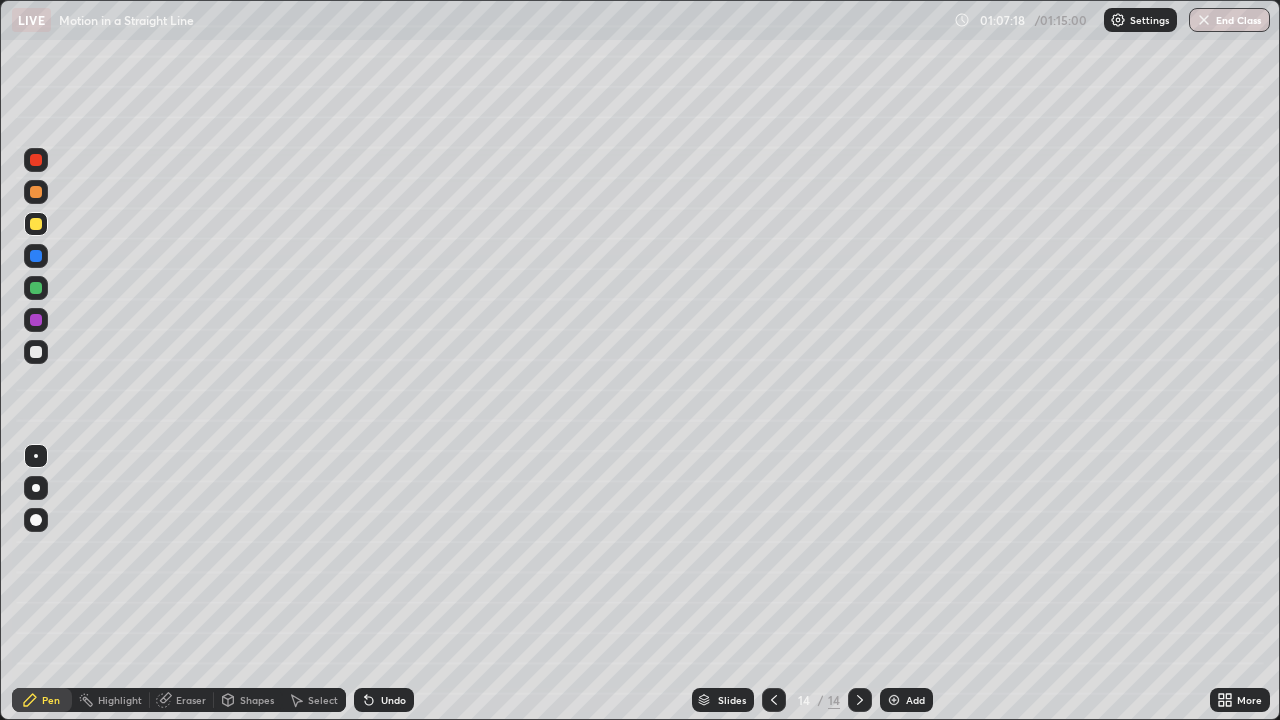 click on "Shapes" at bounding box center (257, 700) 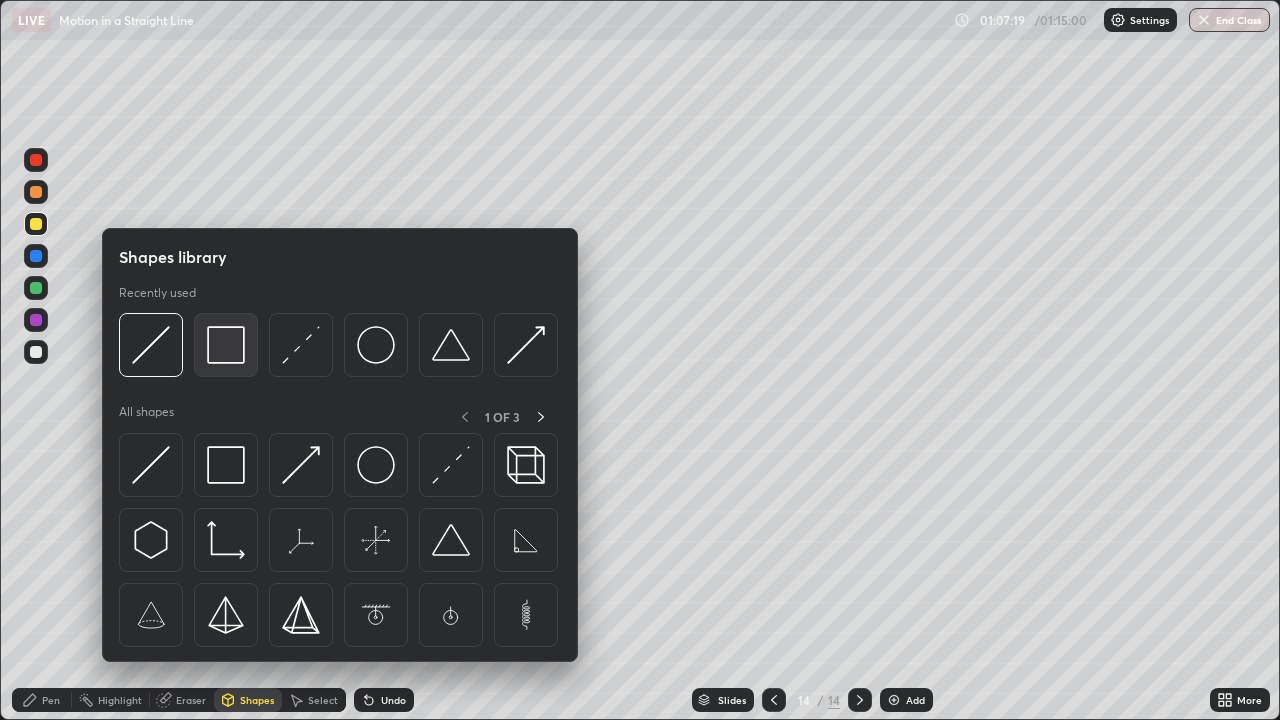 click at bounding box center [226, 345] 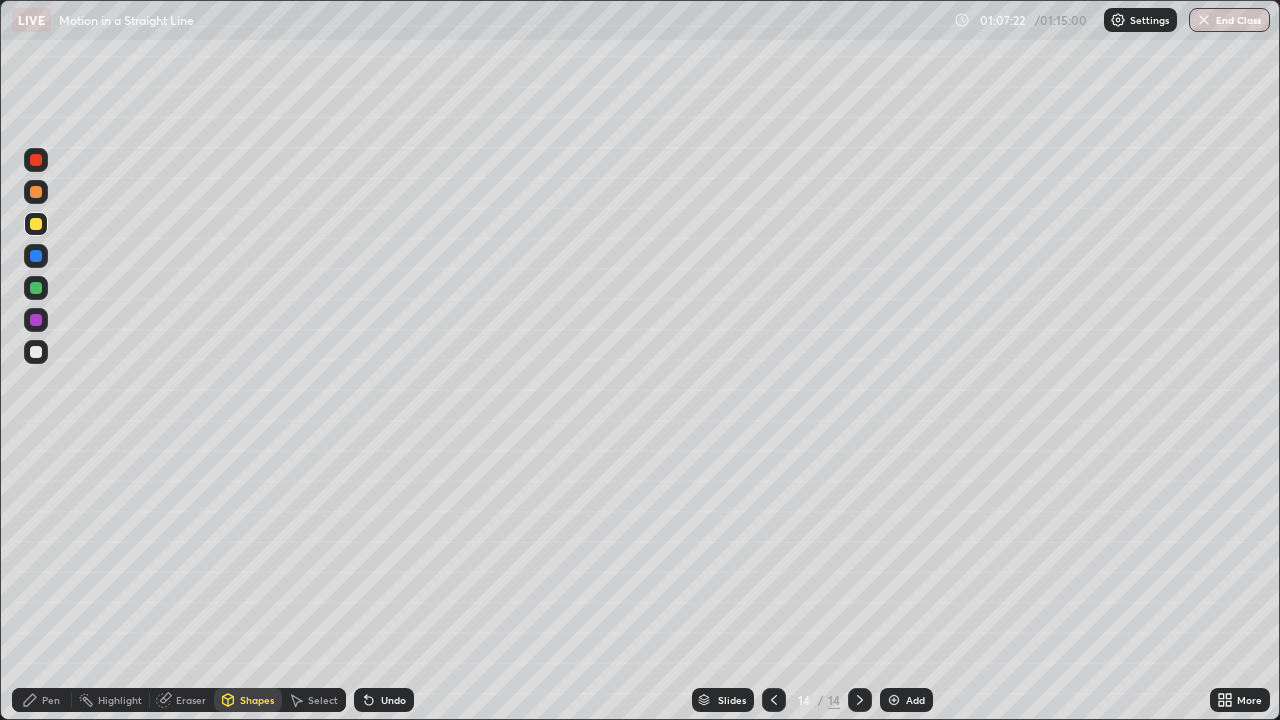 click on "Pen" at bounding box center (42, 700) 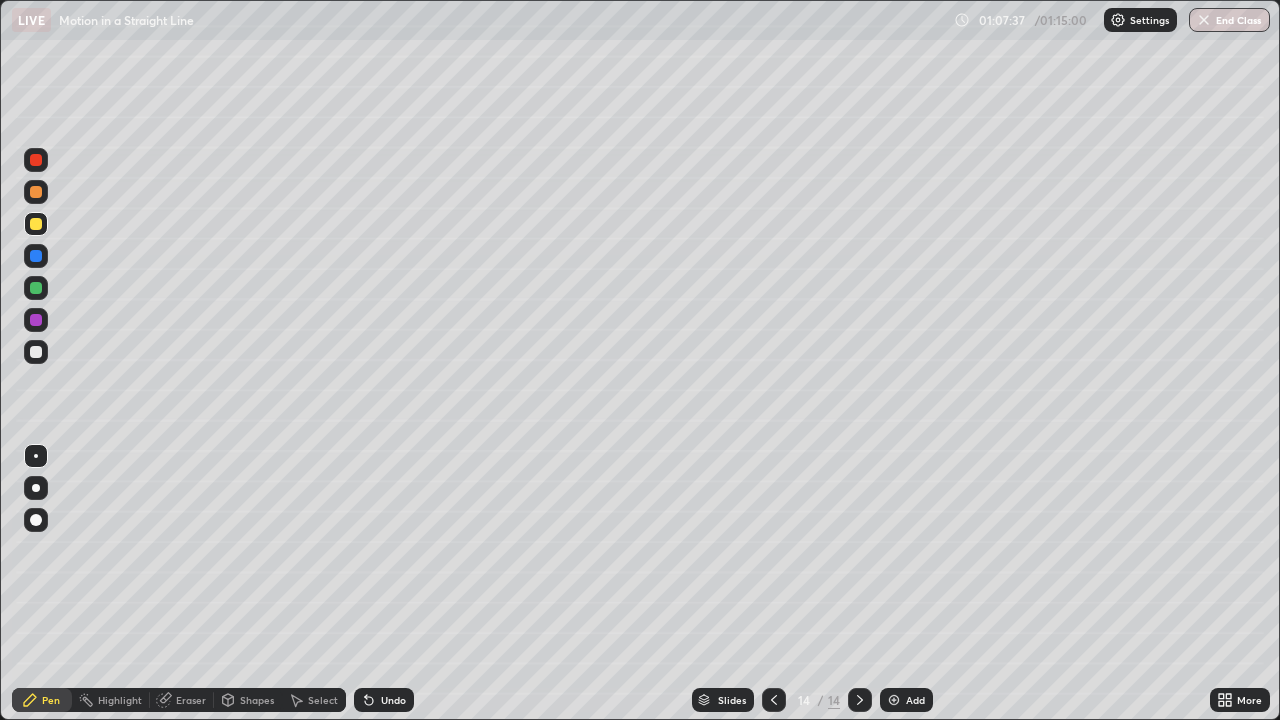 click at bounding box center [36, 288] 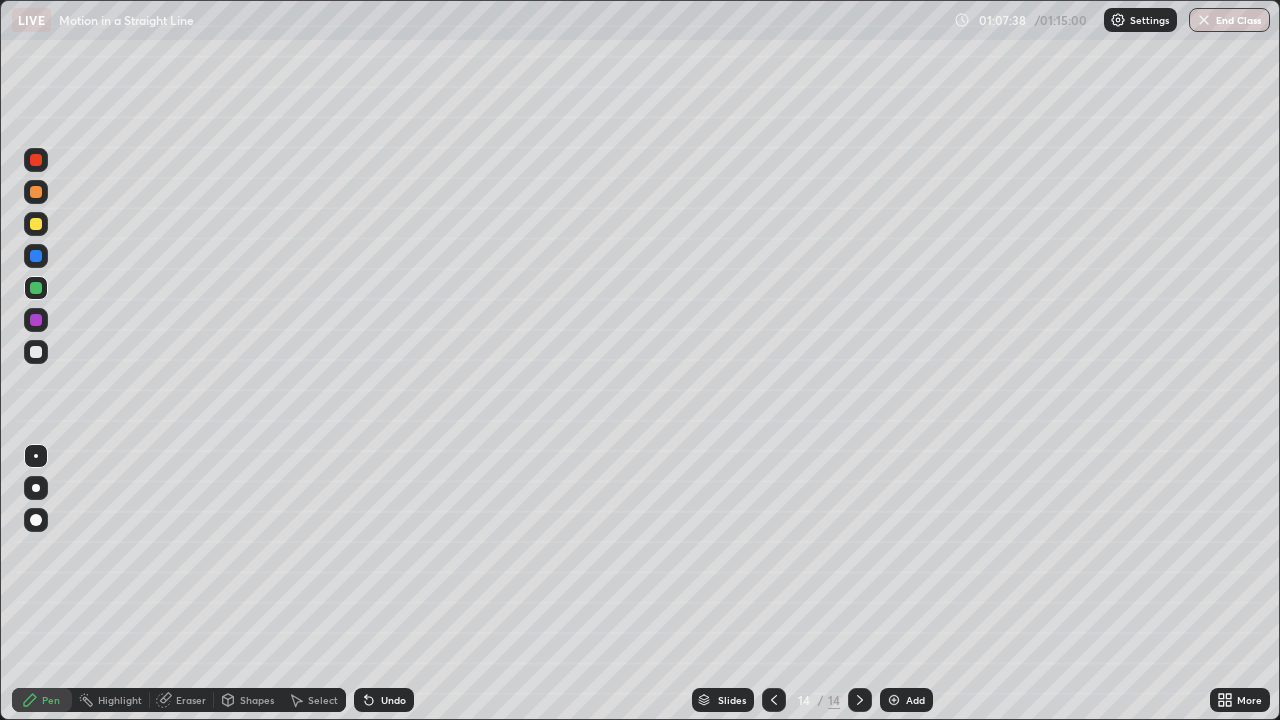 click at bounding box center (36, 192) 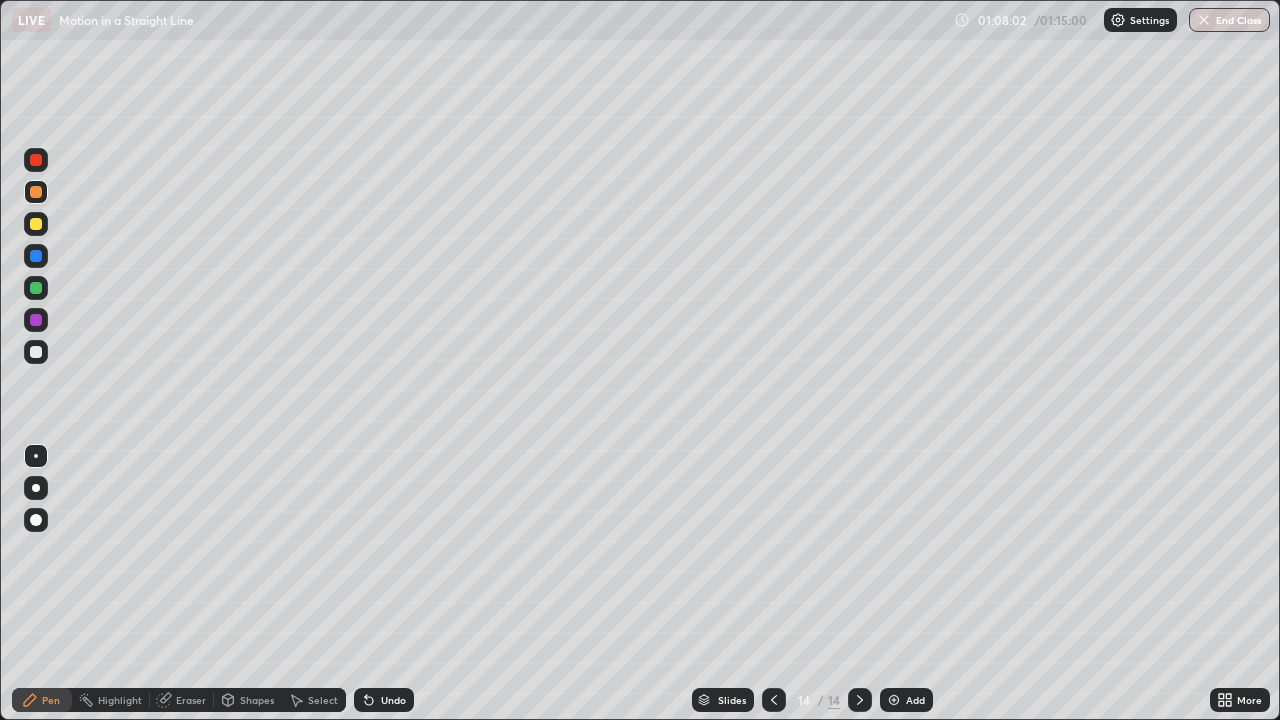 click at bounding box center [36, 352] 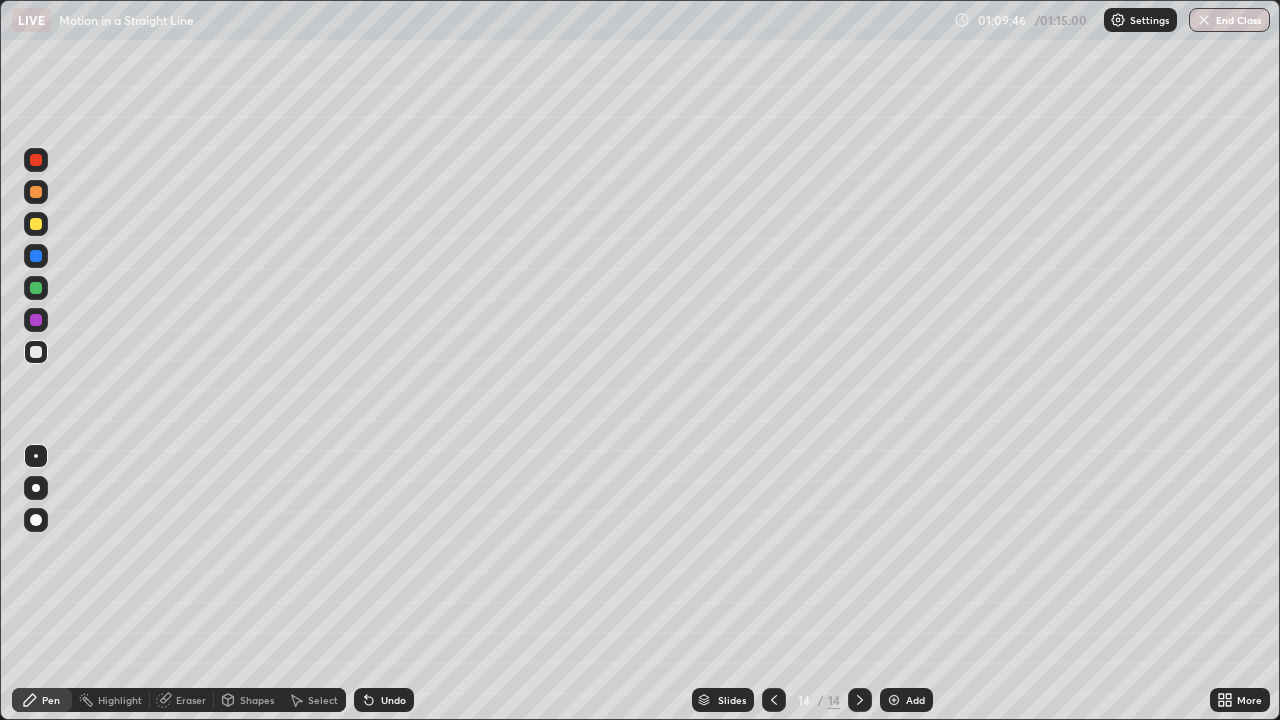 click at bounding box center [894, 700] 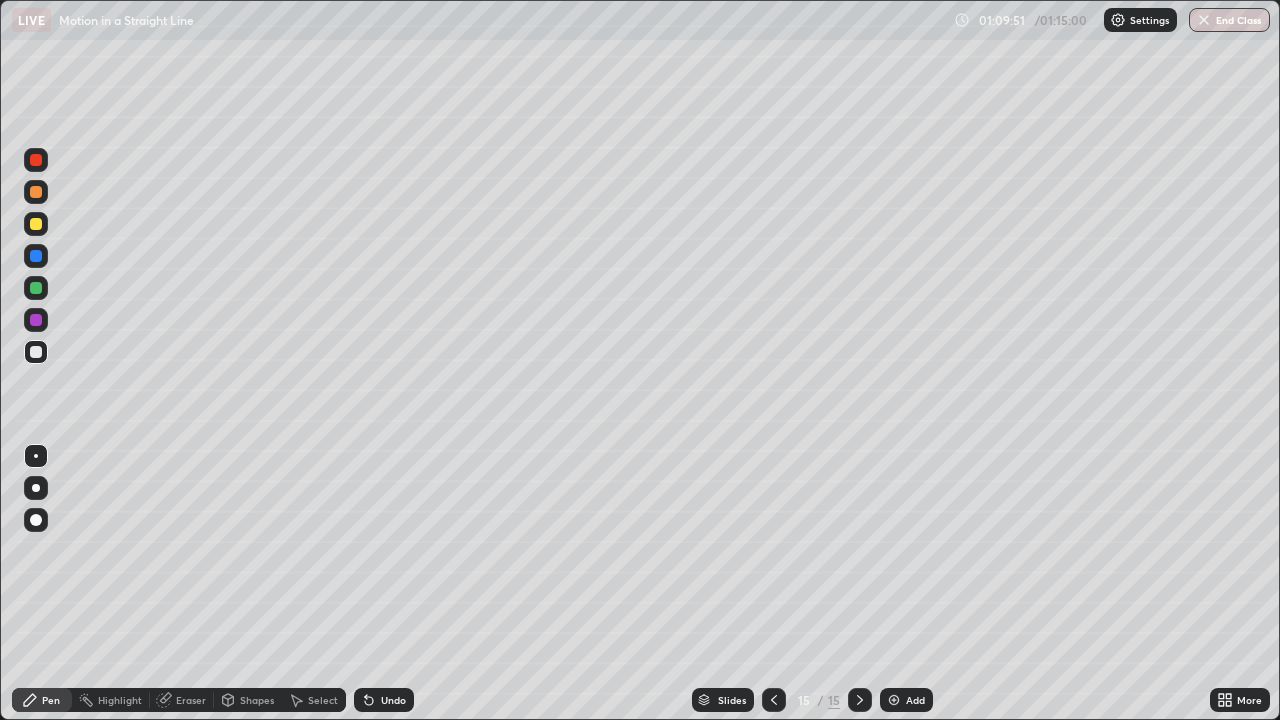 click on "Shapes" at bounding box center (257, 700) 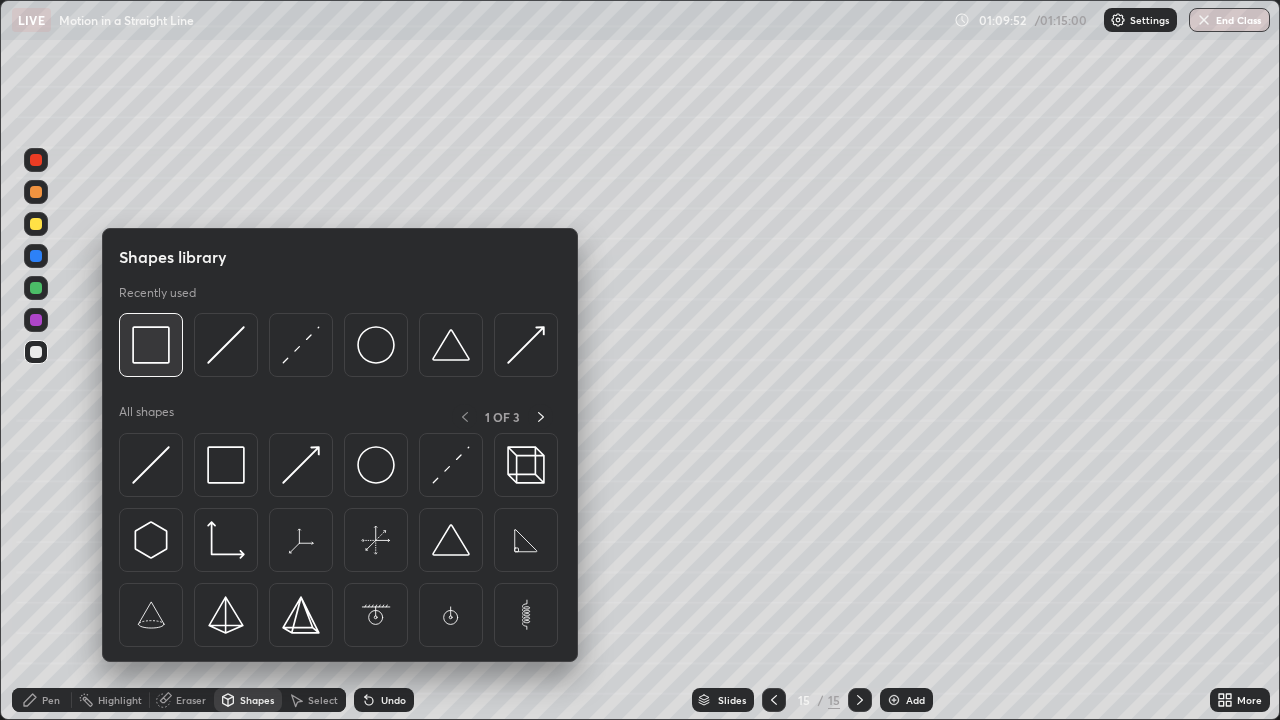 click at bounding box center [151, 345] 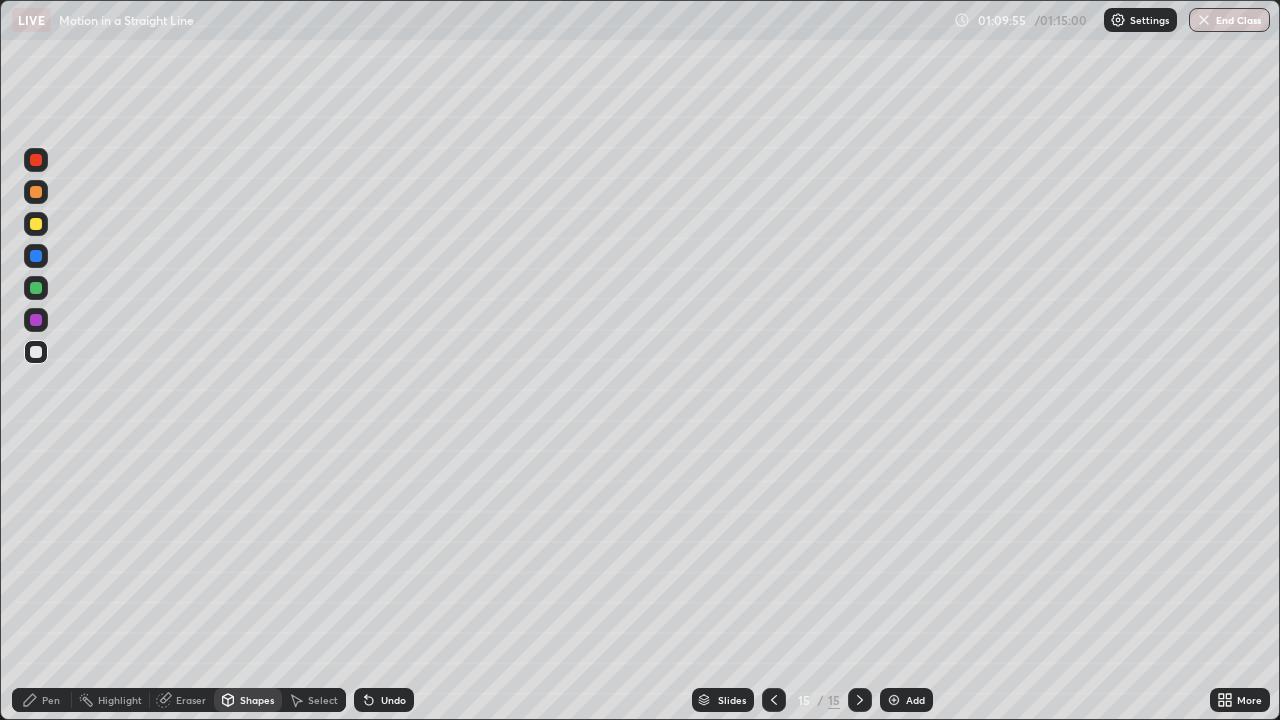 click on "Undo" at bounding box center (393, 700) 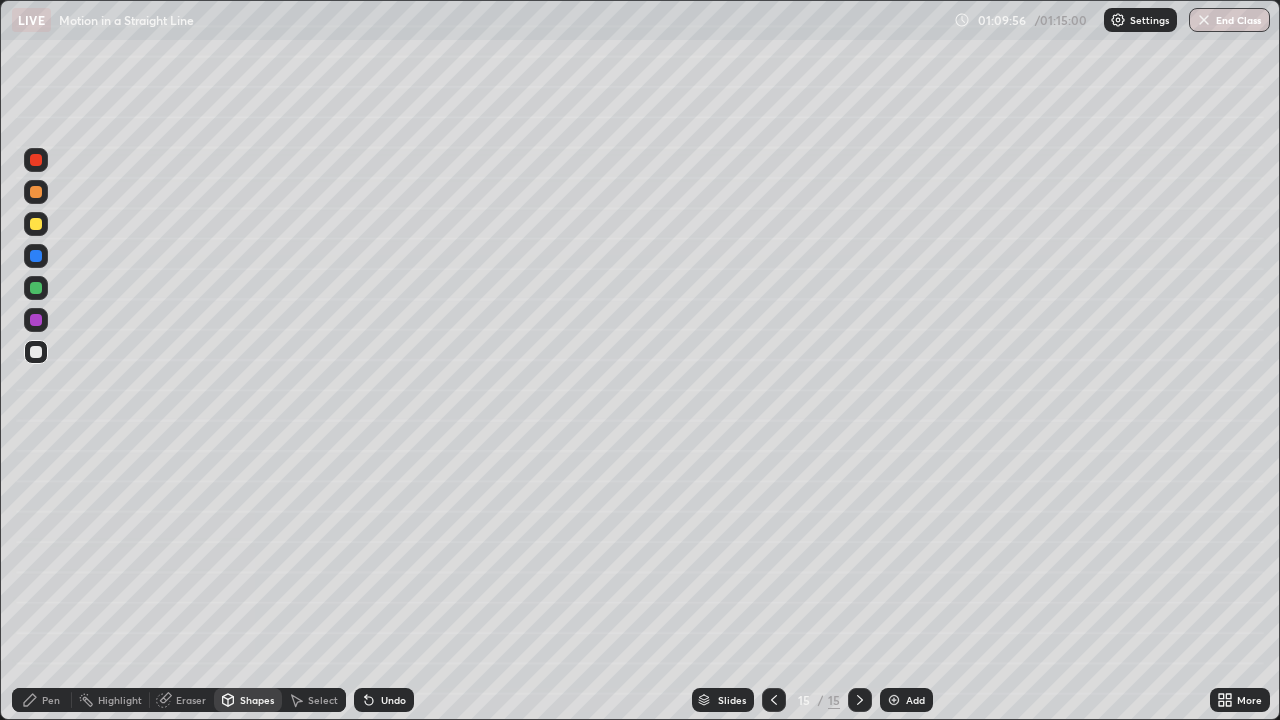 click on "Shapes" at bounding box center (257, 700) 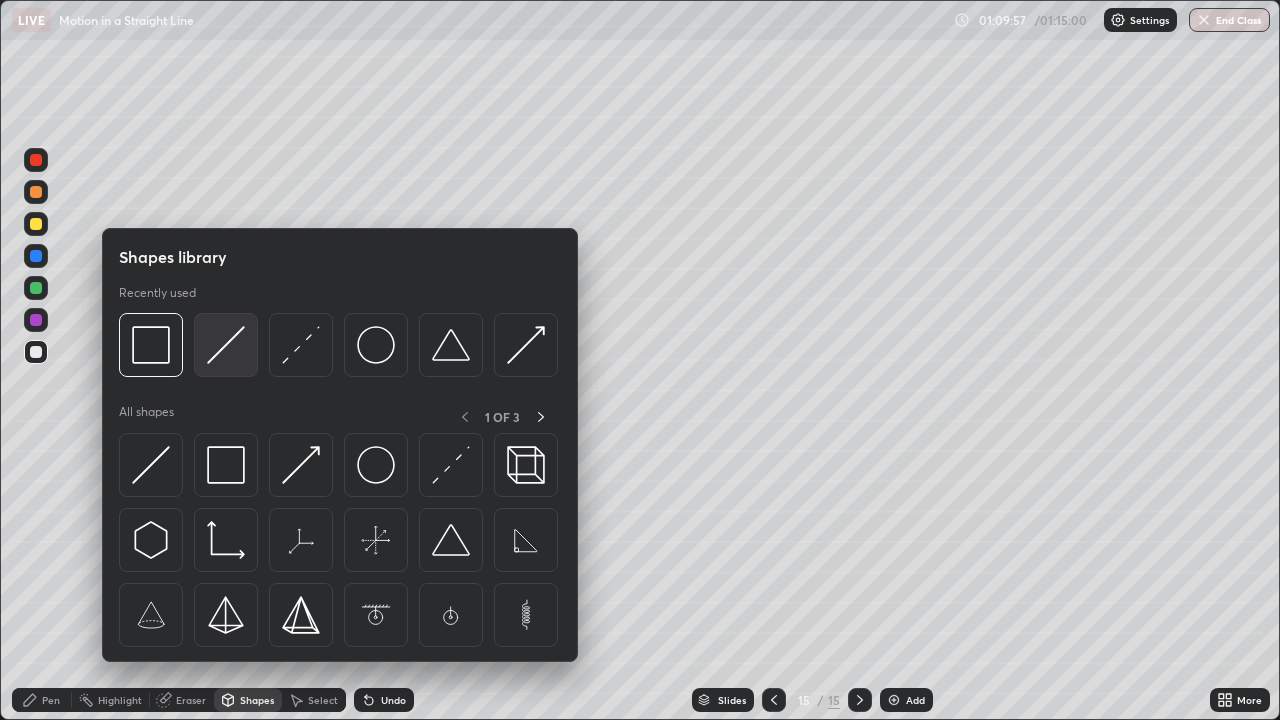 click at bounding box center (226, 345) 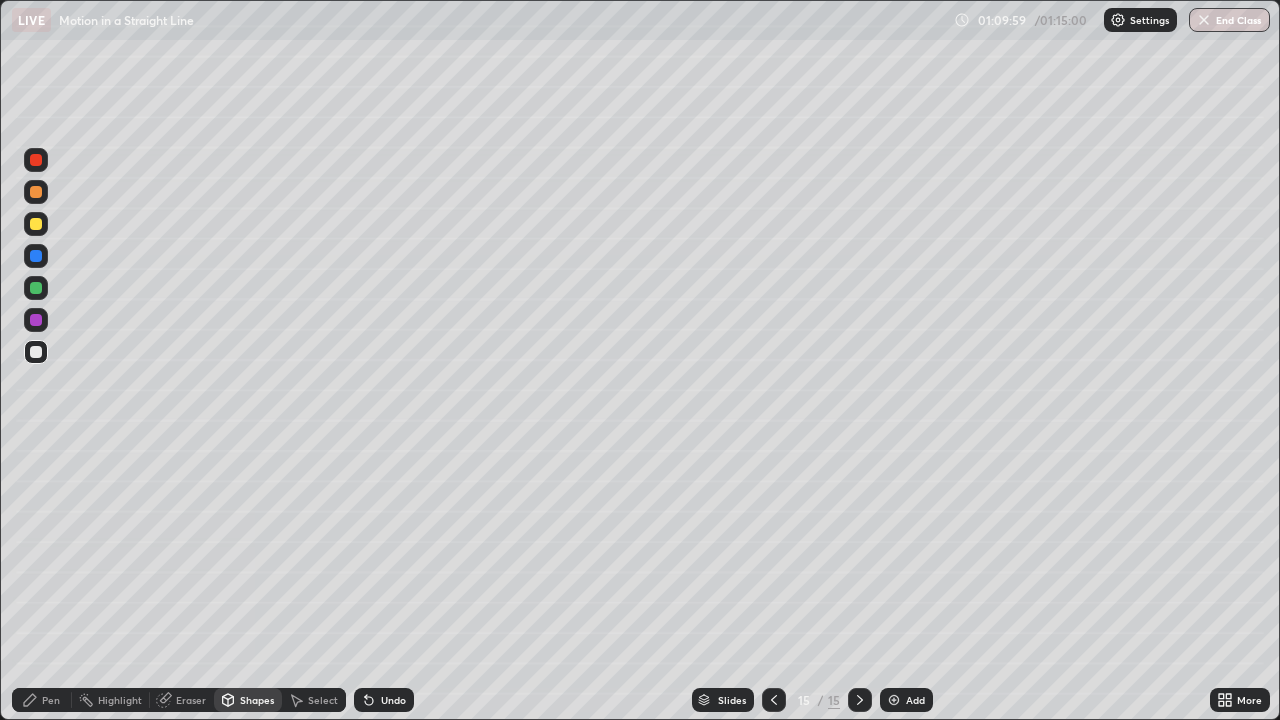 click on "Pen" at bounding box center (42, 700) 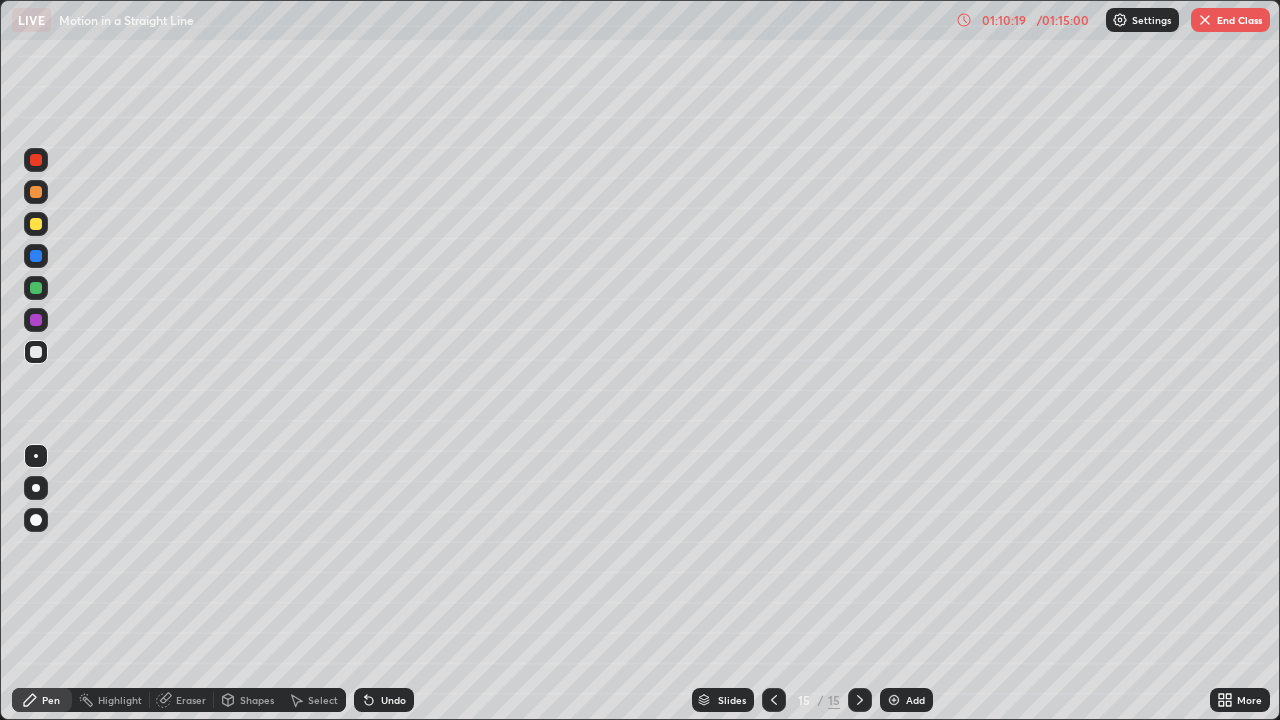 click on "Undo" at bounding box center (384, 700) 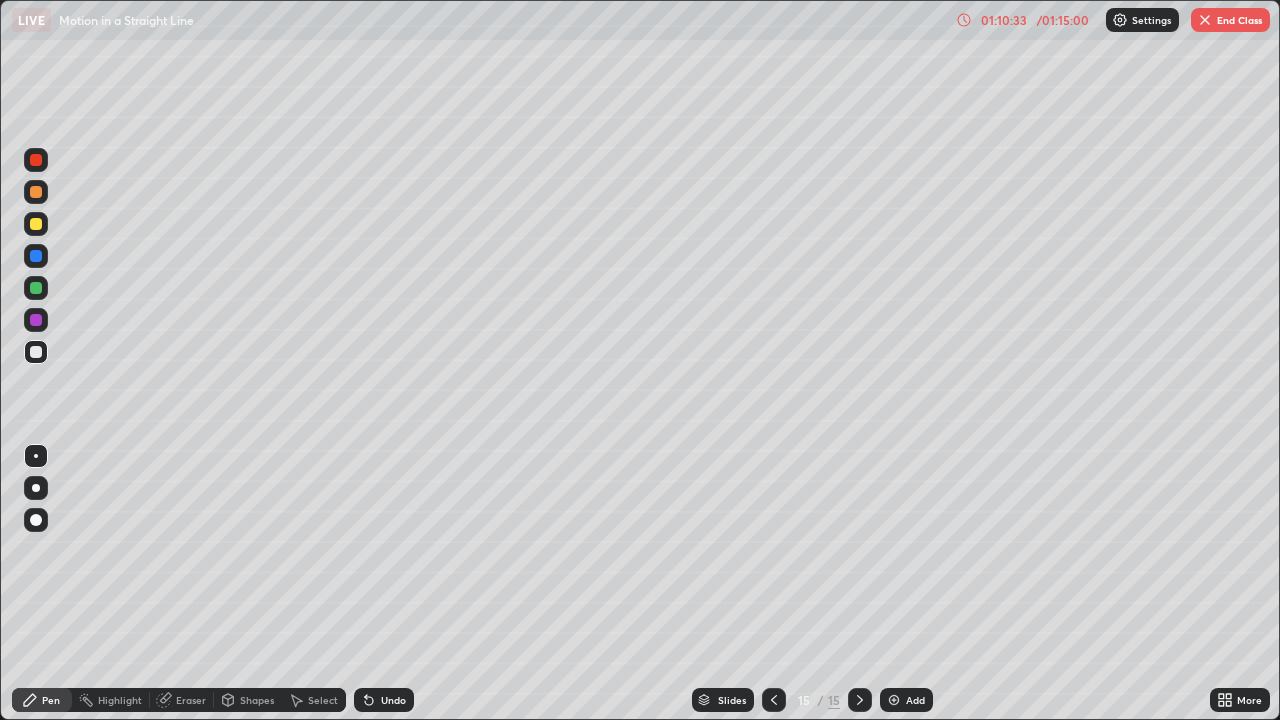 click 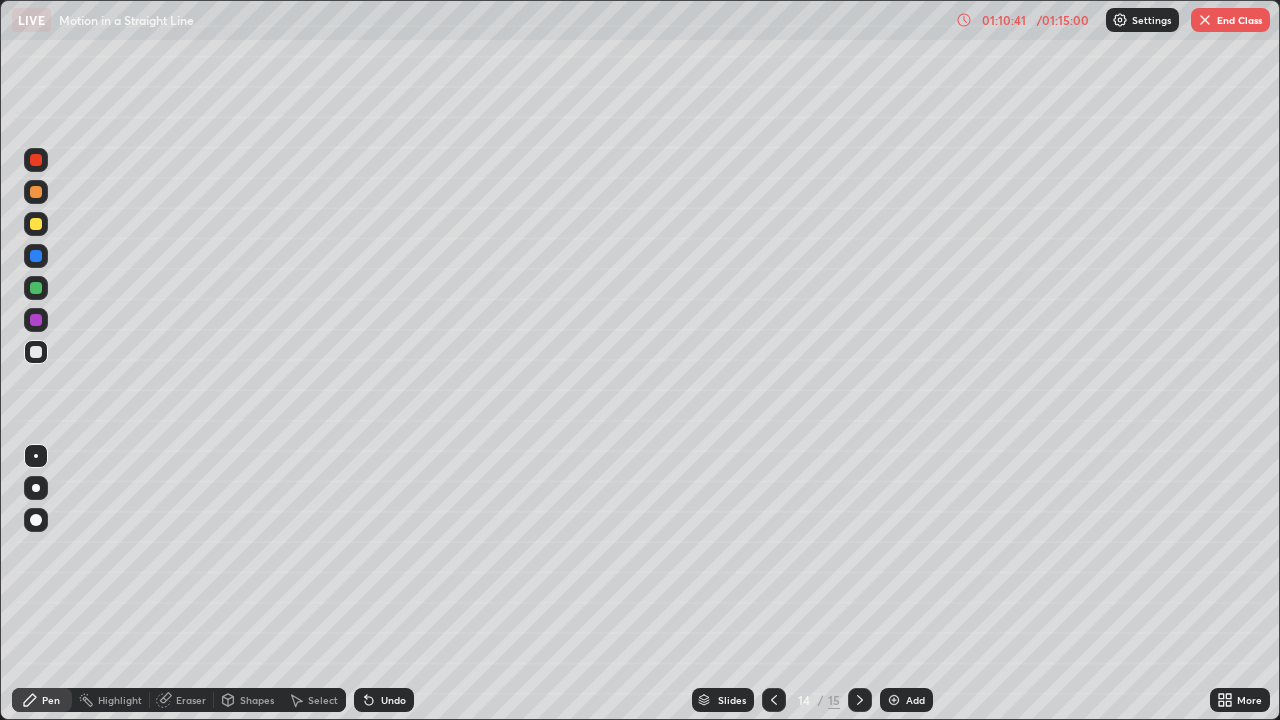 click on "End Class" at bounding box center (1230, 20) 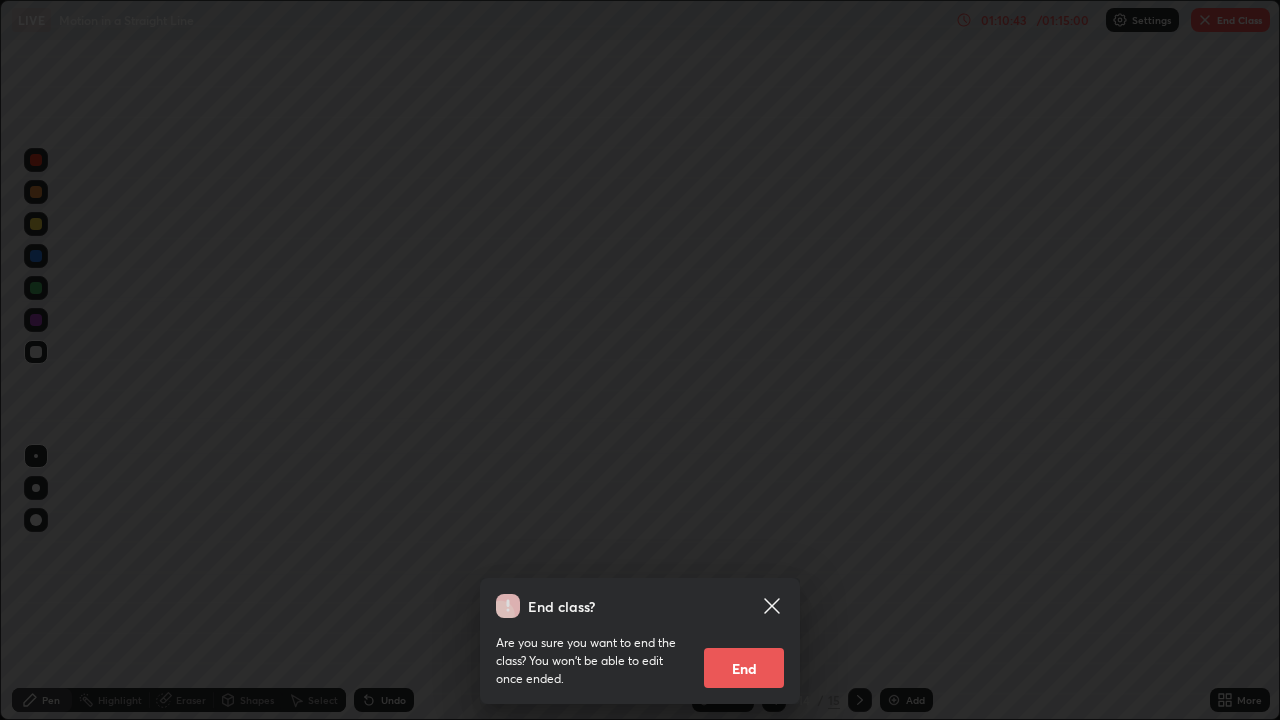 click on "End" at bounding box center [744, 668] 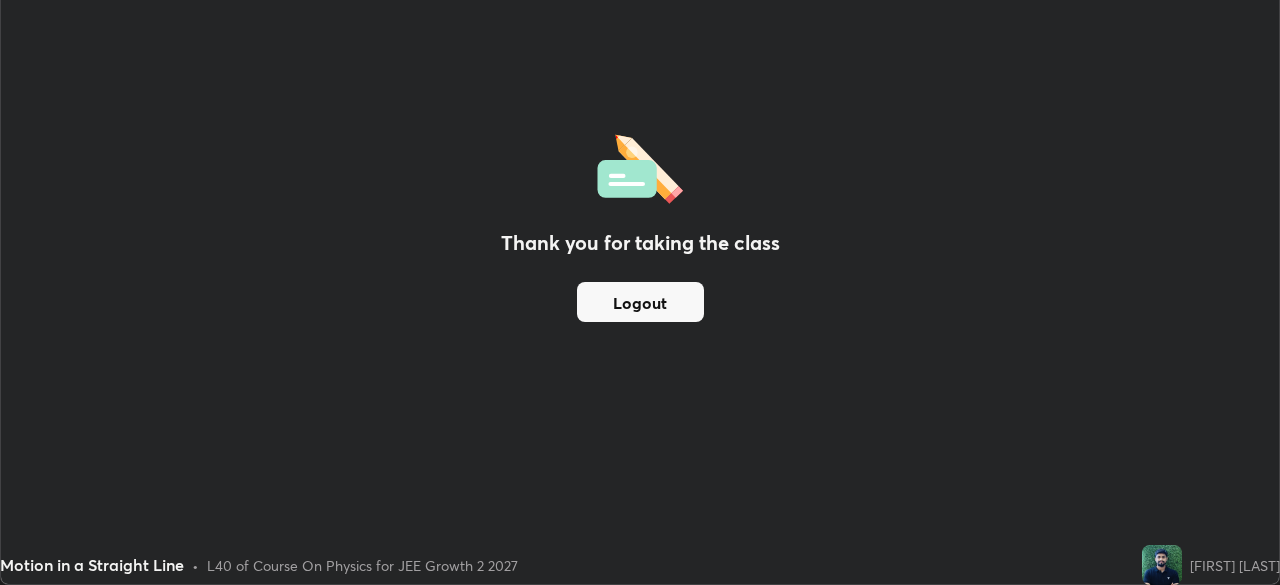 scroll, scrollTop: 585, scrollLeft: 1280, axis: both 